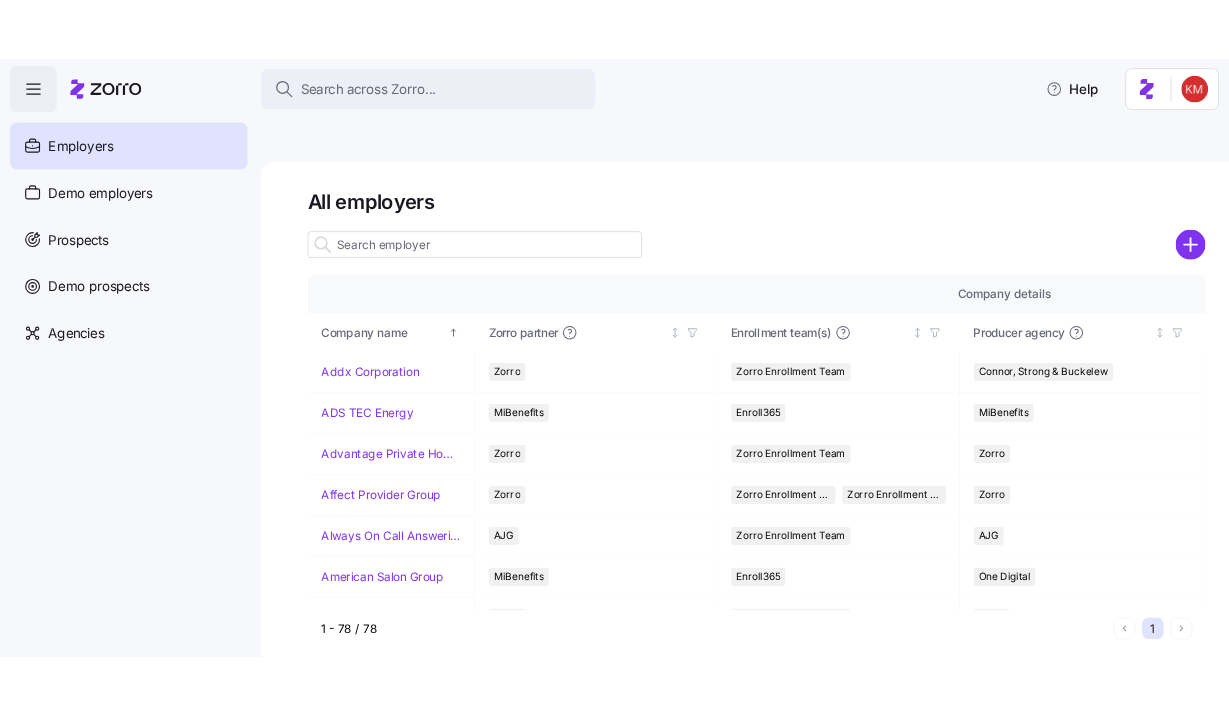 scroll, scrollTop: 0, scrollLeft: 0, axis: both 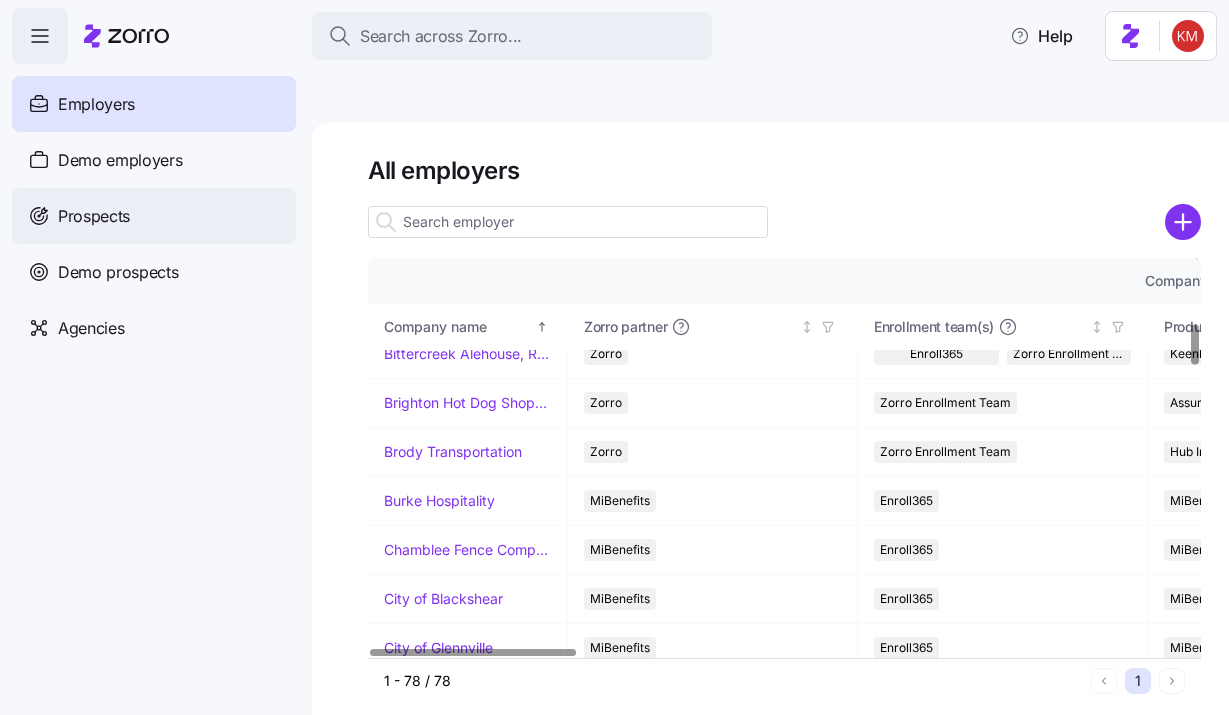 click on "Prospects" at bounding box center (154, 216) 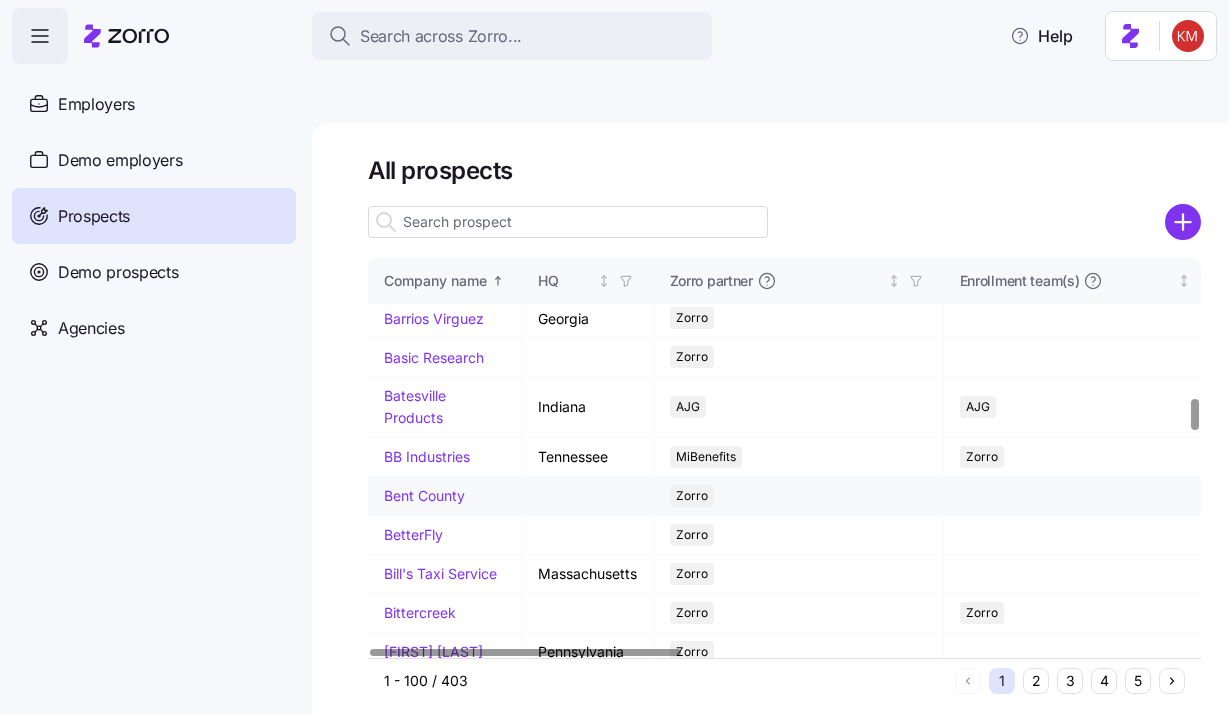 scroll, scrollTop: 2032, scrollLeft: 0, axis: vertical 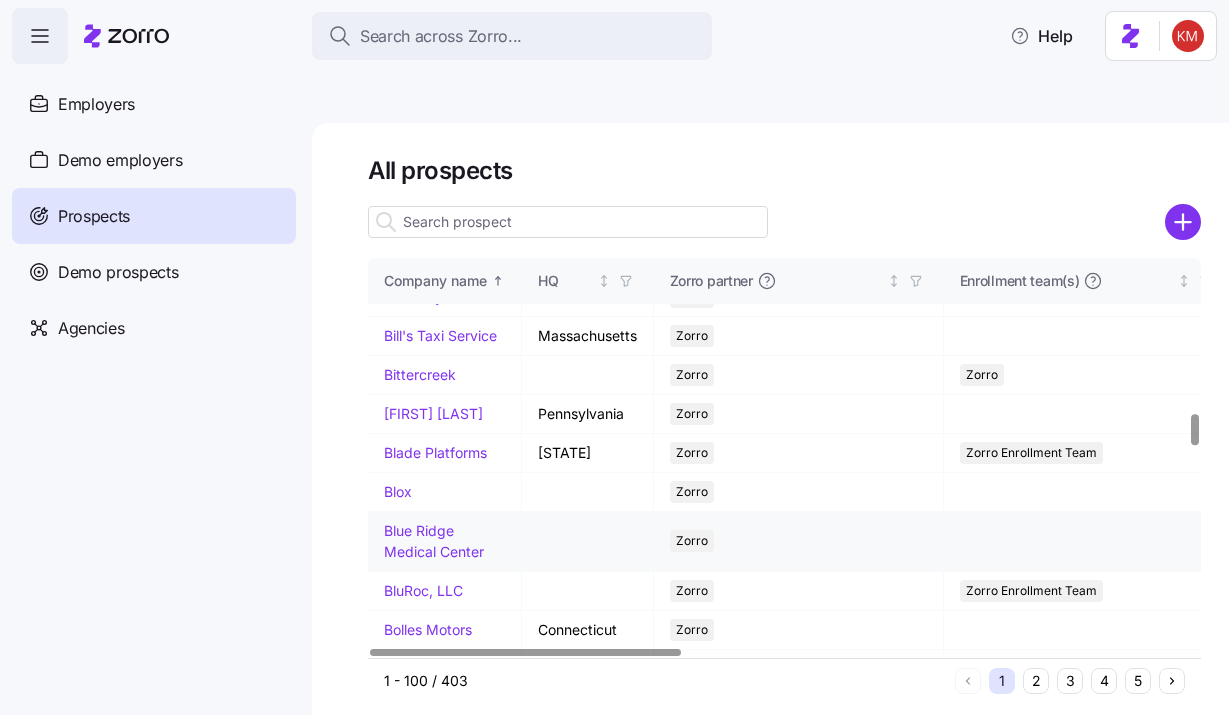 click on "Blue Ridge Medical Center" at bounding box center [434, 541] 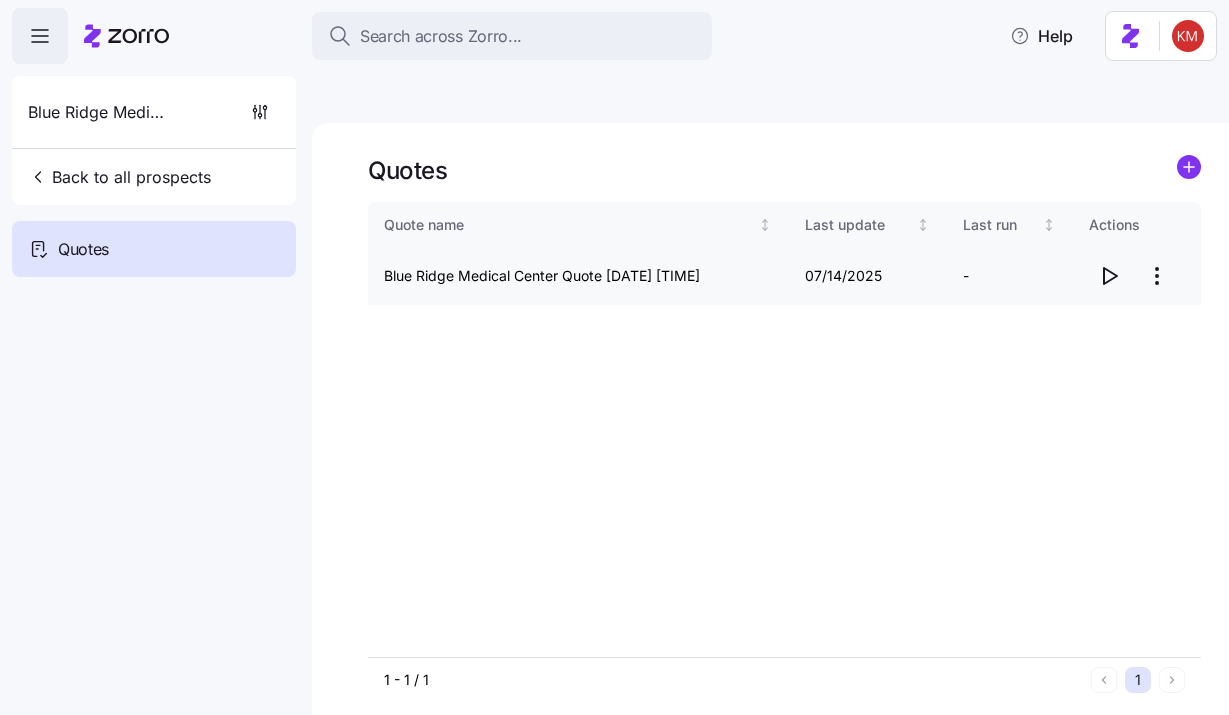 click 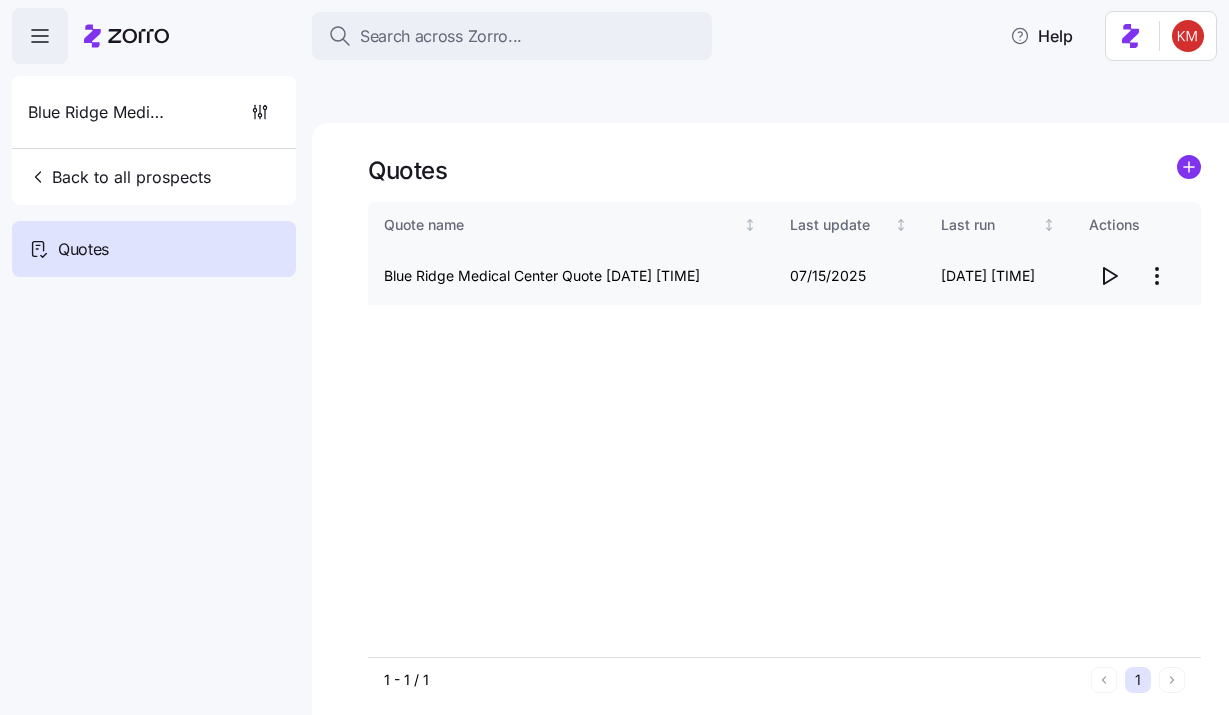 click on "Search across Zorro... Help Blue Ridge Medical Center Back to all prospects Quotes Quotes Quote name Last update Last run Actions Blue Ridge Medical Center Quote 07/14/2025 9:52 PM 07/15/2025 07/15/2025 5:15 AM 1 - 1 / 1 1 Quotes" at bounding box center [614, 452] 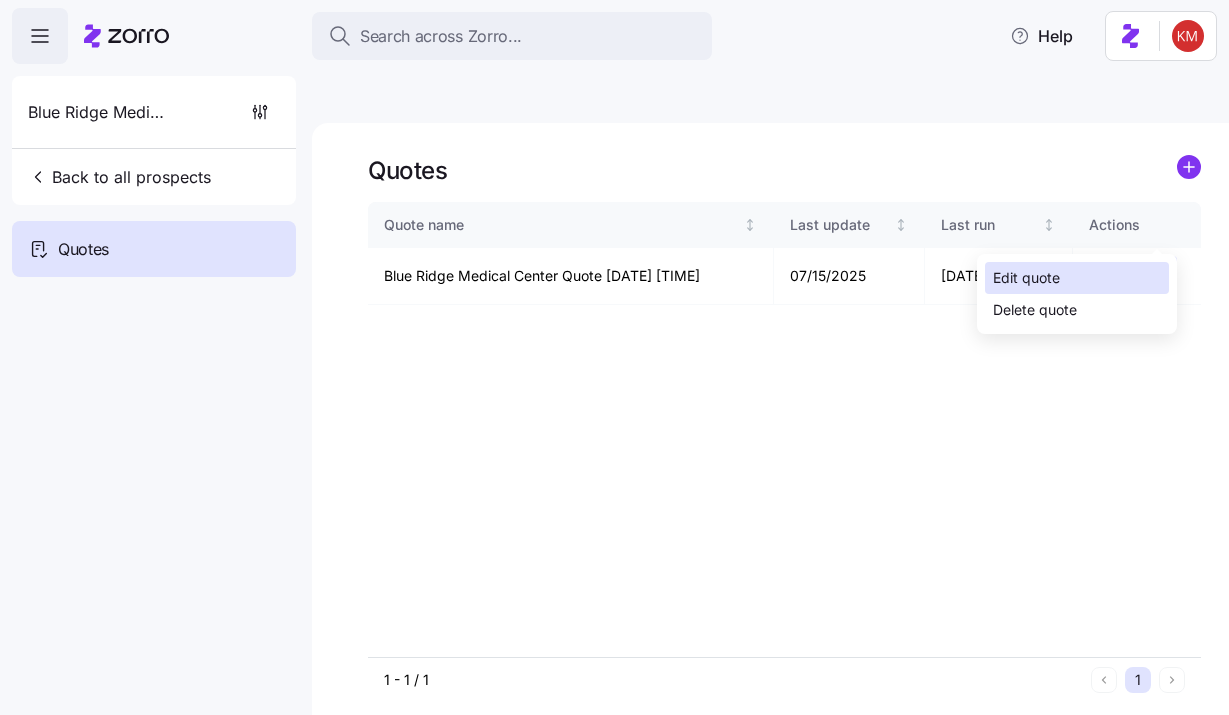 drag, startPoint x: 1074, startPoint y: 296, endPoint x: 1064, endPoint y: 271, distance: 26.925823 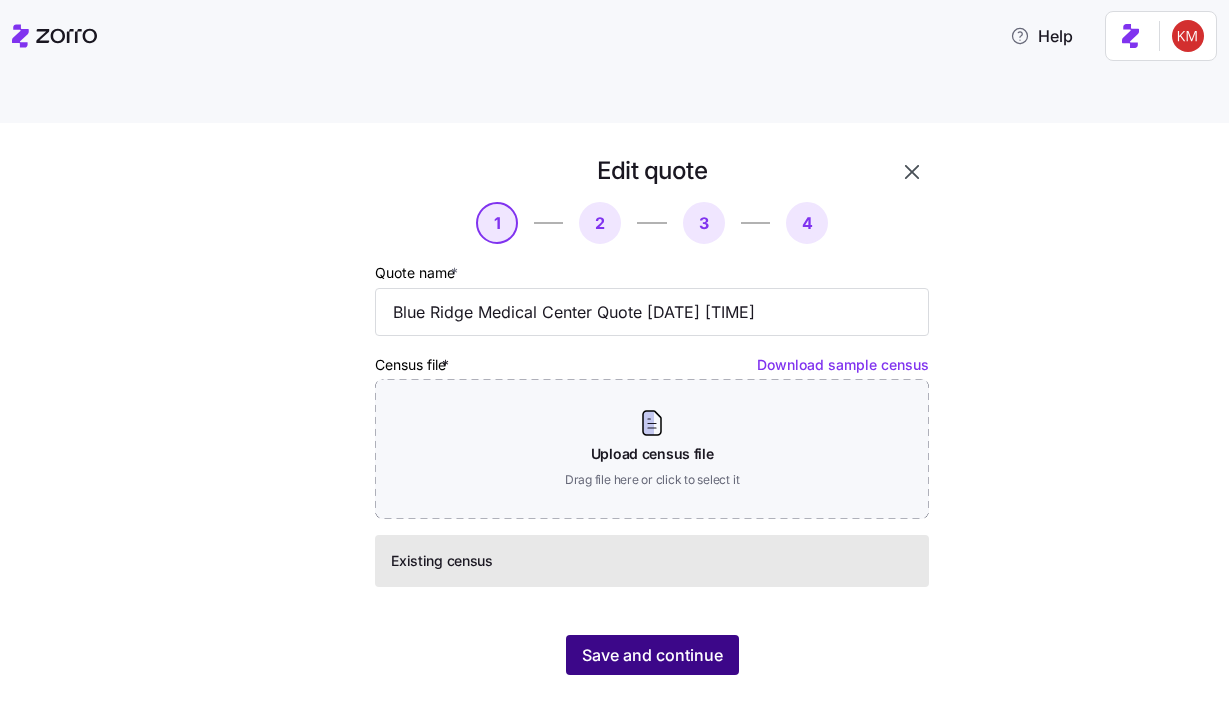 click on "Save and continue" at bounding box center (652, 655) 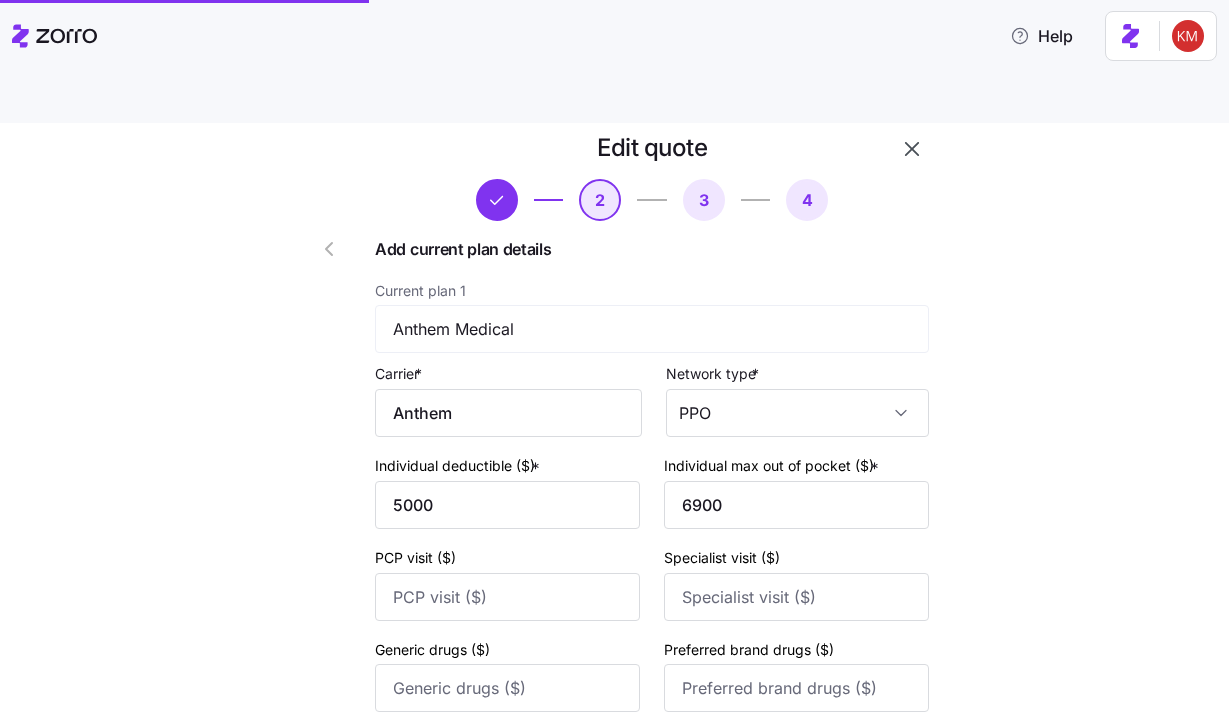 scroll, scrollTop: 138, scrollLeft: 0, axis: vertical 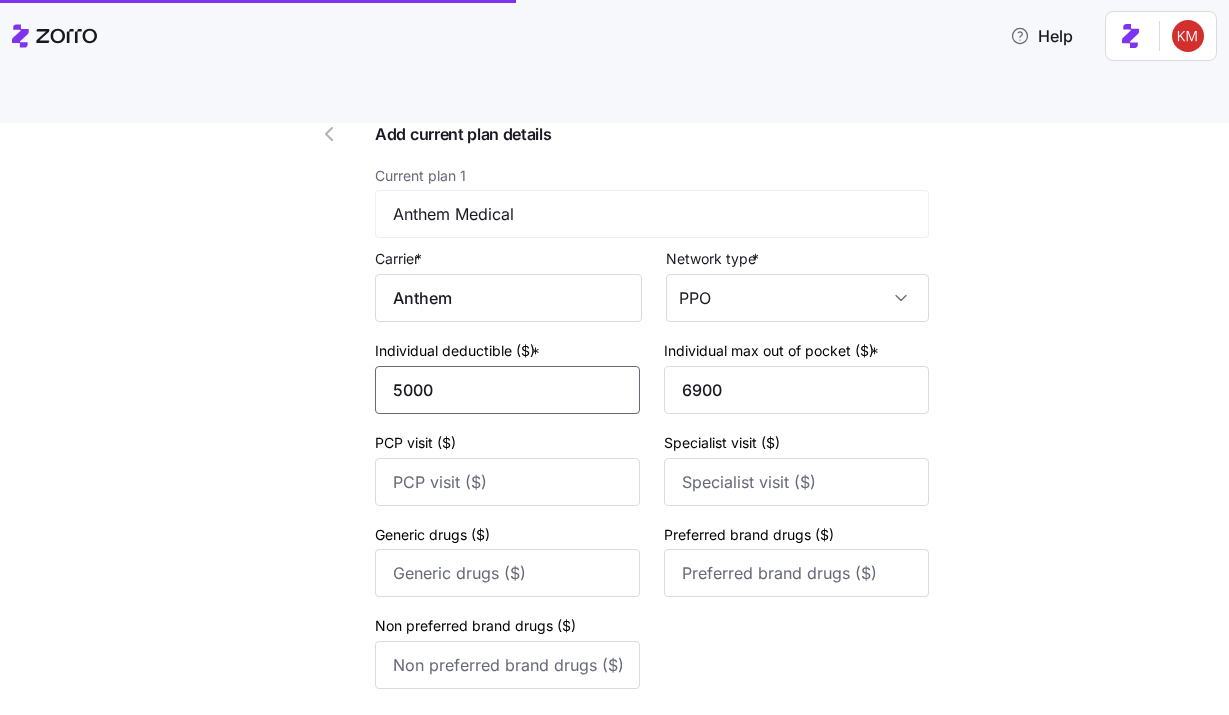 click on "5000" at bounding box center (507, 390) 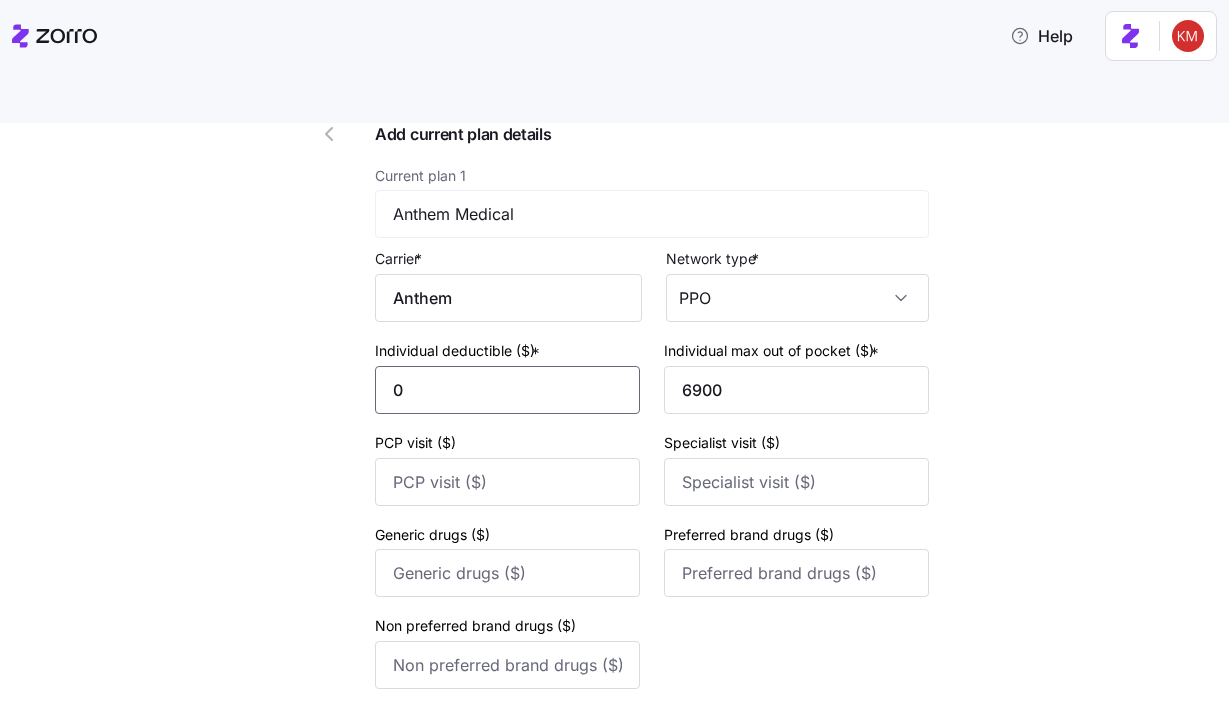 type on "0" 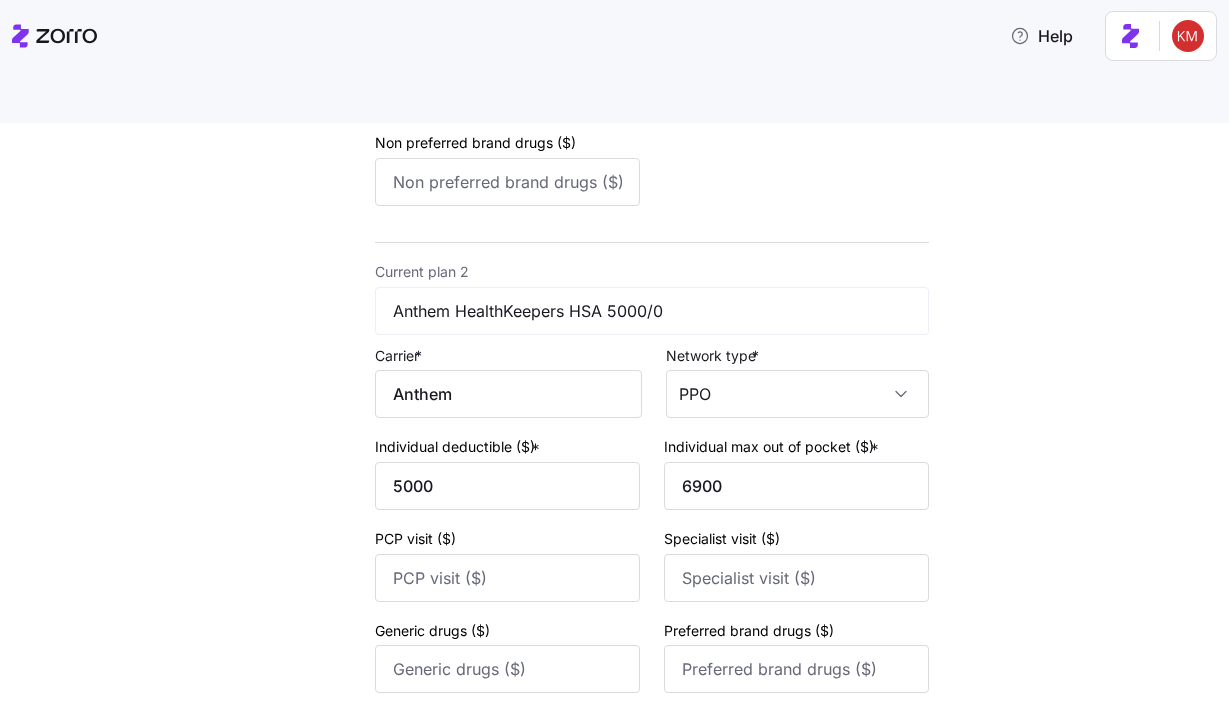 scroll, scrollTop: 847, scrollLeft: 0, axis: vertical 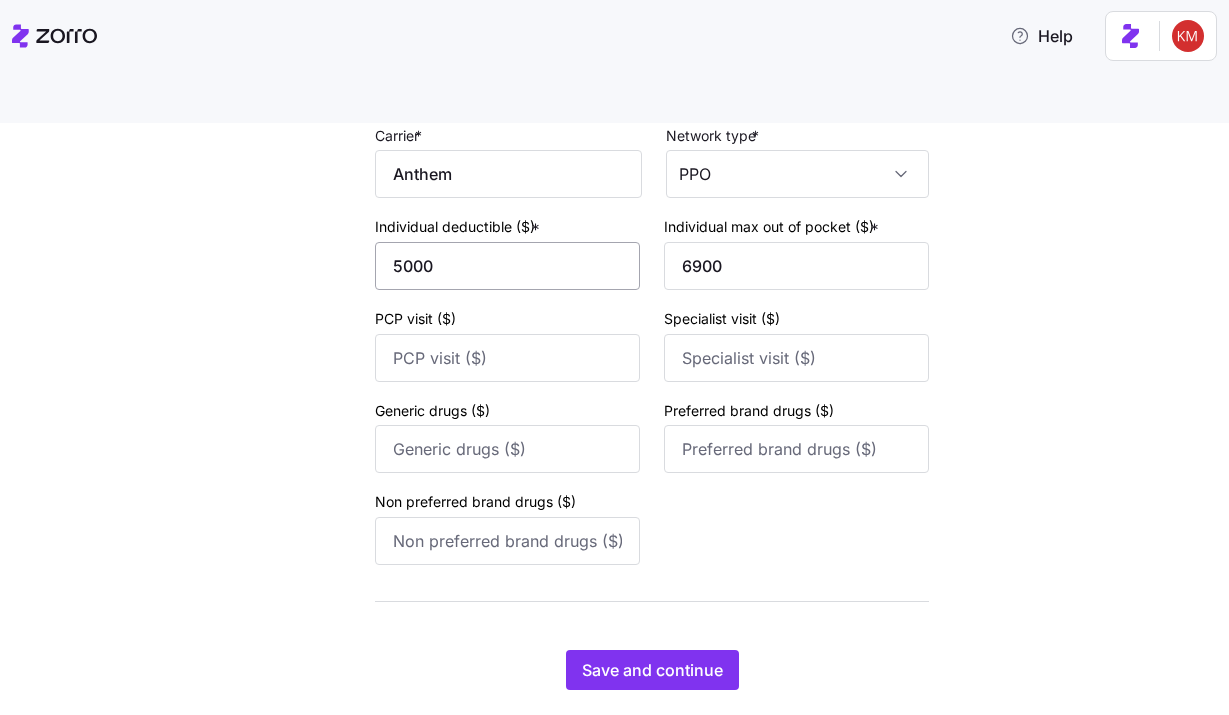 type on "1000" 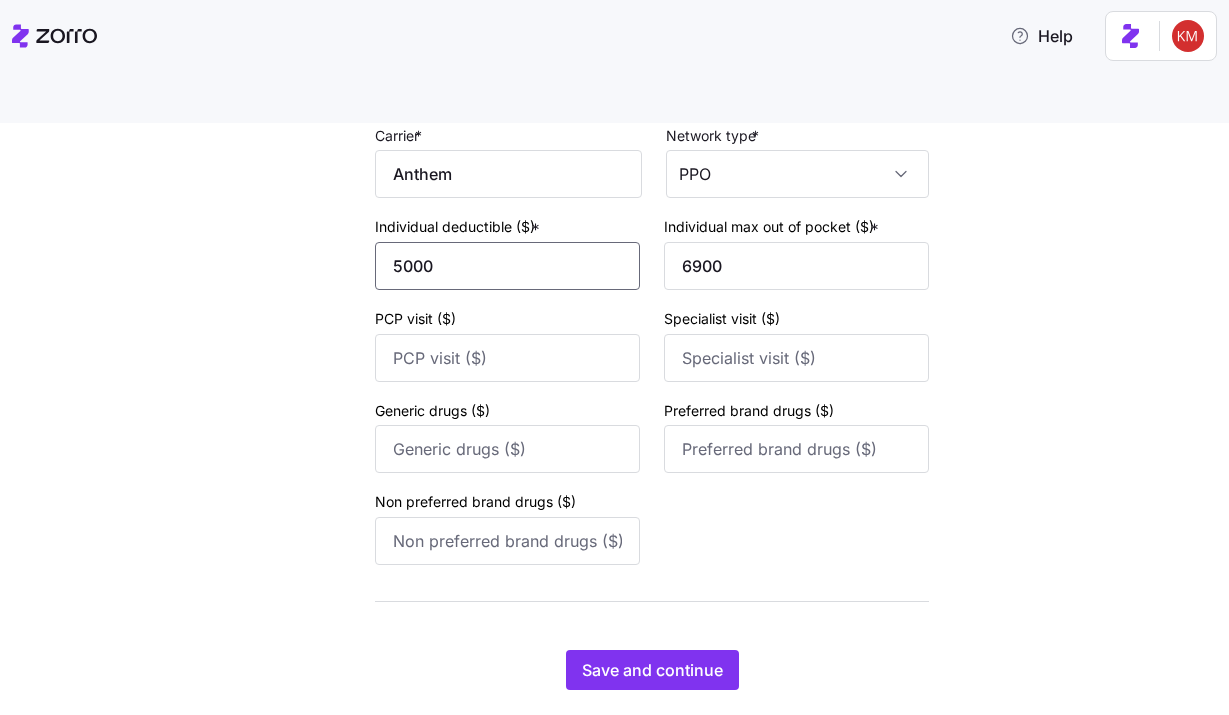 click on "5000" at bounding box center [507, 266] 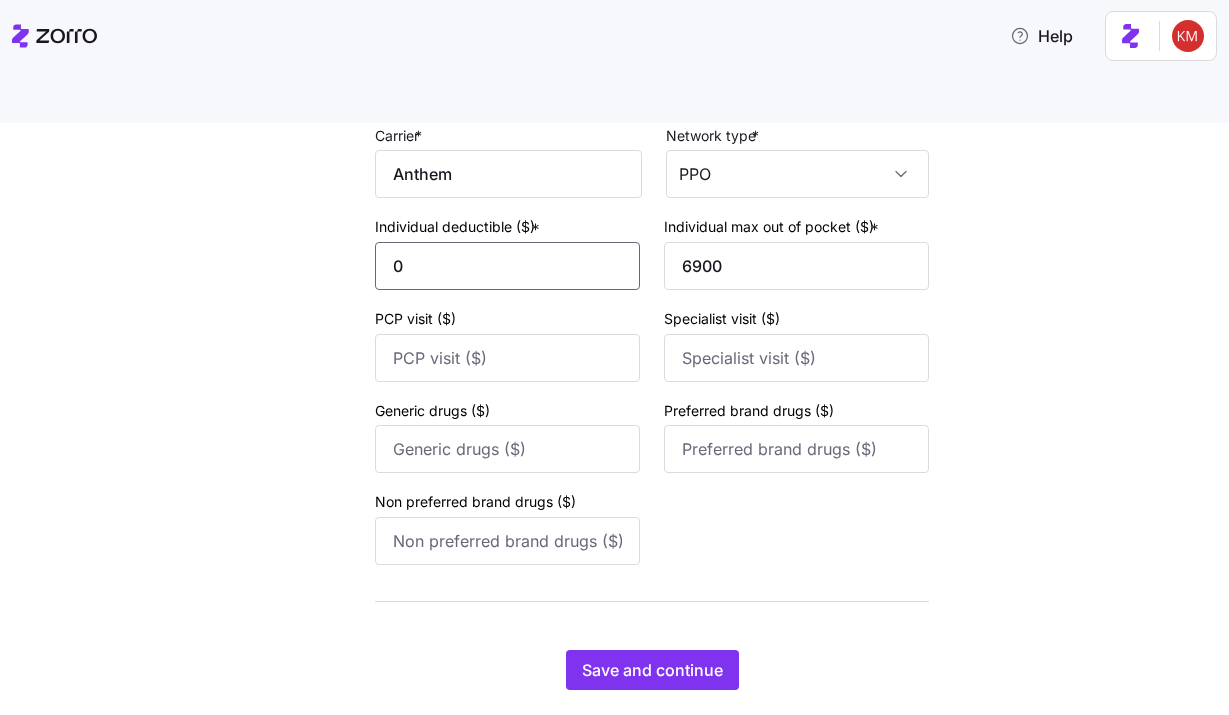 type on "0" 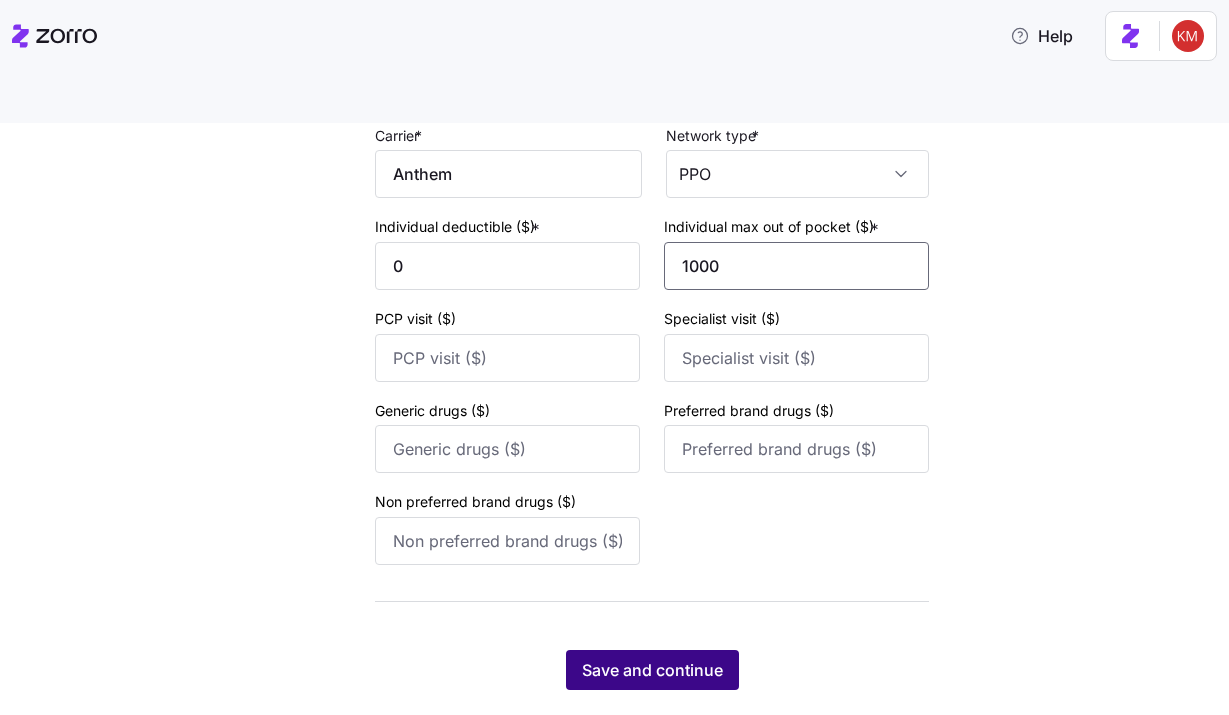 type on "1000" 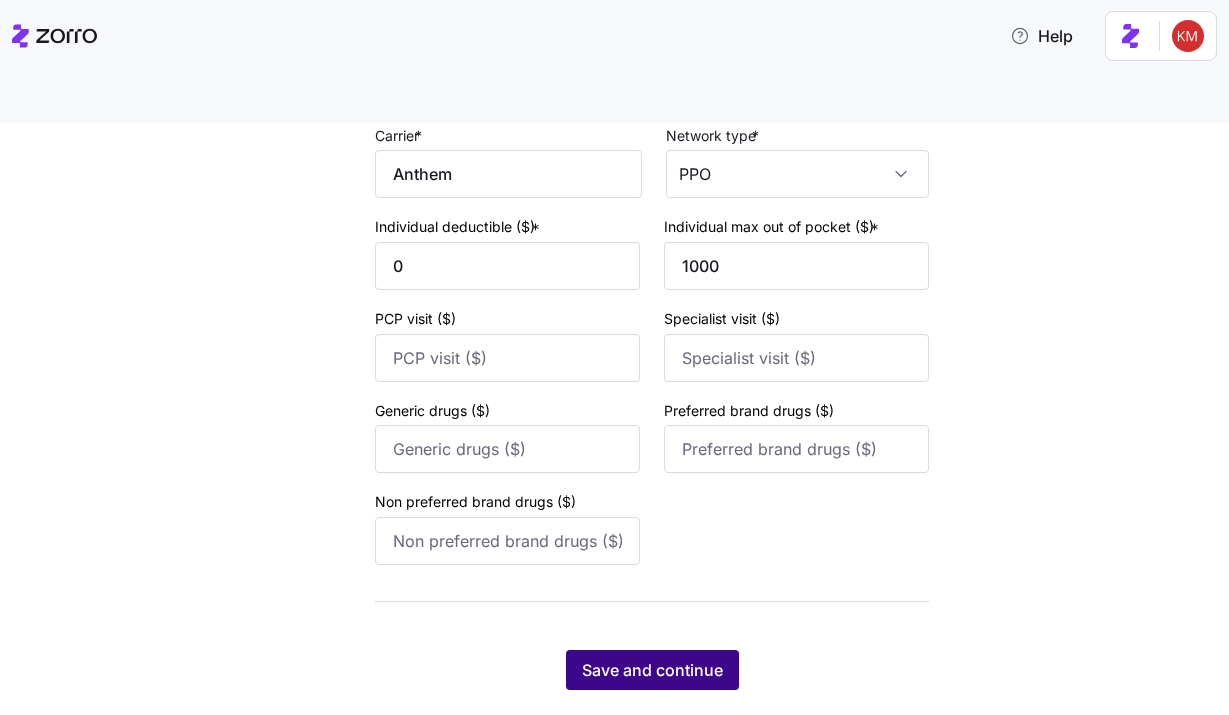 click on "Save and continue" at bounding box center (652, 670) 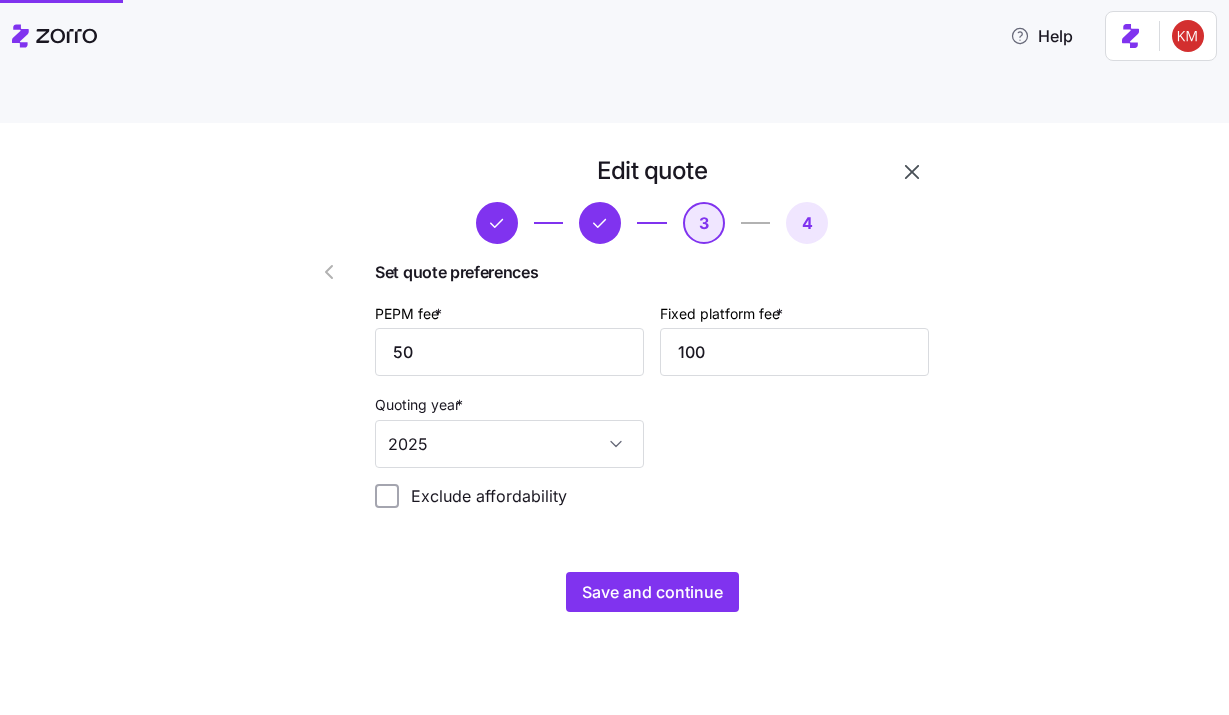 scroll, scrollTop: 0, scrollLeft: 0, axis: both 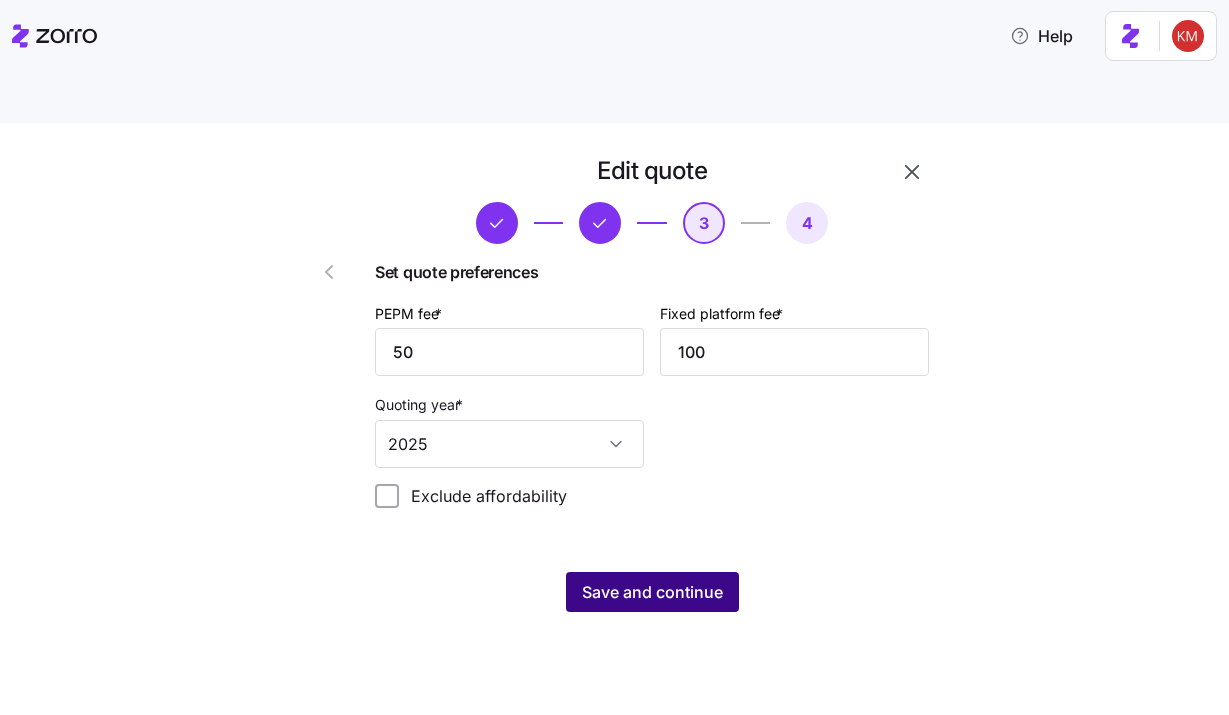 click on "Save and continue" at bounding box center (652, 592) 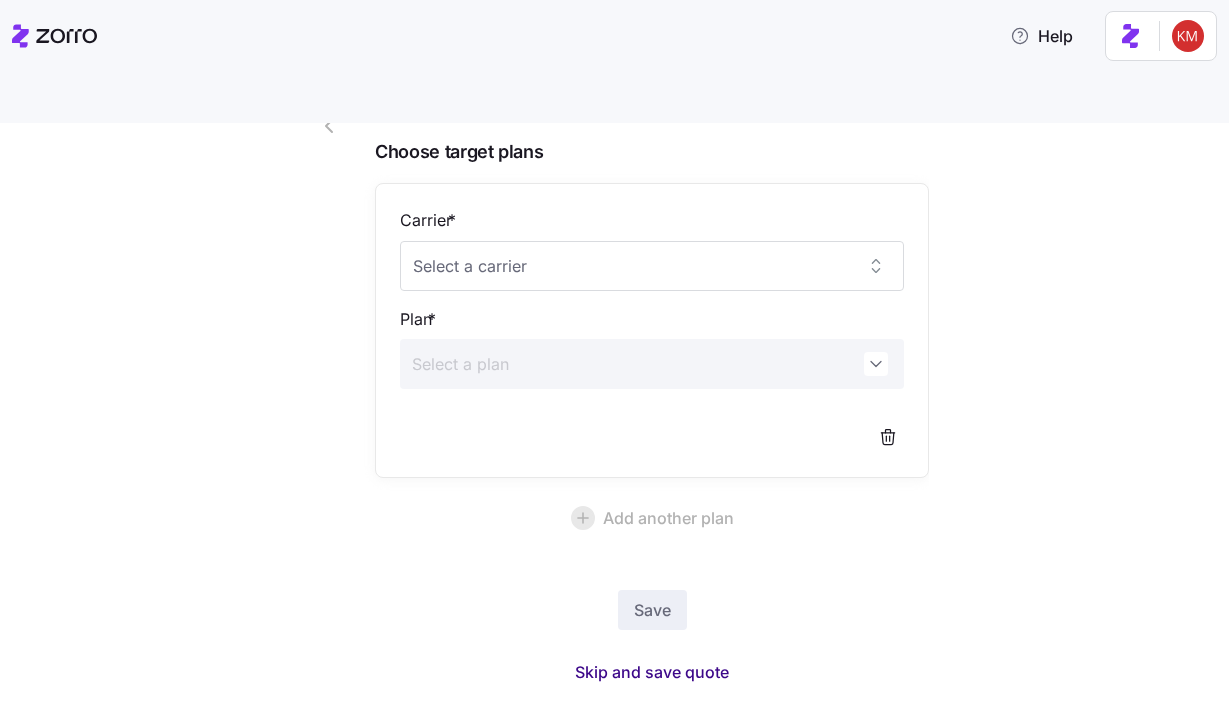 click on "Skip and save quote" at bounding box center [652, 672] 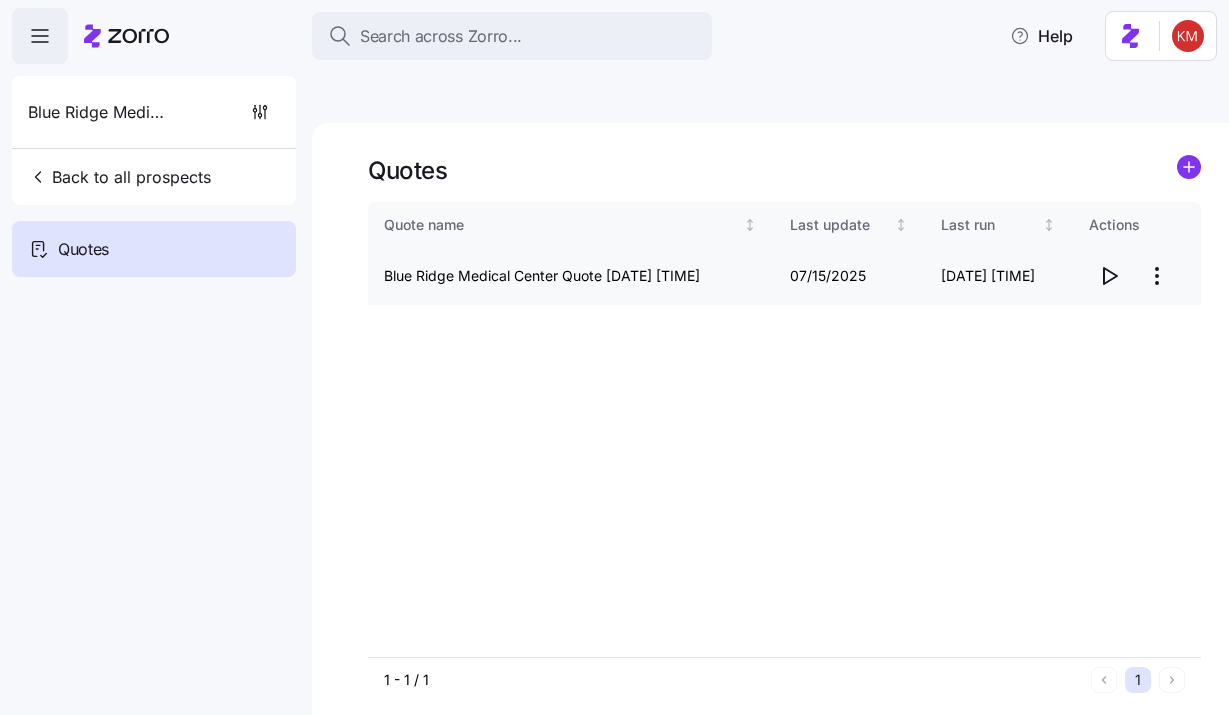 click at bounding box center (1109, 276) 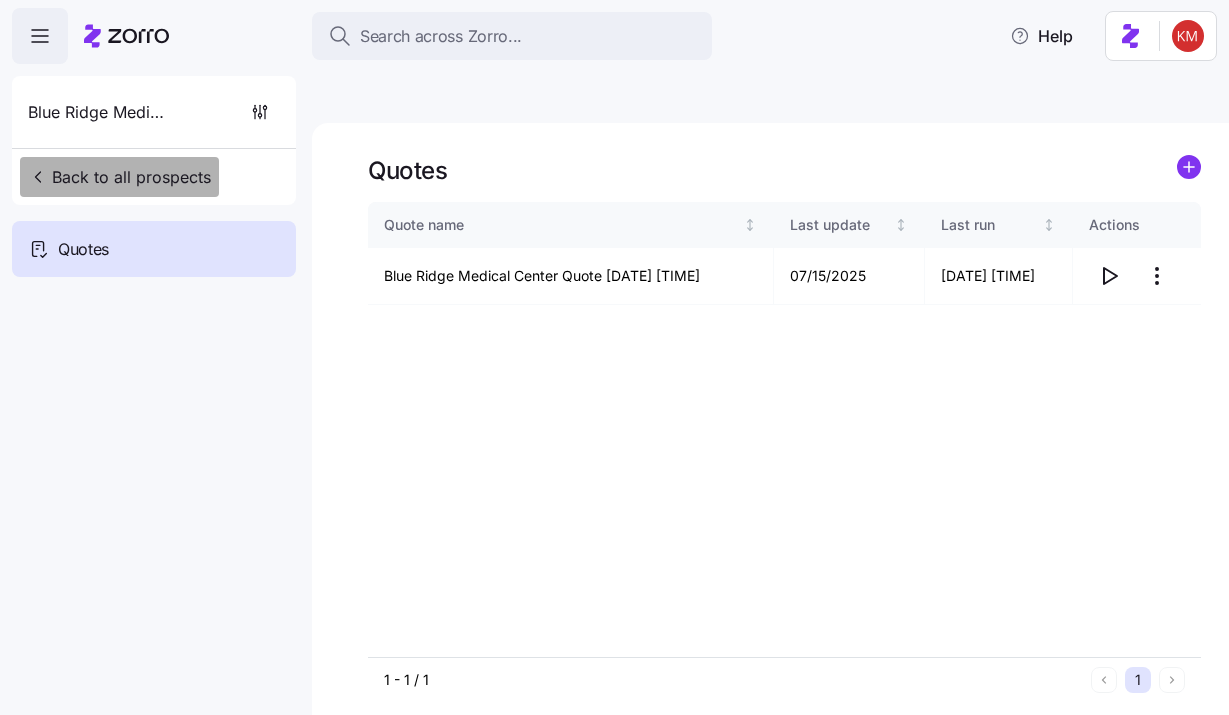click on "Back to all prospects" at bounding box center [119, 177] 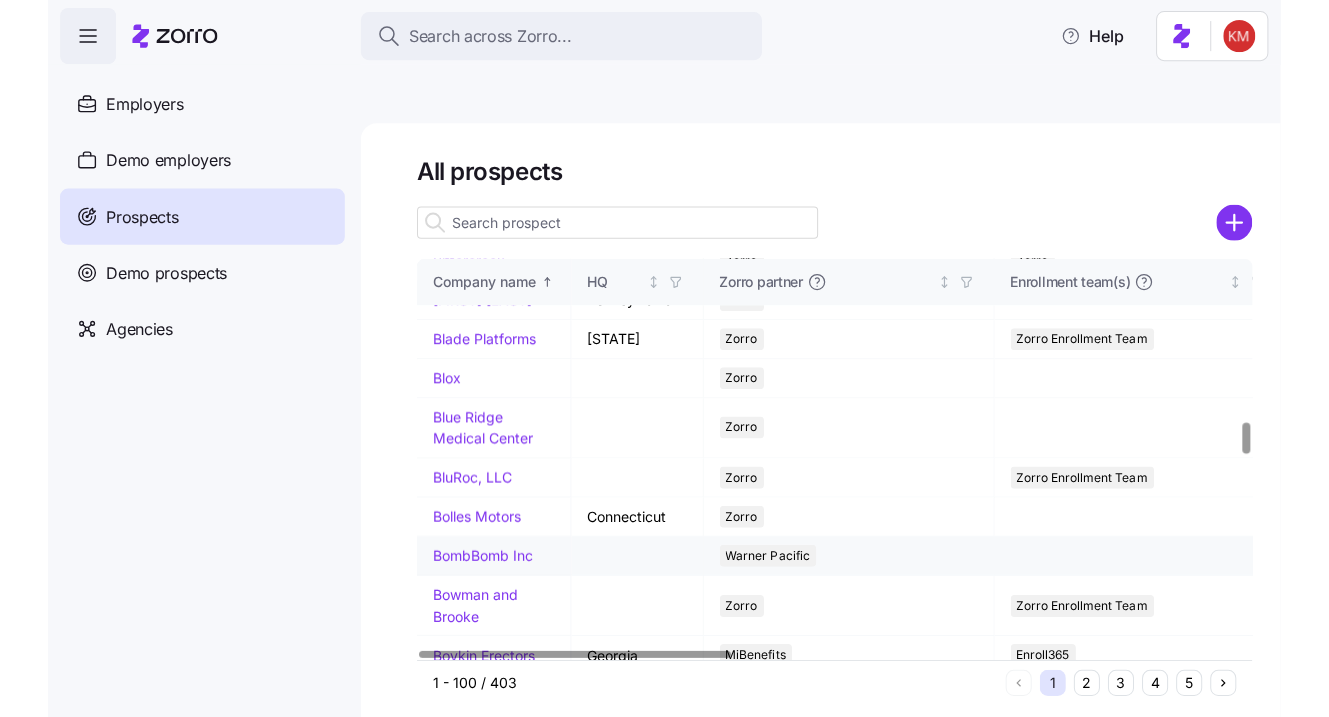 scroll, scrollTop: 2166, scrollLeft: 0, axis: vertical 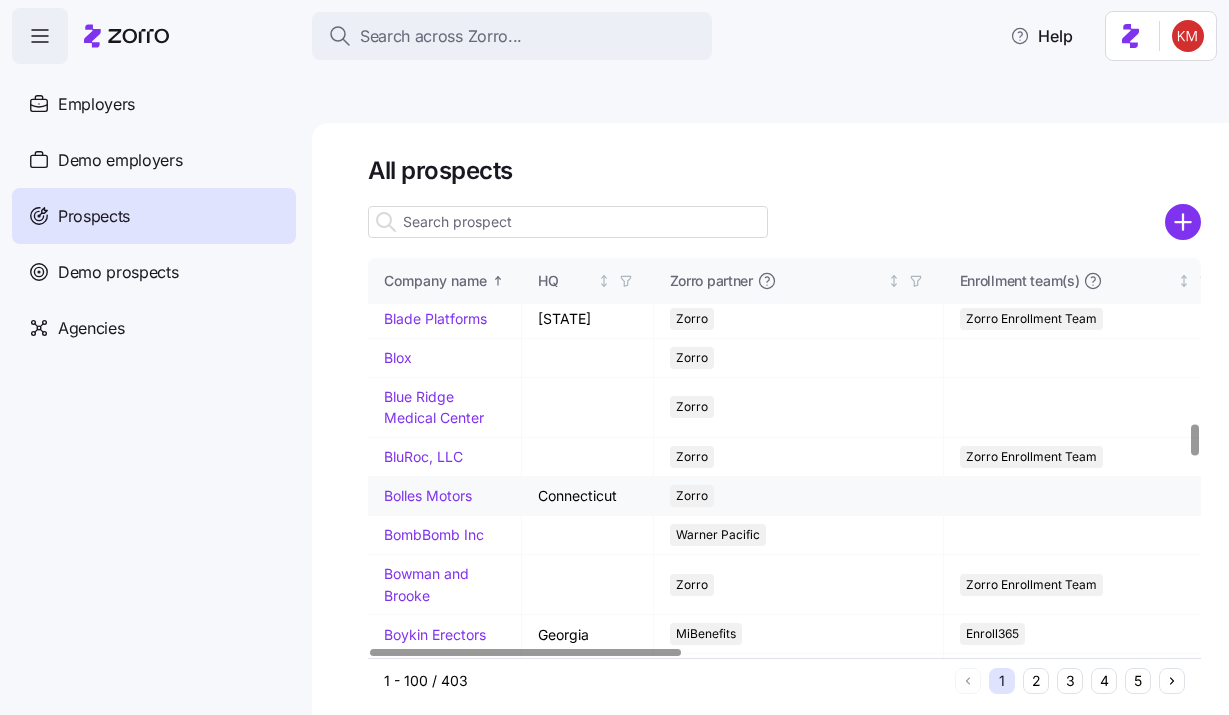 click on "Bolles Motors" at bounding box center (428, 495) 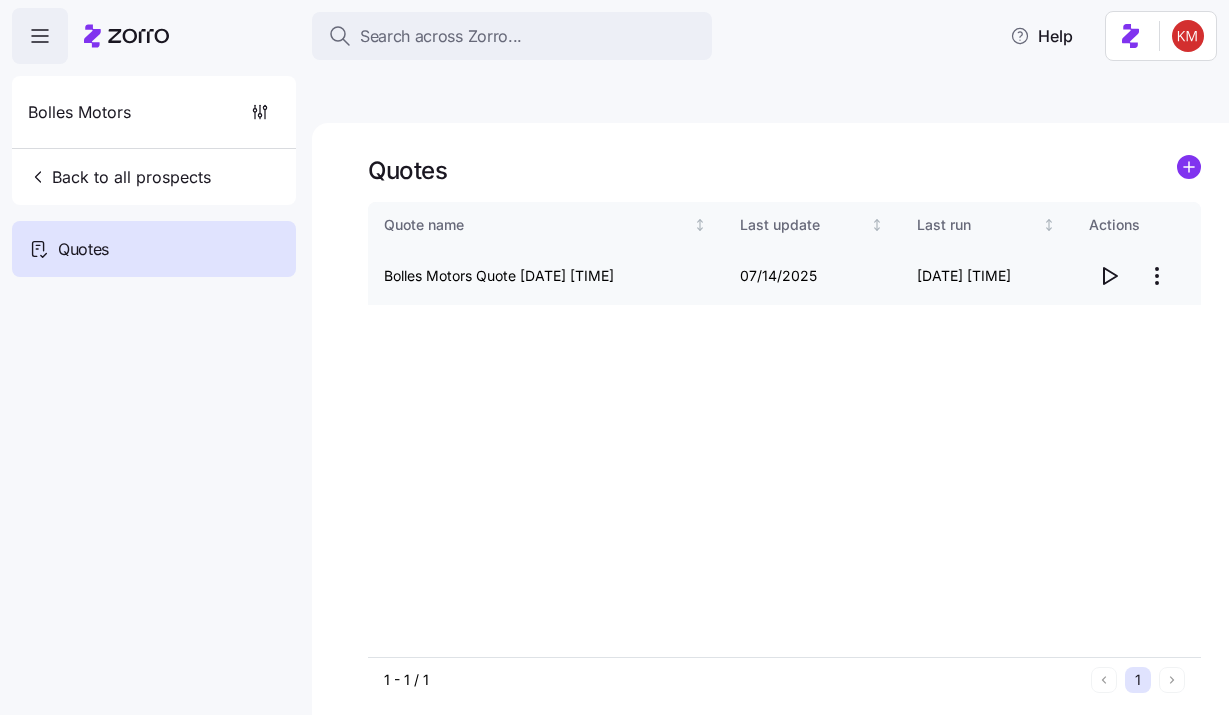 click 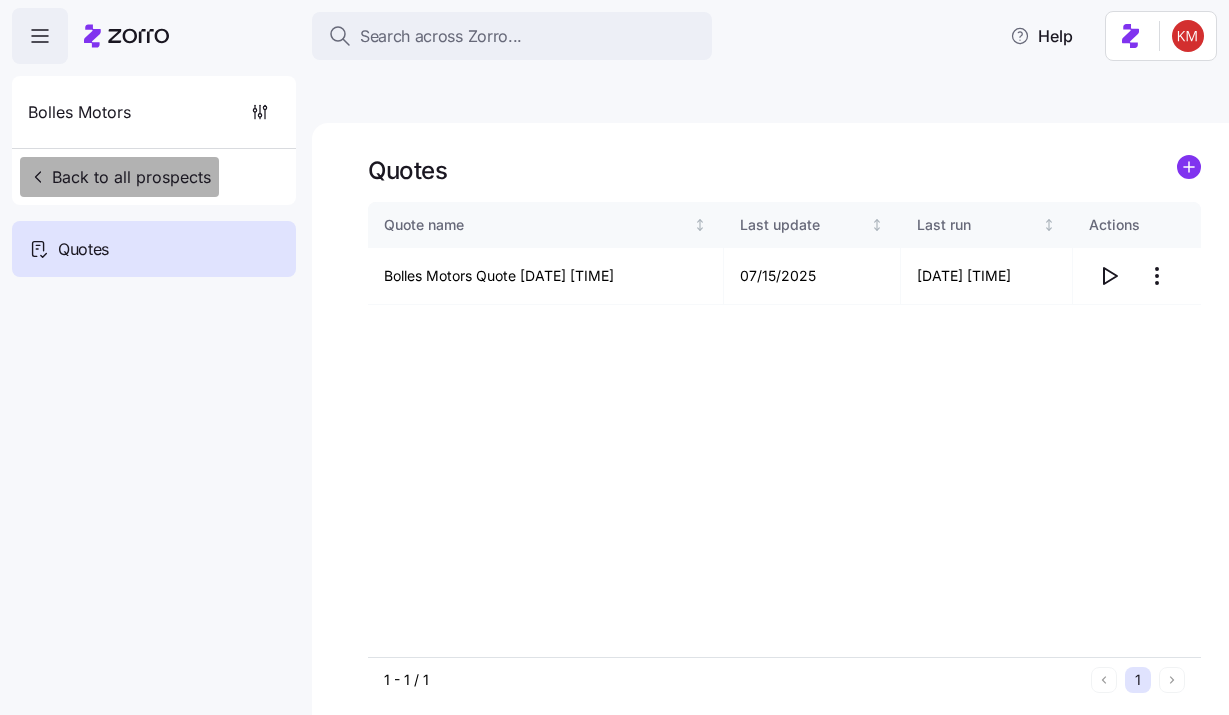 click on "Back to all prospects" at bounding box center [119, 177] 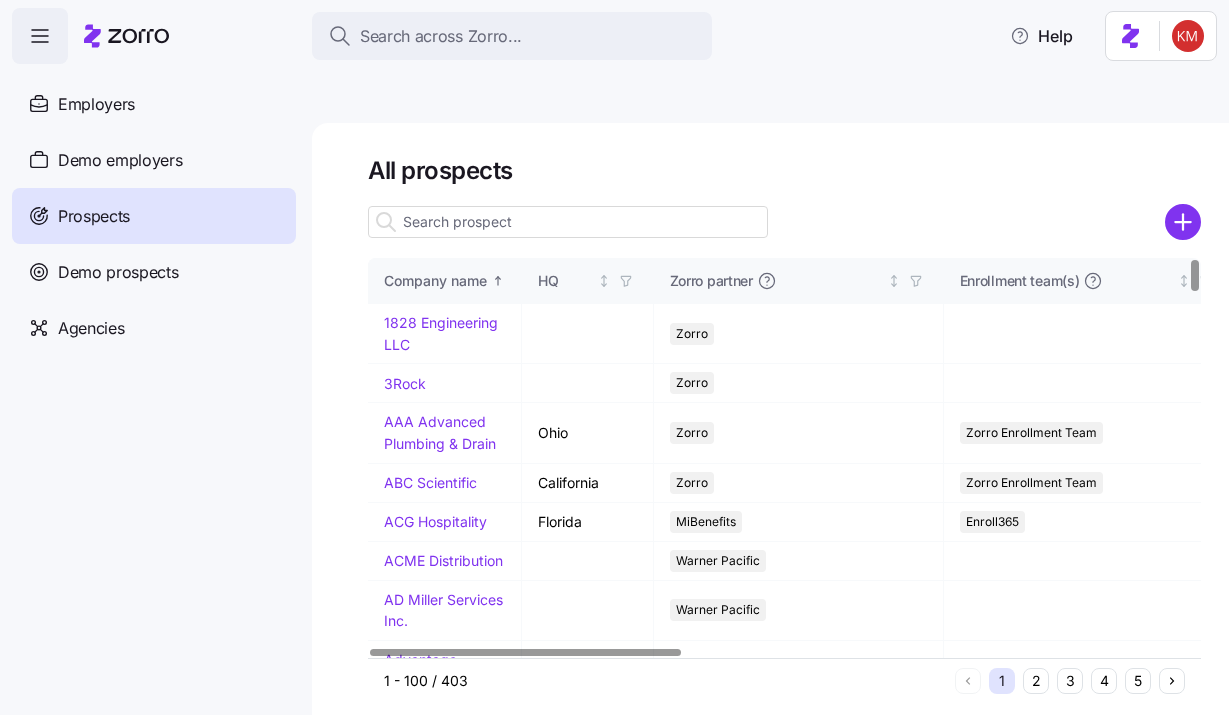 click at bounding box center [568, 222] 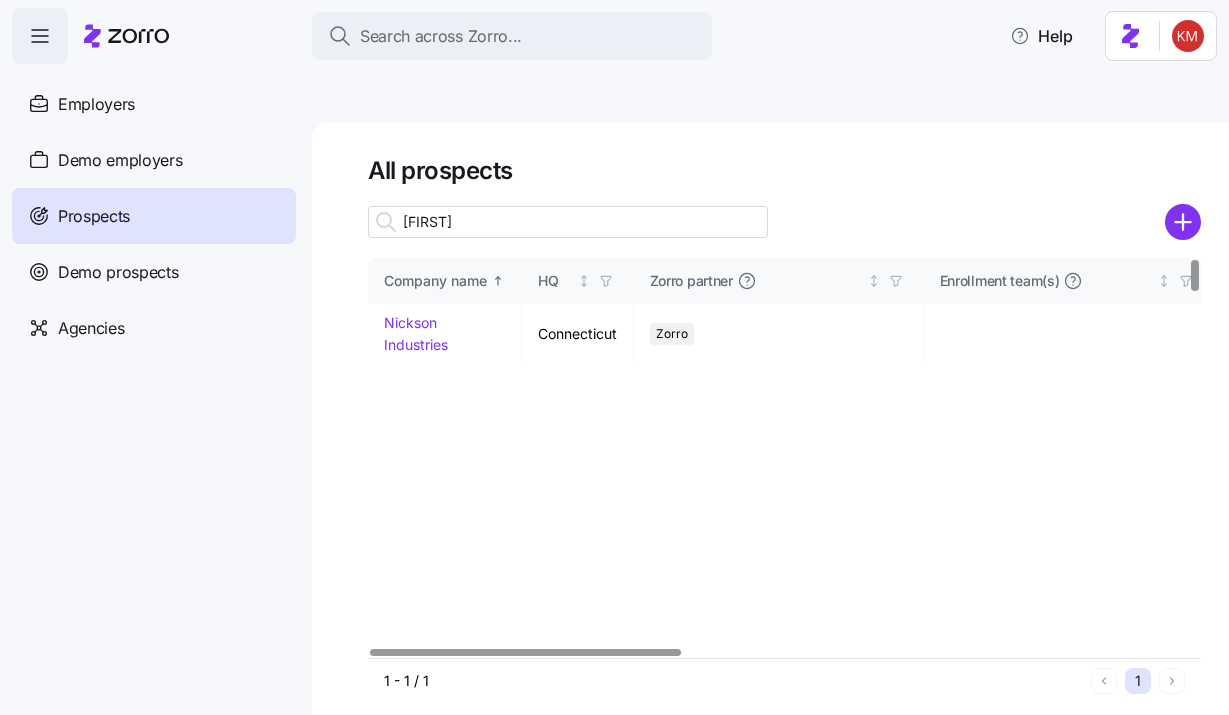 click on "nick" at bounding box center [568, 222] 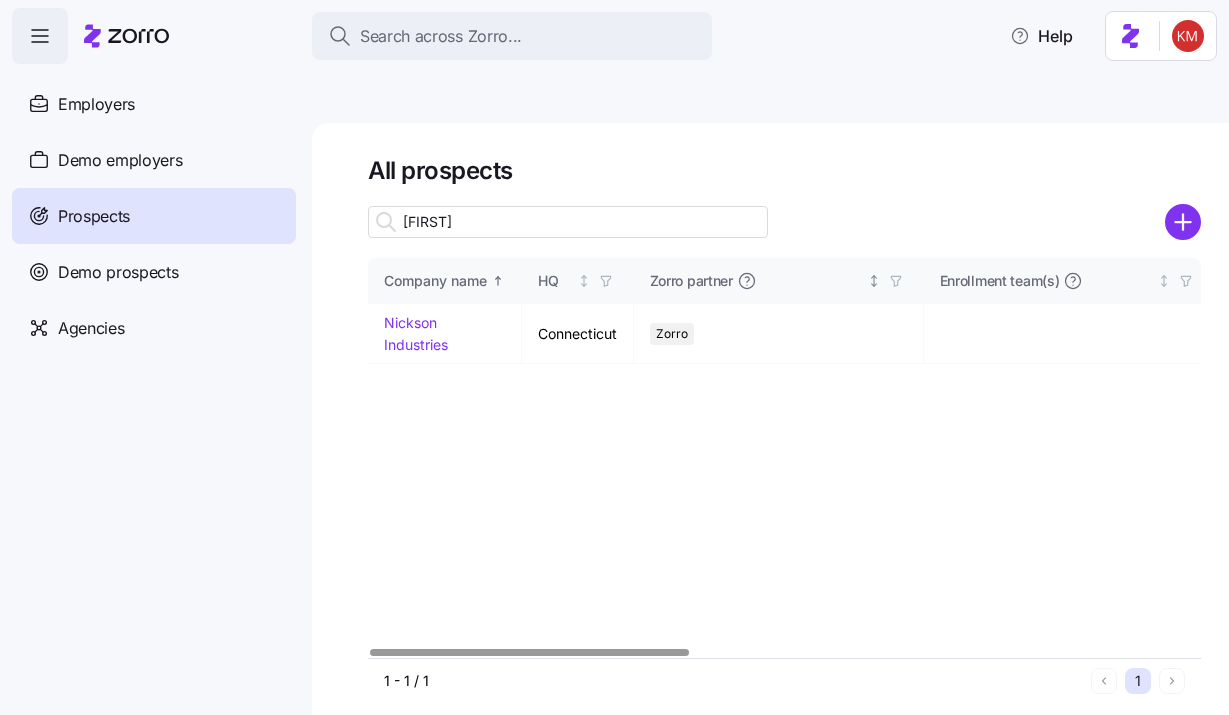 click on "Nickson Industries" at bounding box center [416, 333] 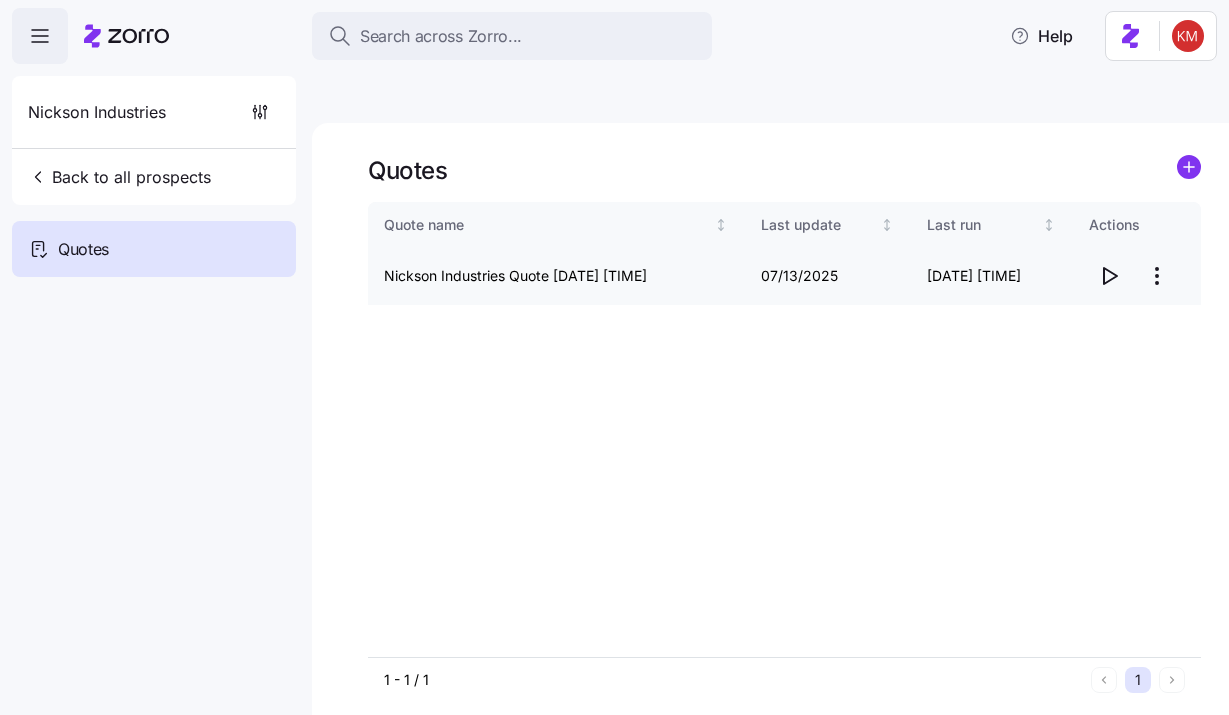 click 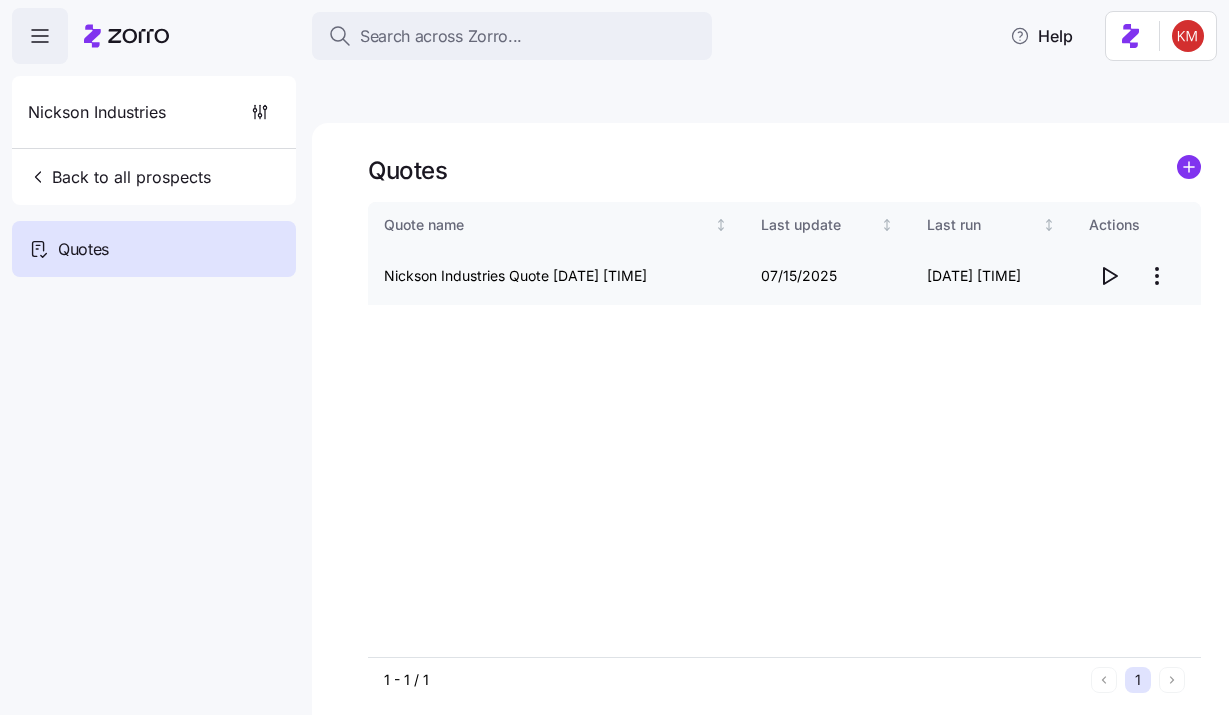 click 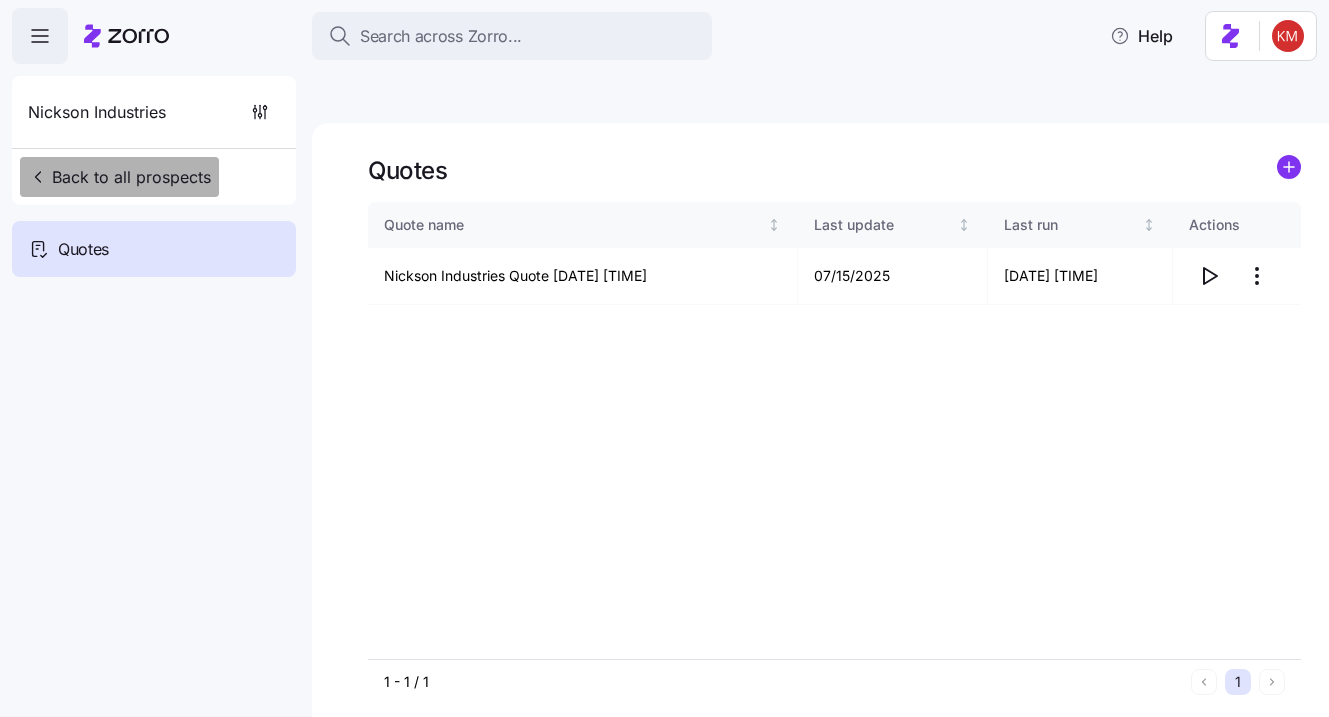 click on "Back to all prospects" at bounding box center (119, 177) 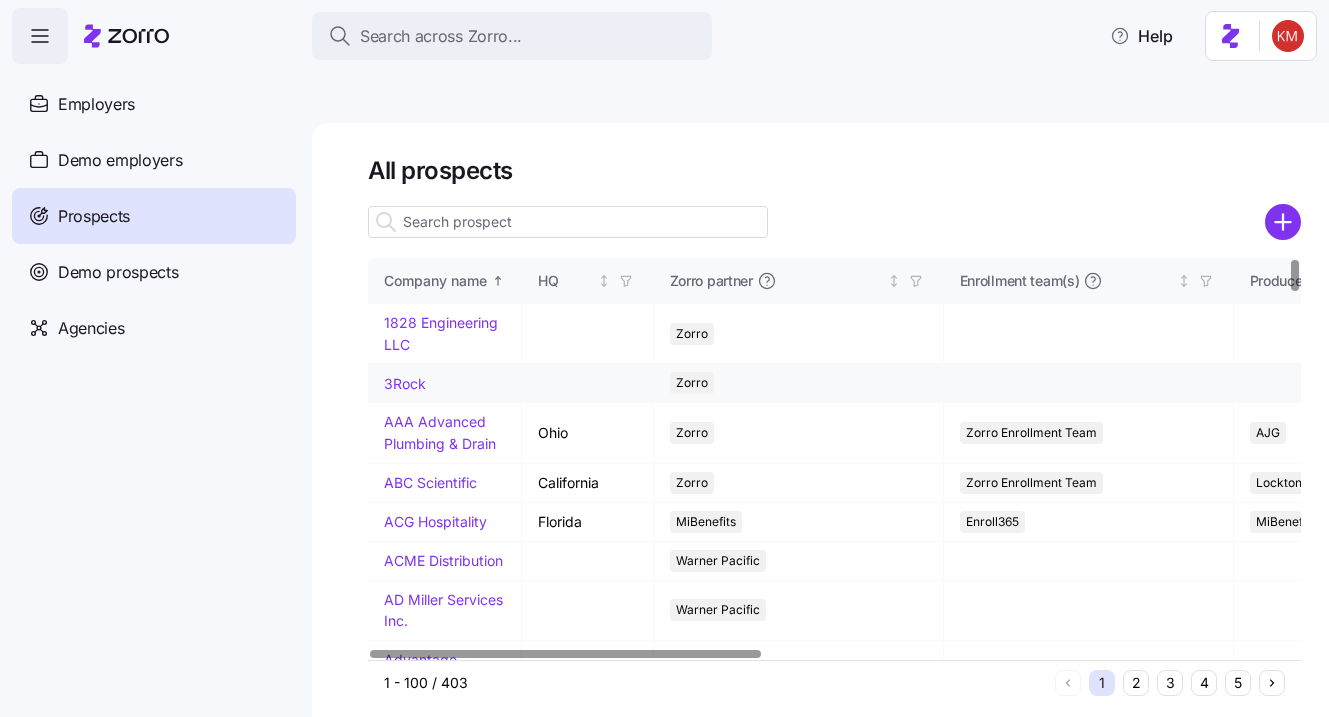 scroll, scrollTop: 0, scrollLeft: 0, axis: both 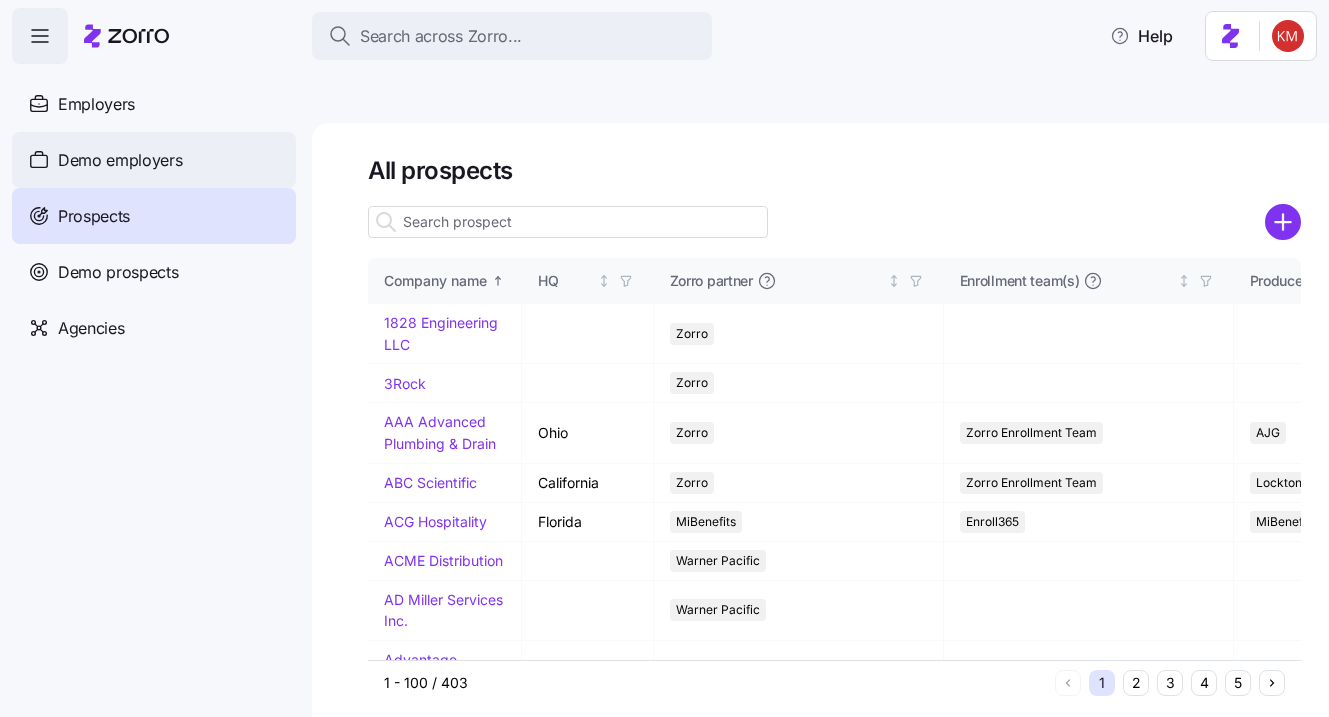 click on "Demo employers" at bounding box center (120, 160) 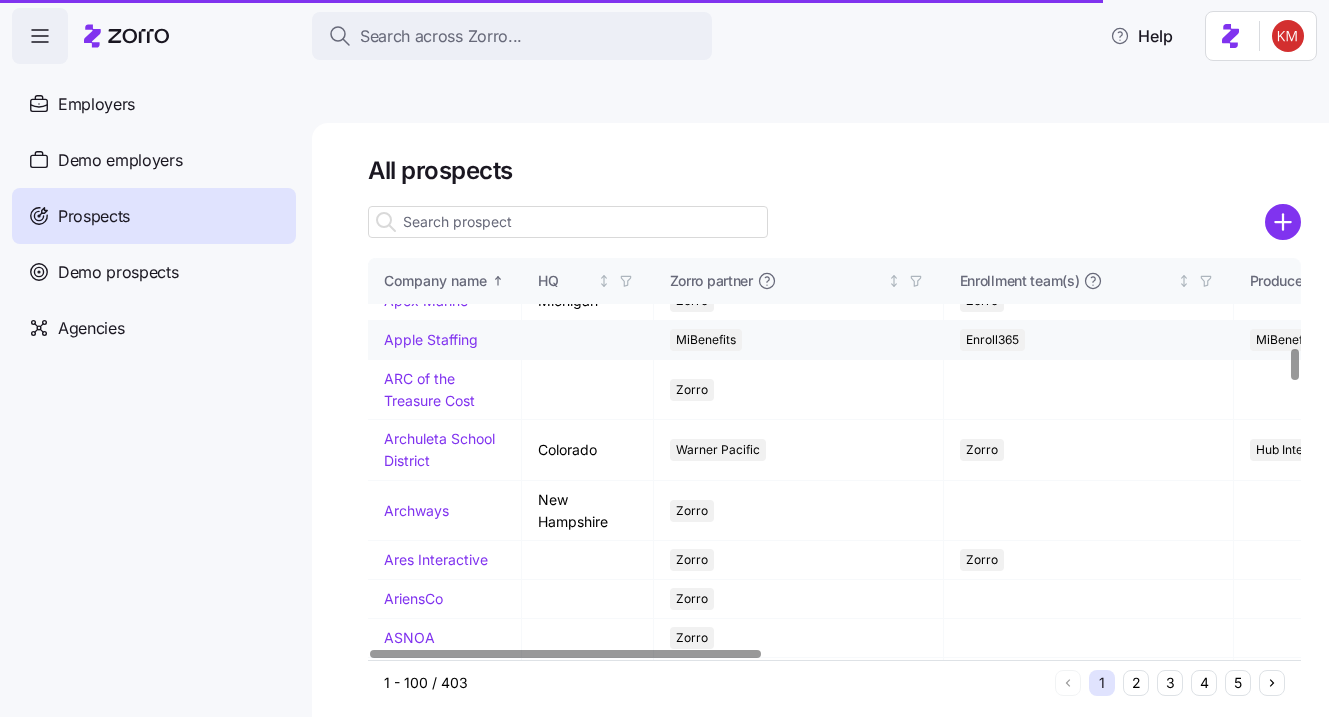 scroll, scrollTop: 0, scrollLeft: 0, axis: both 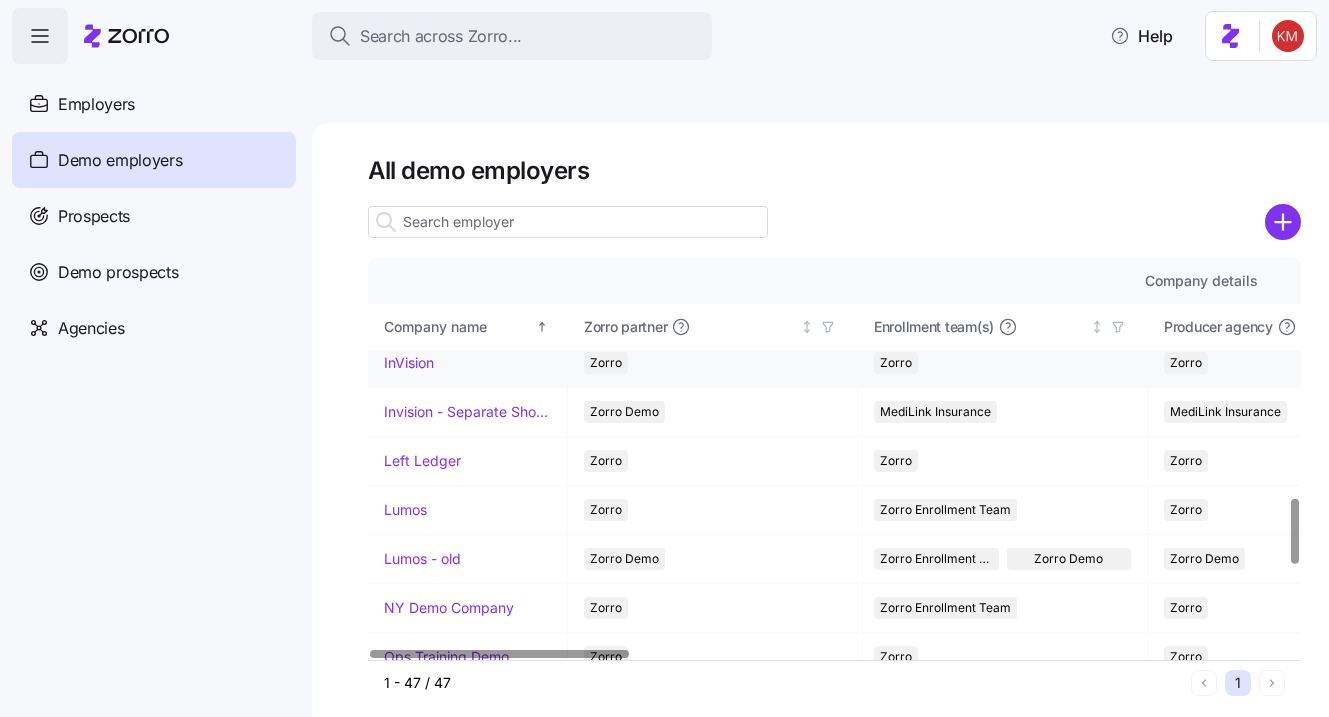 click on "InVision" at bounding box center [409, 363] 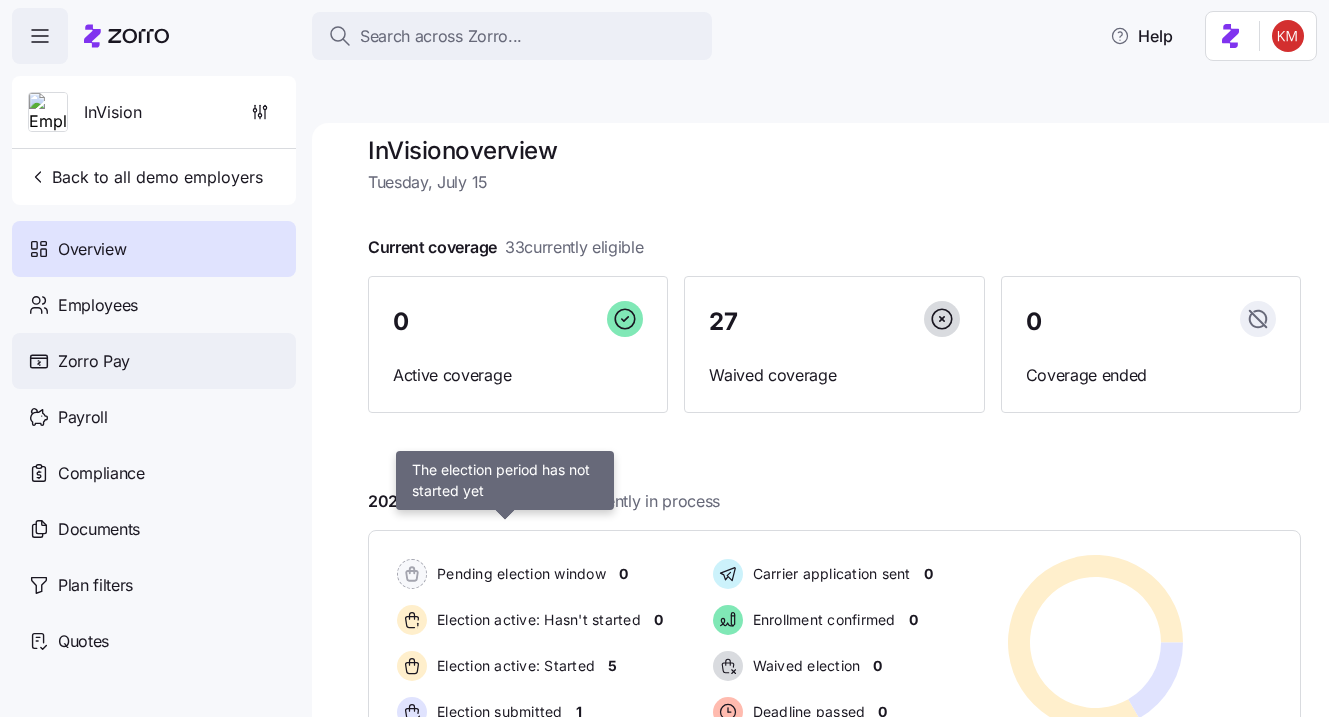 scroll, scrollTop: 38, scrollLeft: 0, axis: vertical 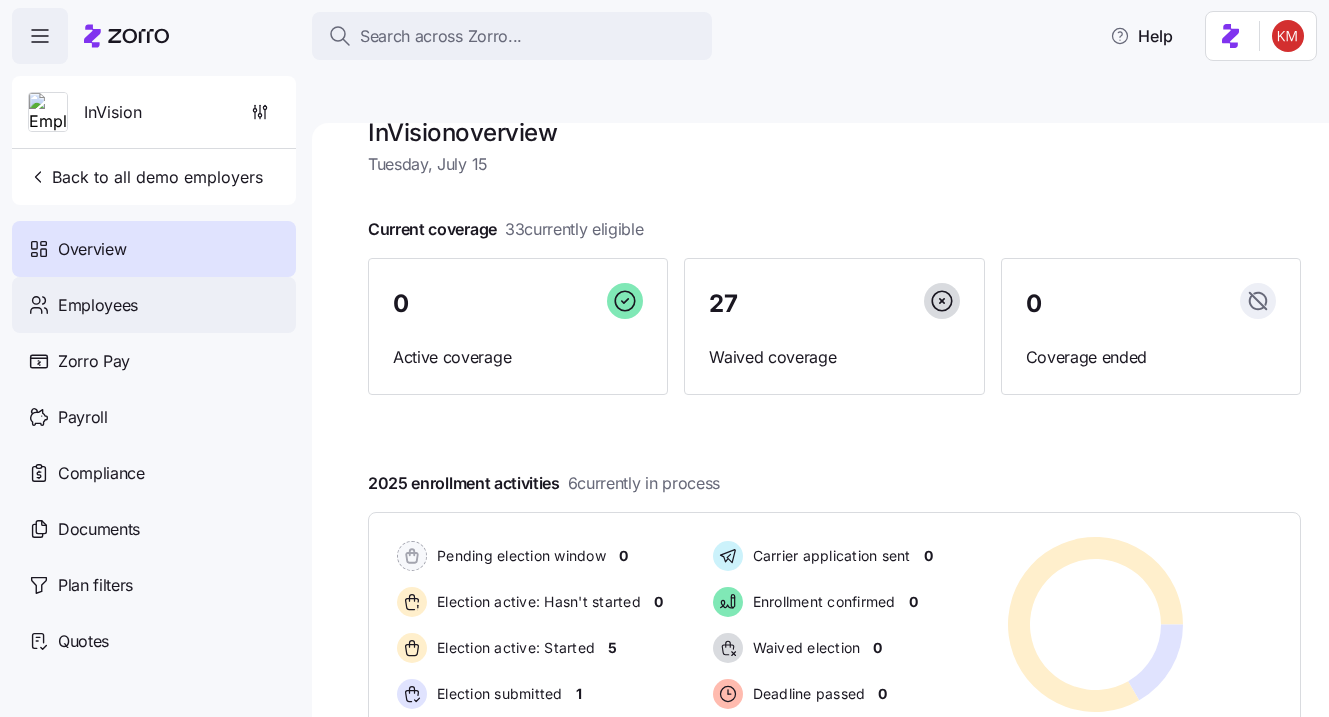 click on "Employees" at bounding box center (154, 305) 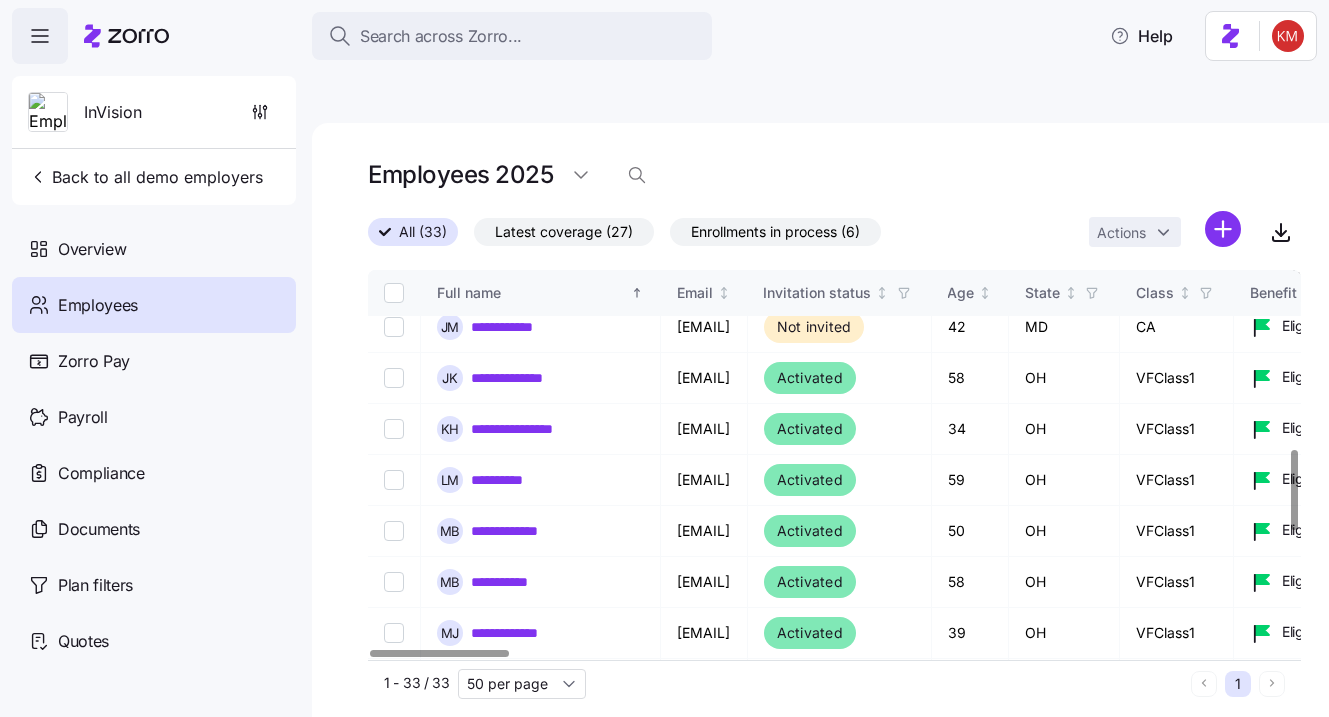 scroll, scrollTop: 752, scrollLeft: 0, axis: vertical 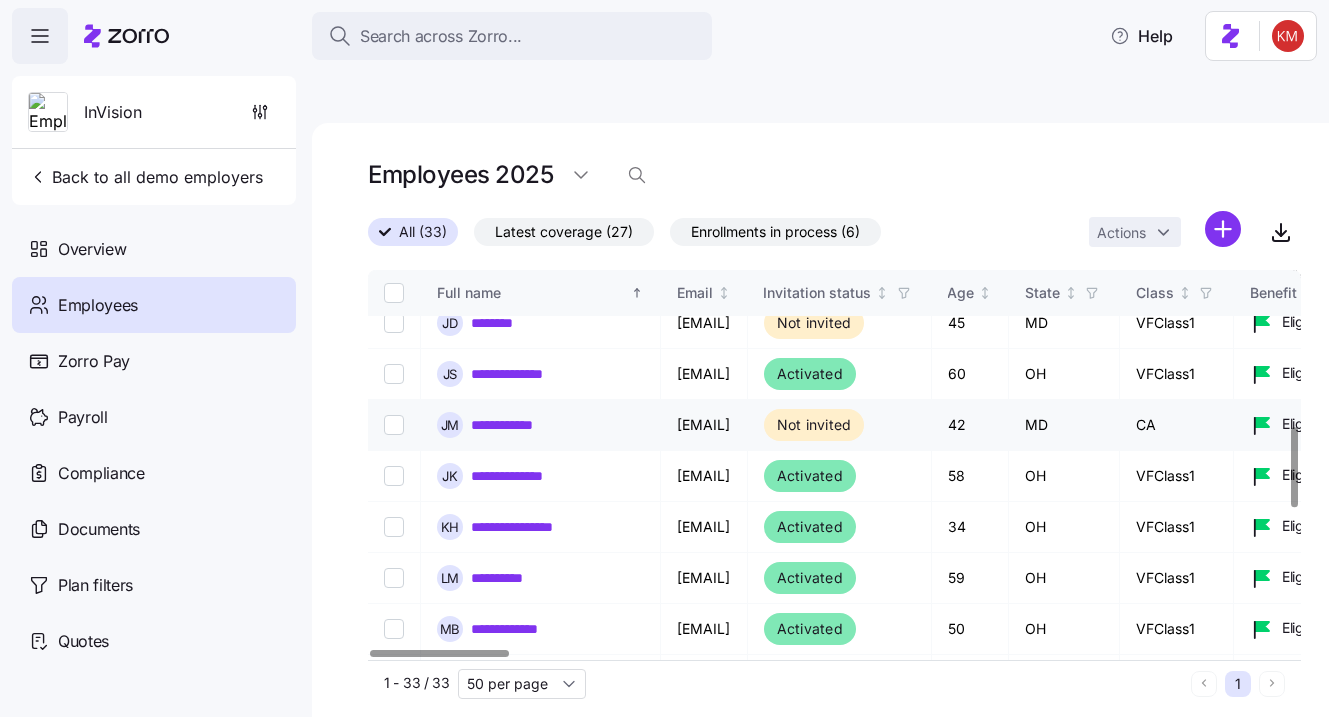 click on "**********" at bounding box center (518, 424) 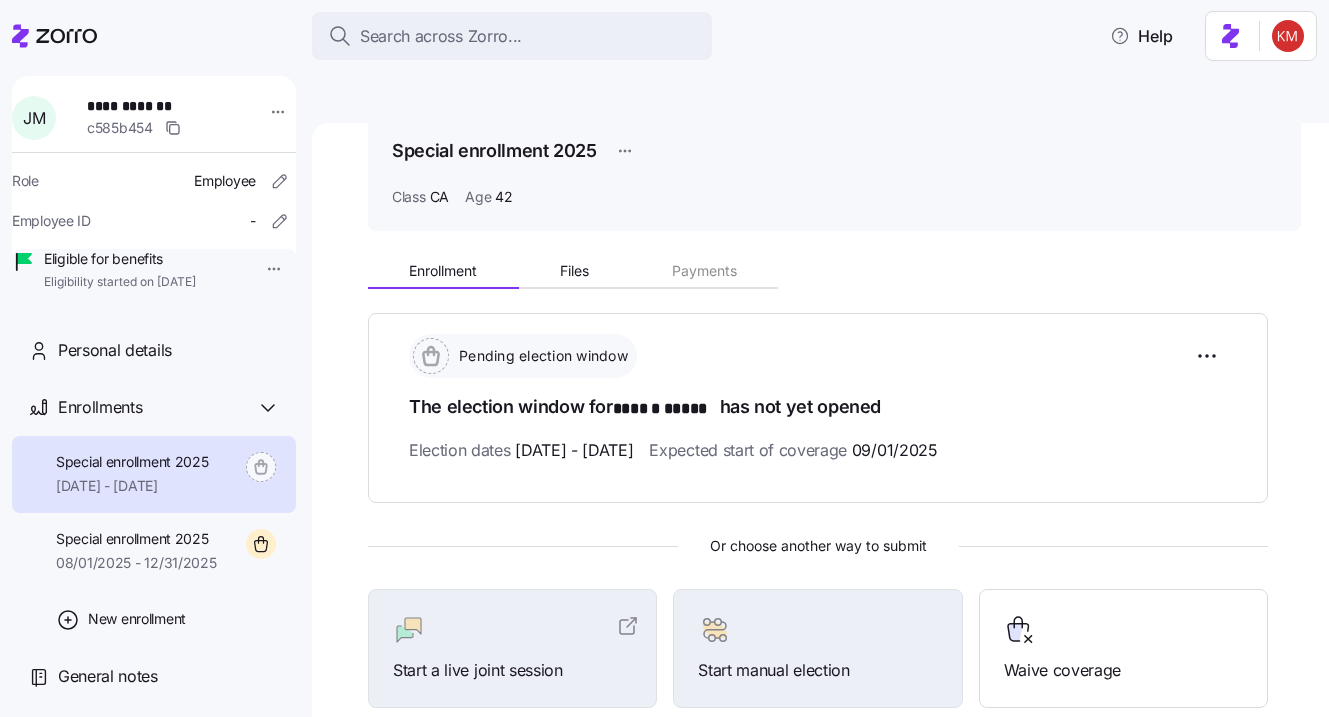 scroll, scrollTop: 167, scrollLeft: 0, axis: vertical 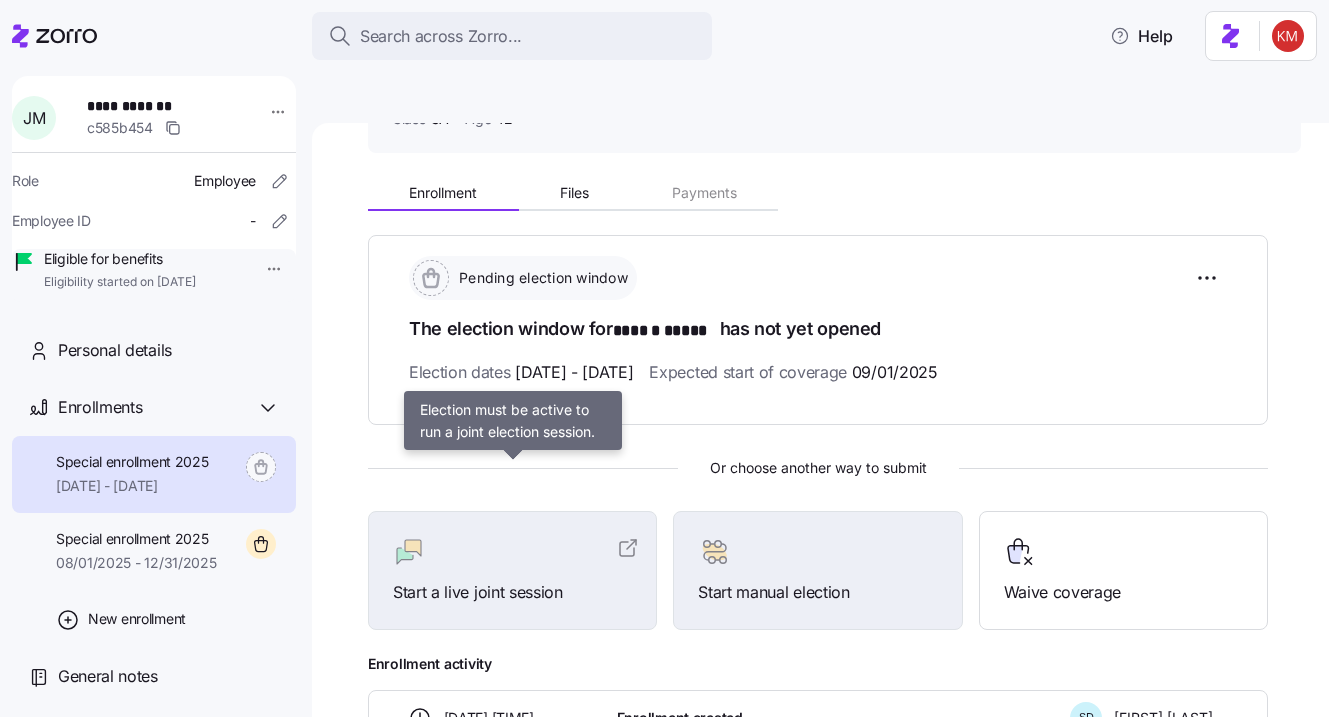 click at bounding box center (512, 552) 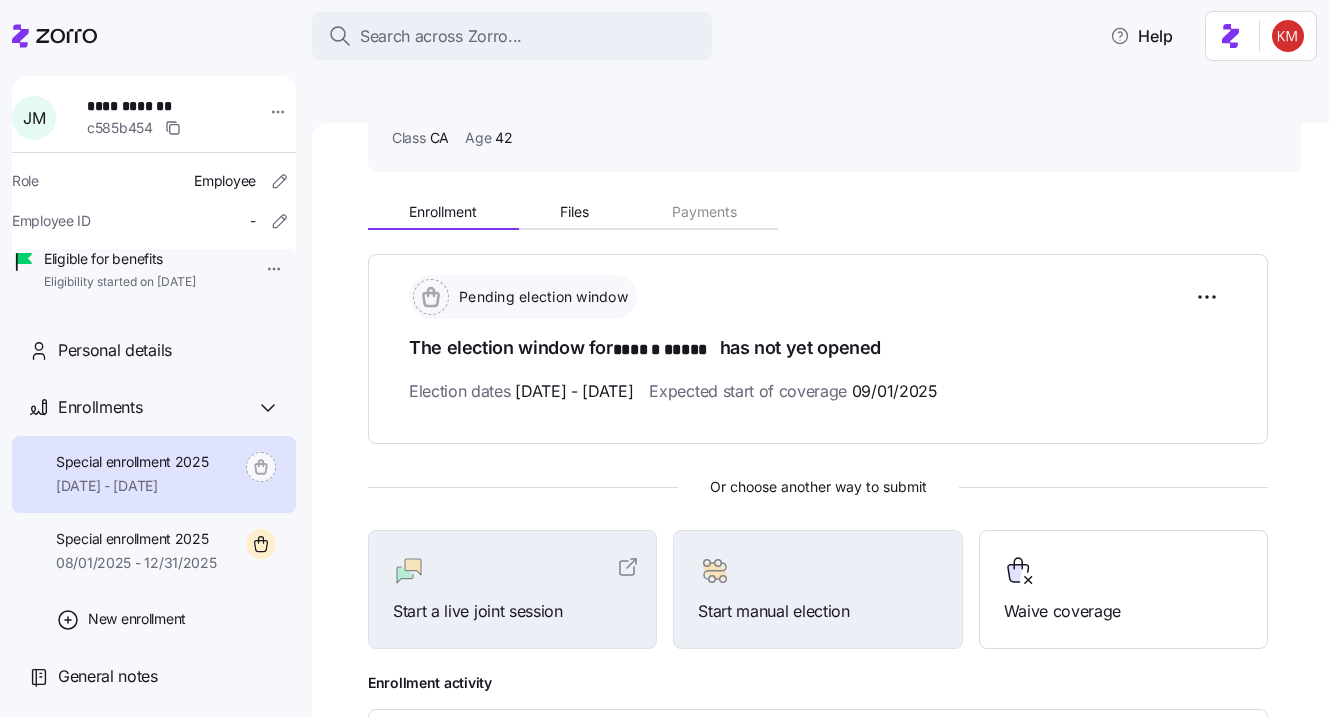 scroll, scrollTop: 163, scrollLeft: 0, axis: vertical 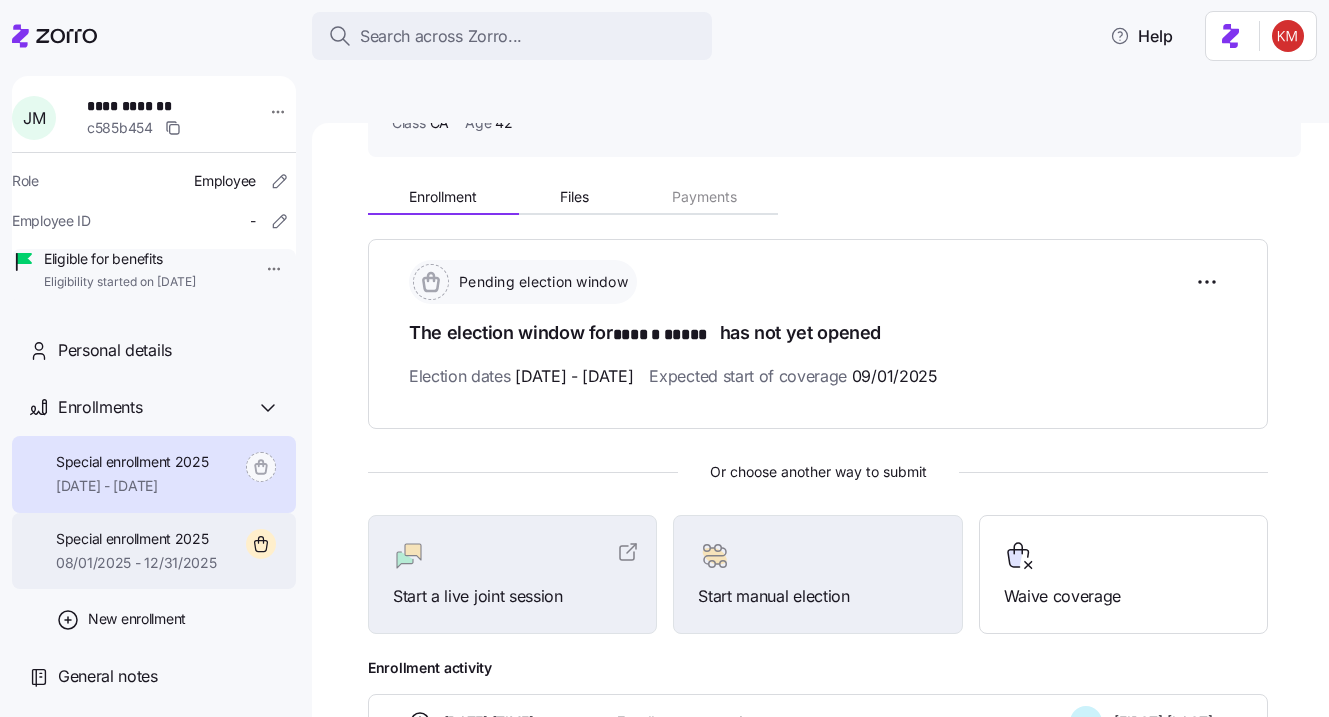 click on "08/01/2025 - 12/31/2025" at bounding box center (136, 563) 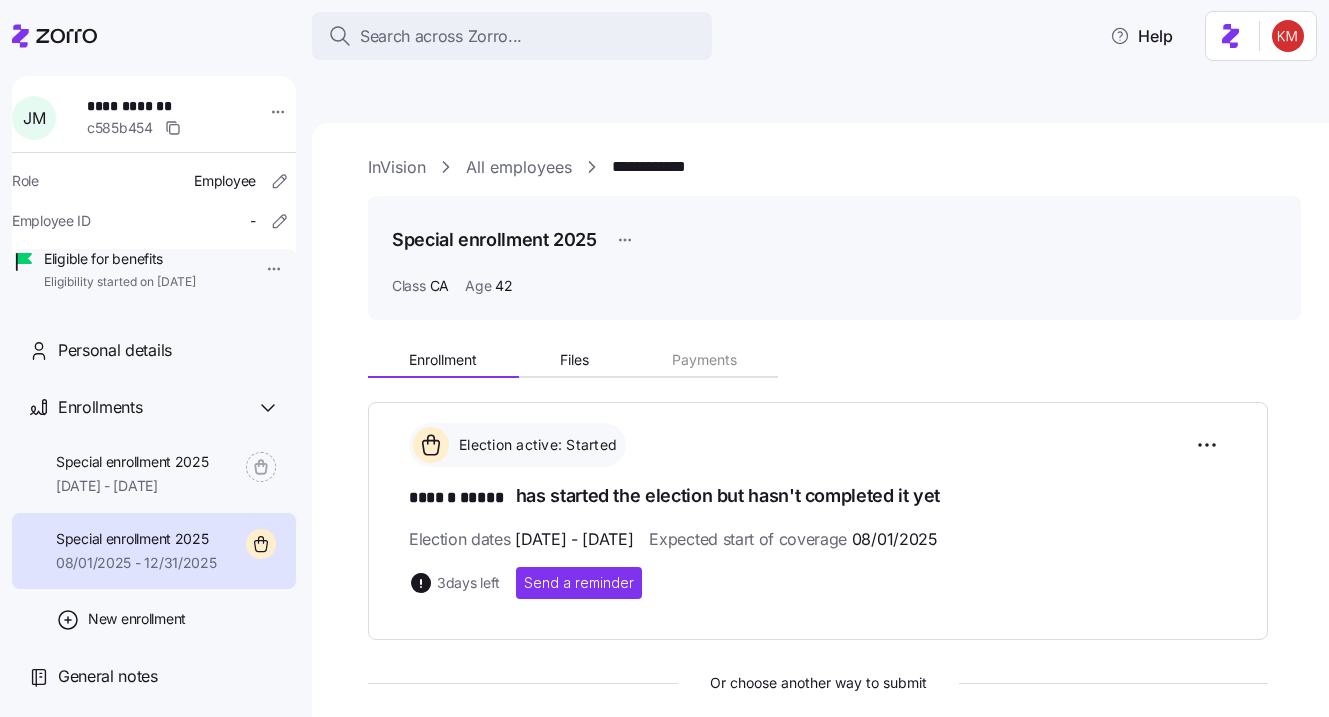 scroll, scrollTop: 199, scrollLeft: 0, axis: vertical 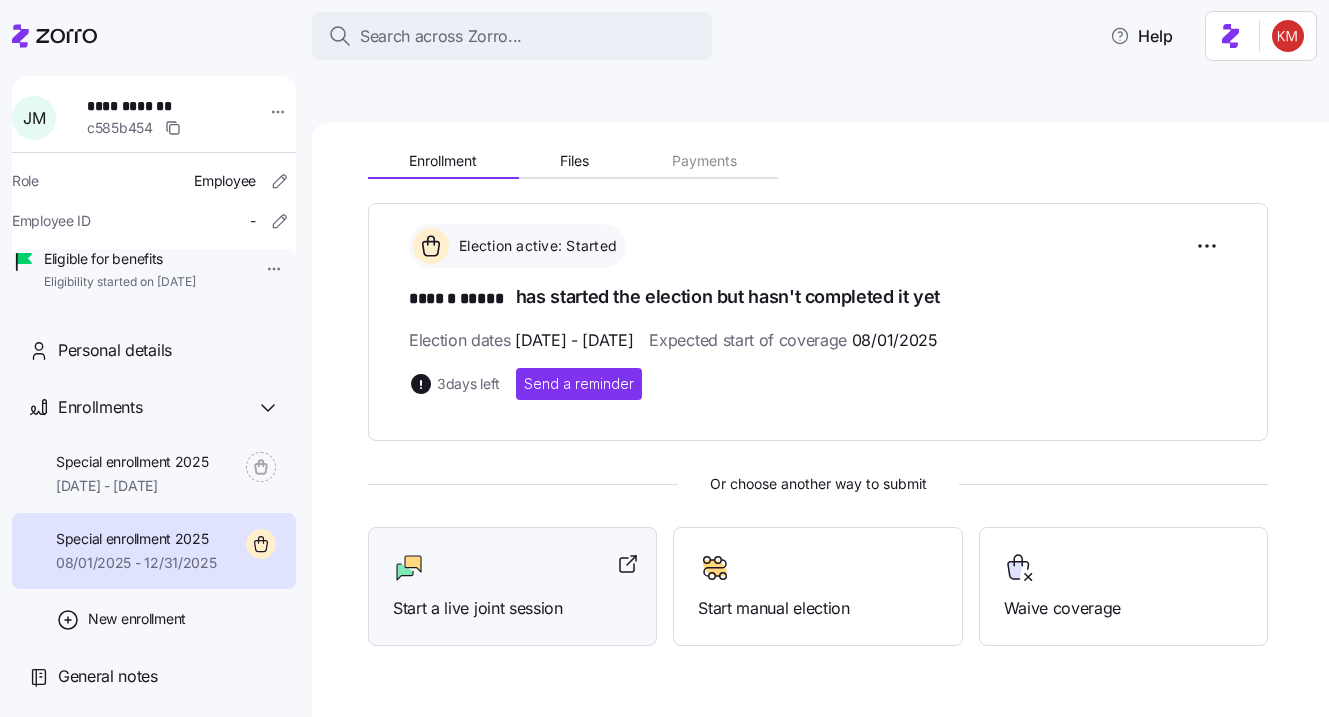 click on "Start a live joint session" at bounding box center [512, 586] 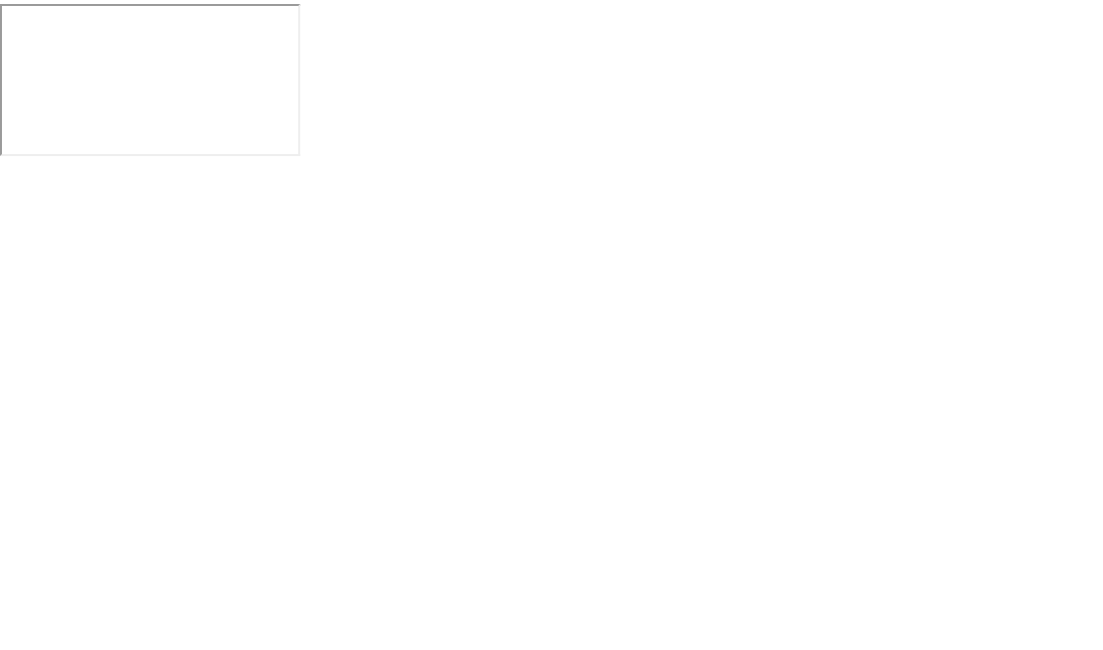 scroll, scrollTop: 0, scrollLeft: 0, axis: both 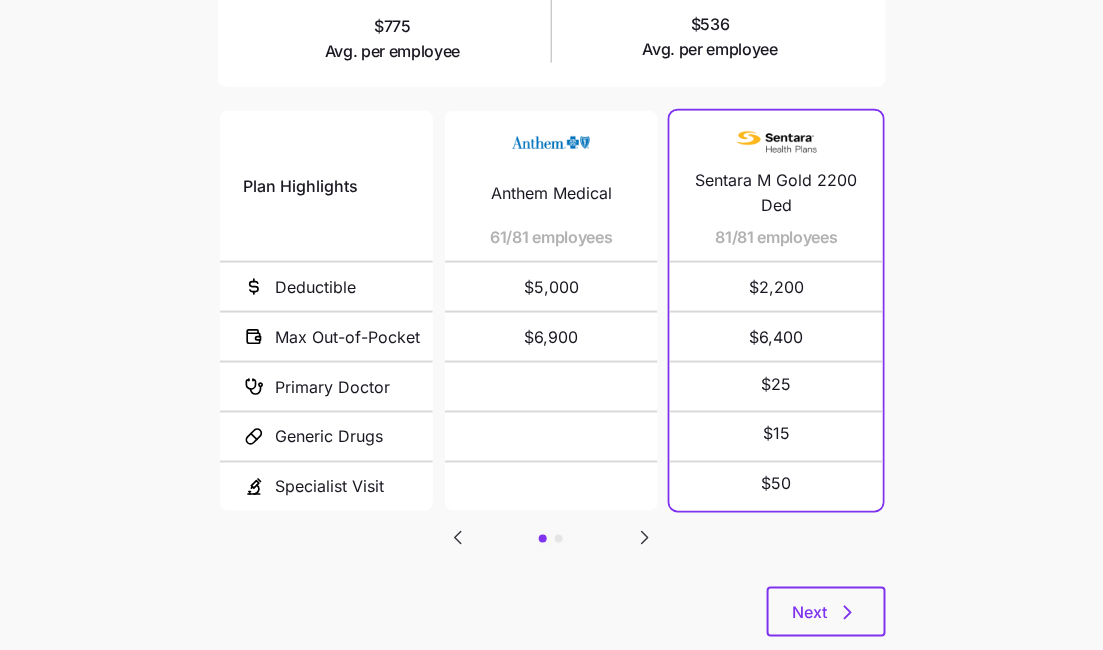 click 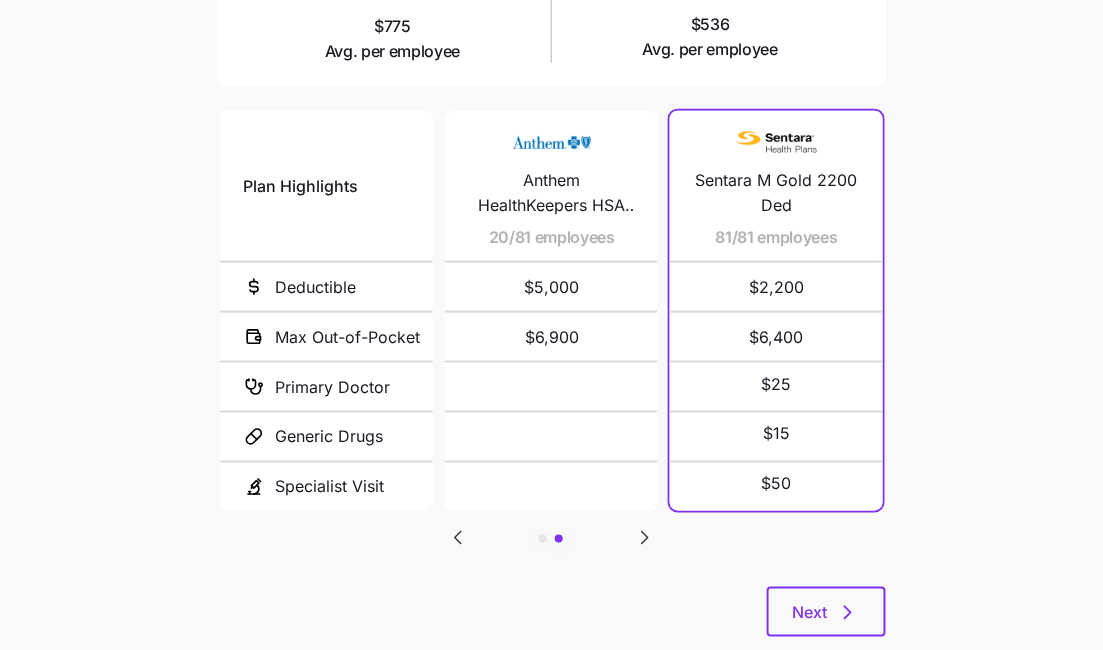 click 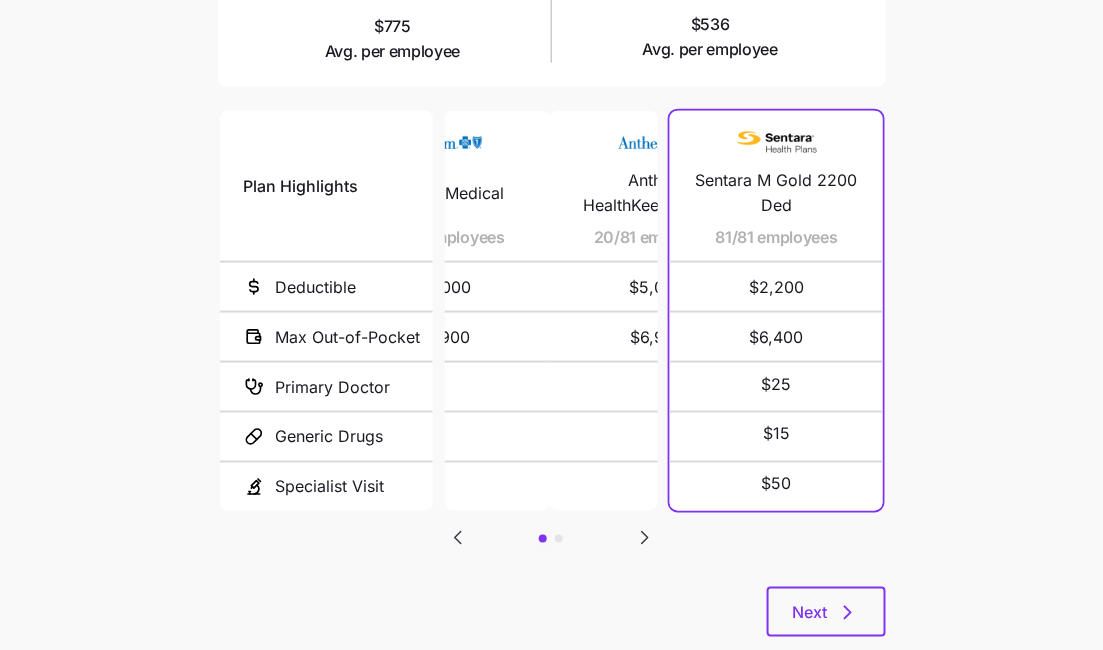 click 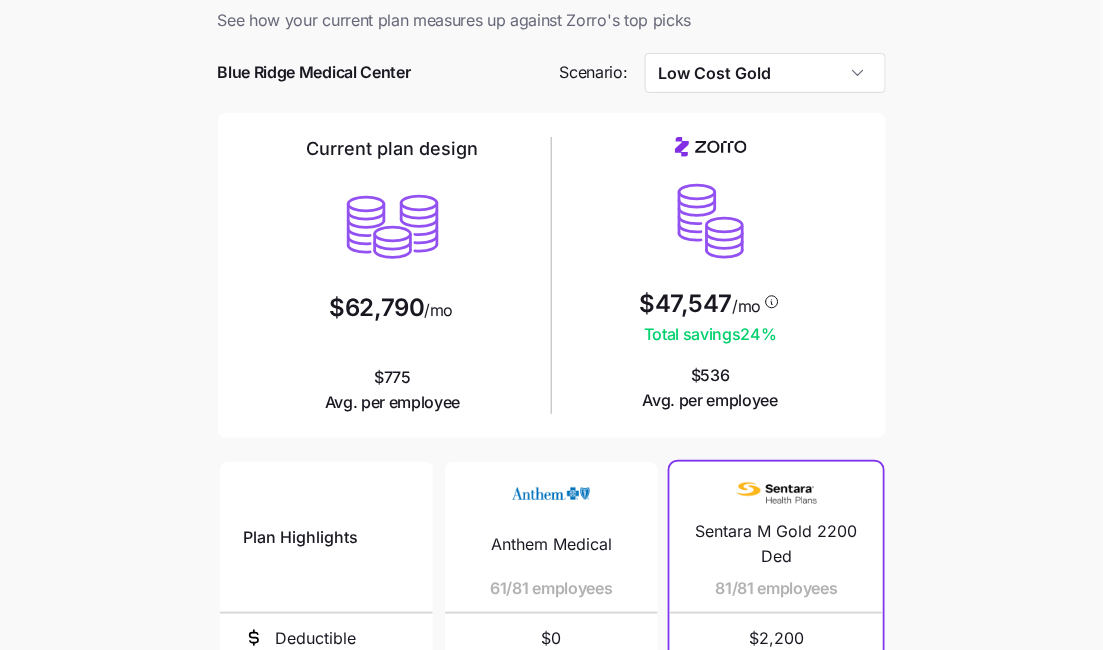 scroll, scrollTop: 89, scrollLeft: 0, axis: vertical 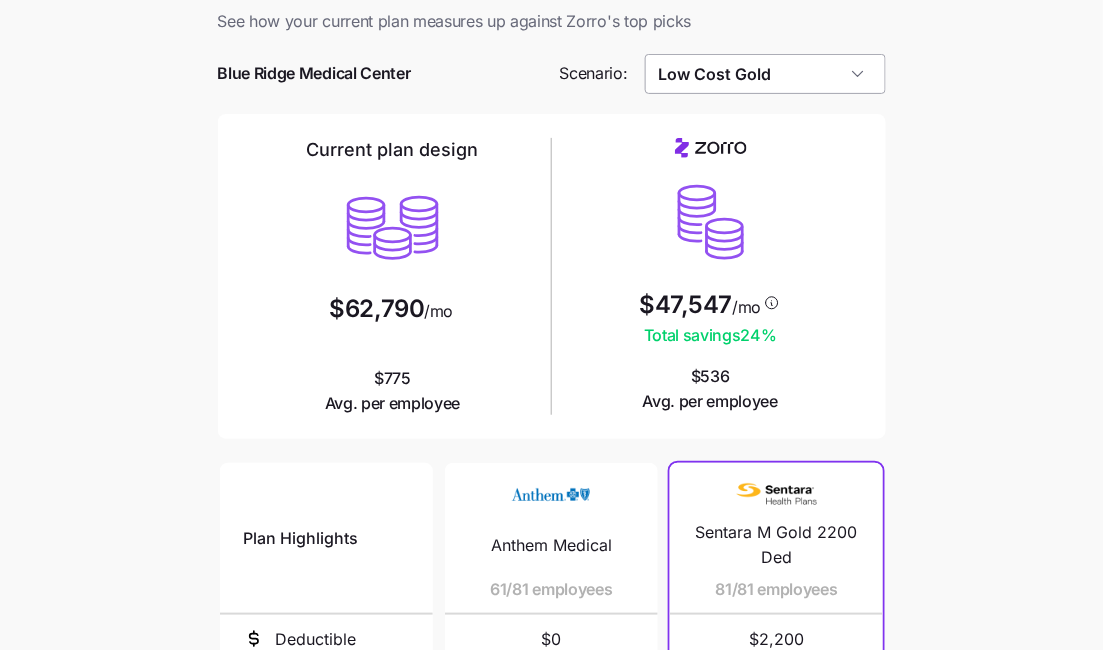 click on "Low Cost Gold" at bounding box center [765, 74] 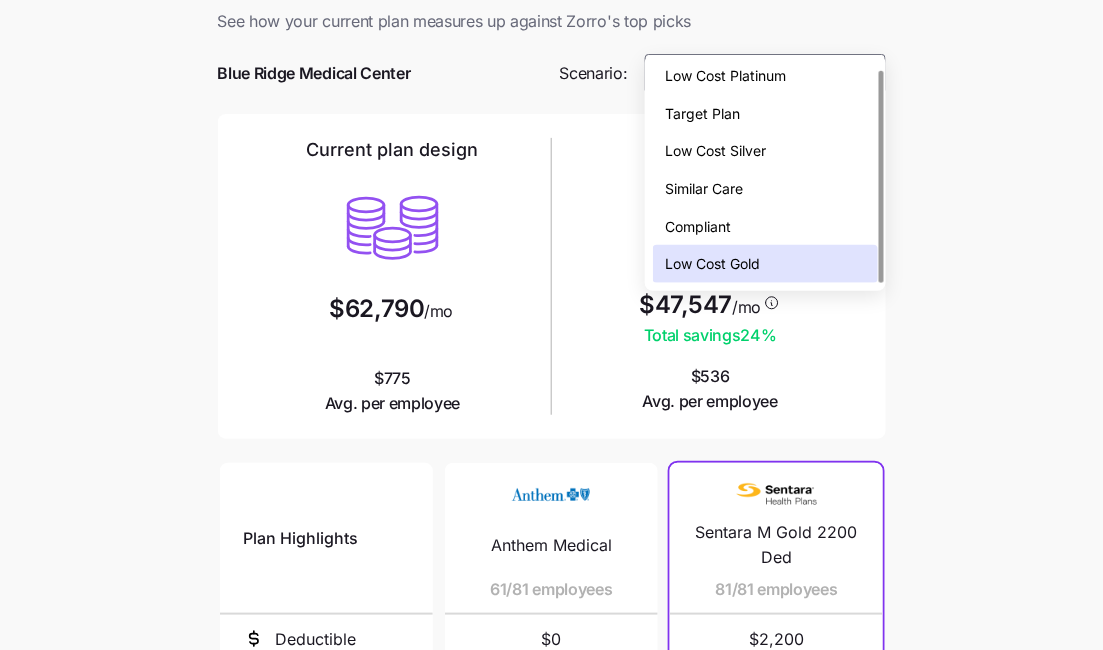 click on "Low Cost Platinum" at bounding box center [725, 76] 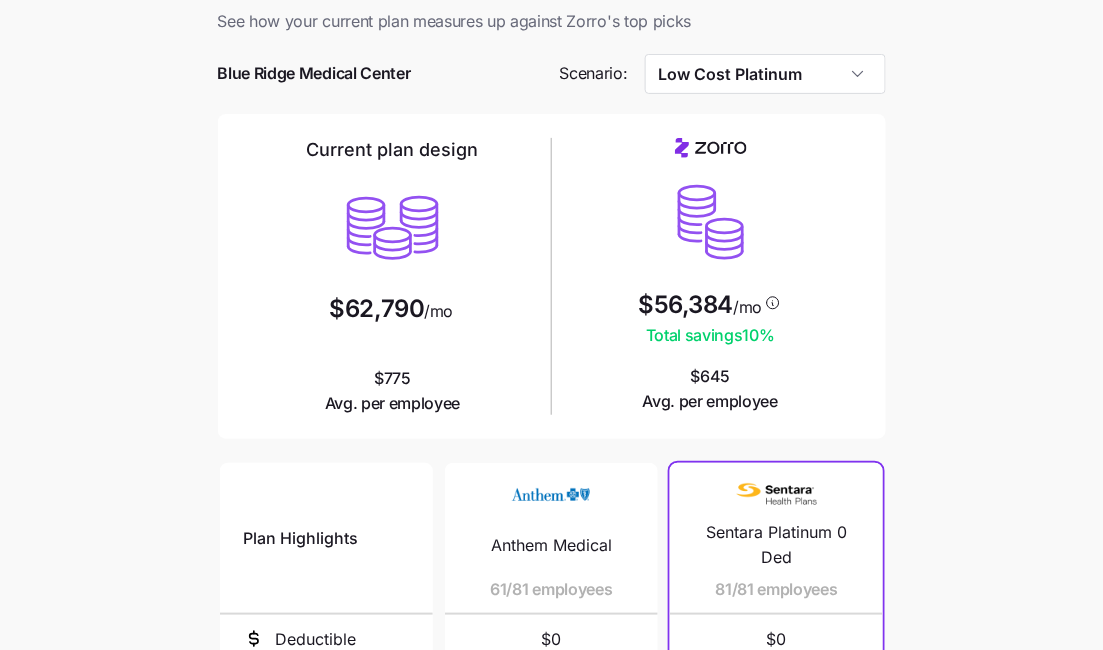 click on "Current plan vs. Zorro’s ICHRA recommendation See how your current plan measures up against Zorro's top picks Blue Ridge Medical Center Scenario: Low Cost Platinum Current plan design $62,790 /mo $775 Avg. per employee $56,384 /mo Total savings  10 % $645 Avg. per employee Plan Highlights Deductible Max Out-of-Pocket Primary Doctor Generic Drugs Specialist Visit Anthem Medical 61/81 employees $0 $1,000 Anthem HealthKeepers HSA 5000/0 20/81 employees $0 $1,000 Sentara Platinum 0 Ded 81/81 employees $0 $3,500 $20 $10 $40 Next" at bounding box center [551, 504] 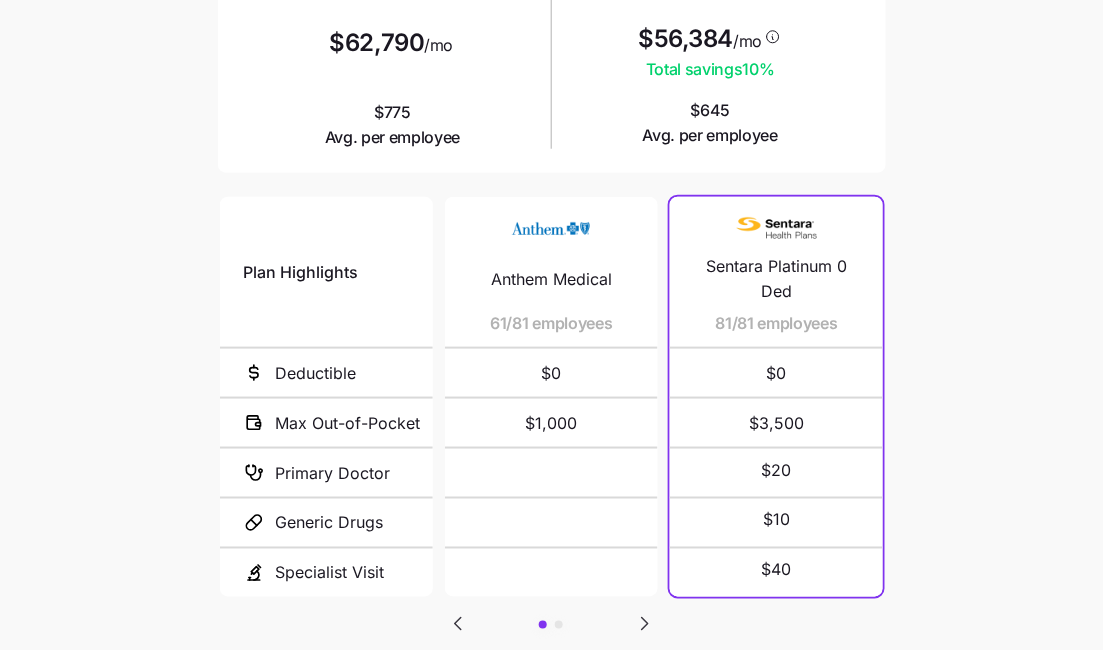 scroll, scrollTop: 361, scrollLeft: 0, axis: vertical 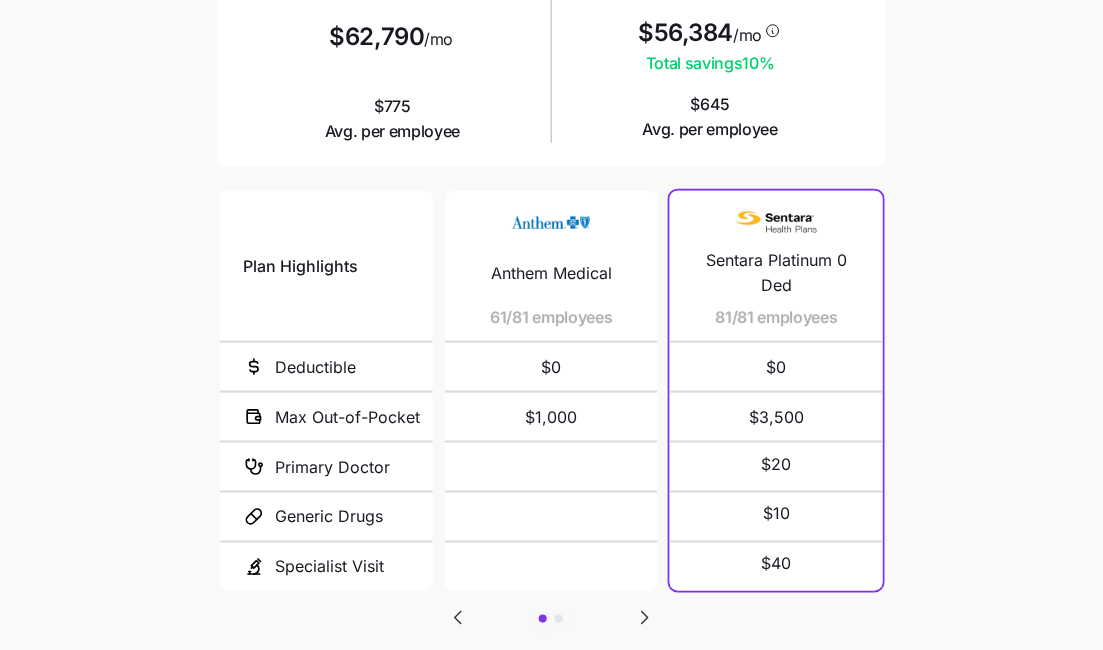 click 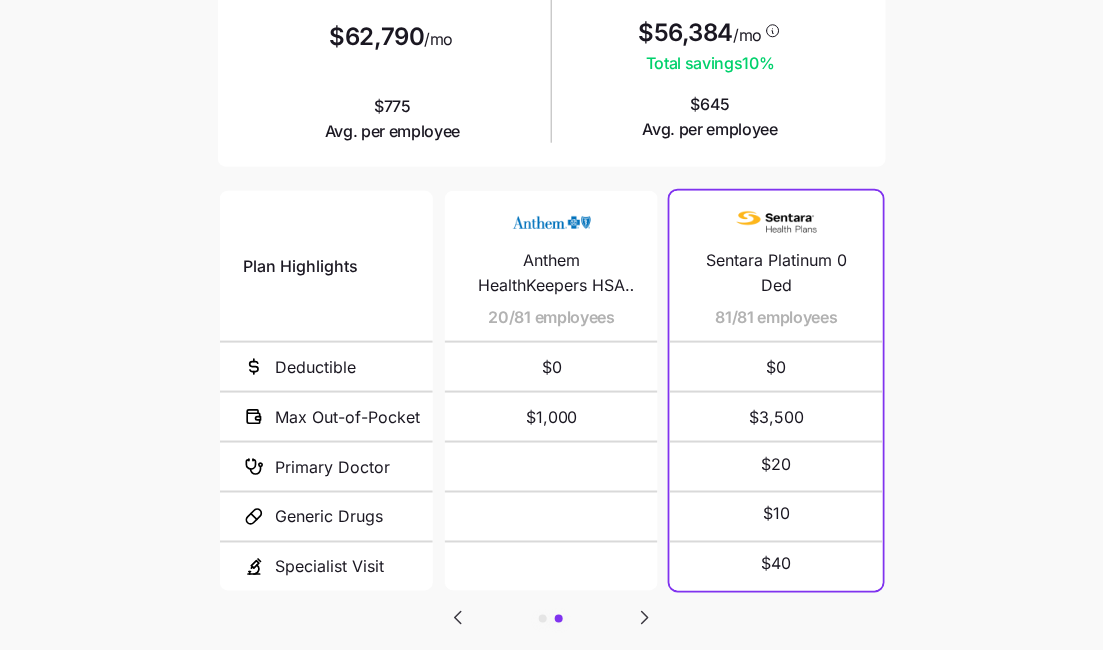 click 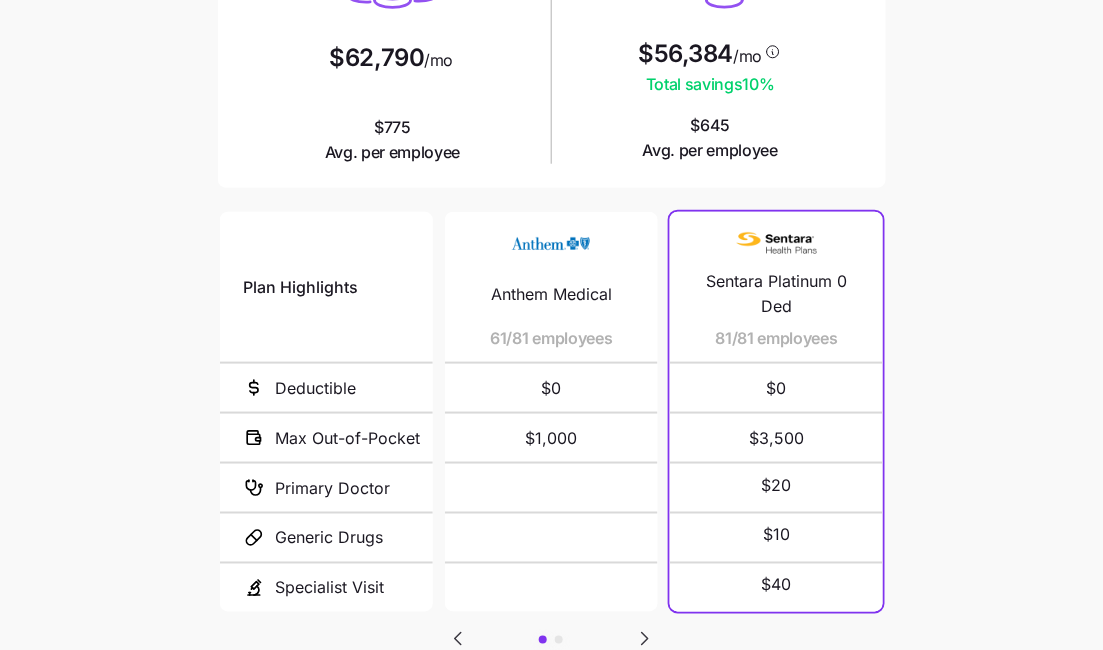 scroll, scrollTop: 441, scrollLeft: 0, axis: vertical 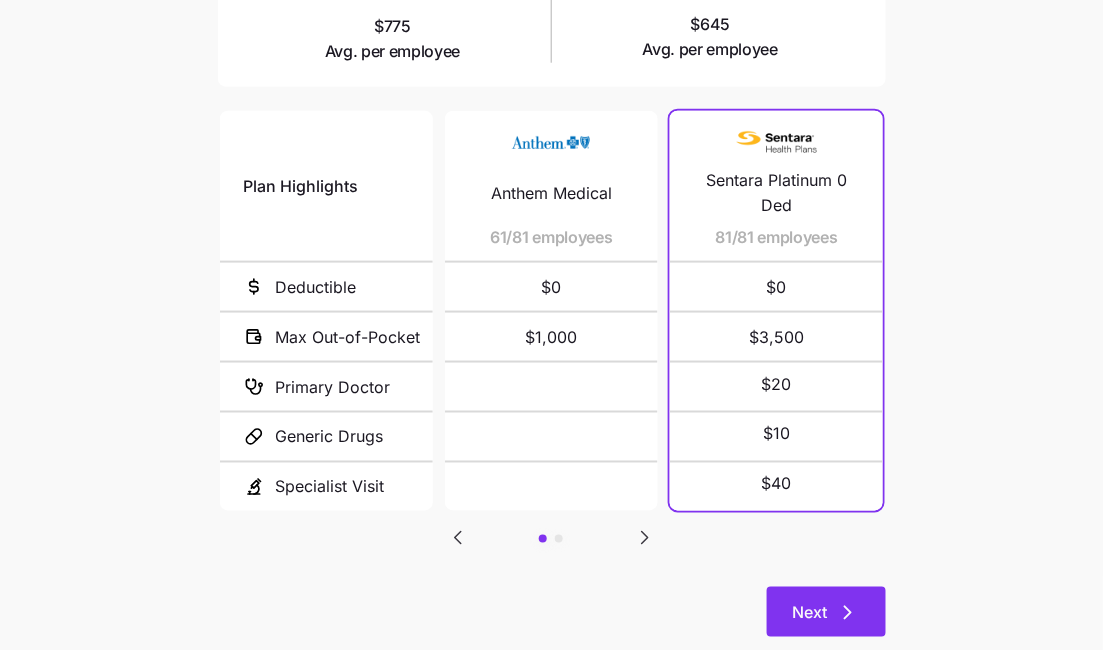 click 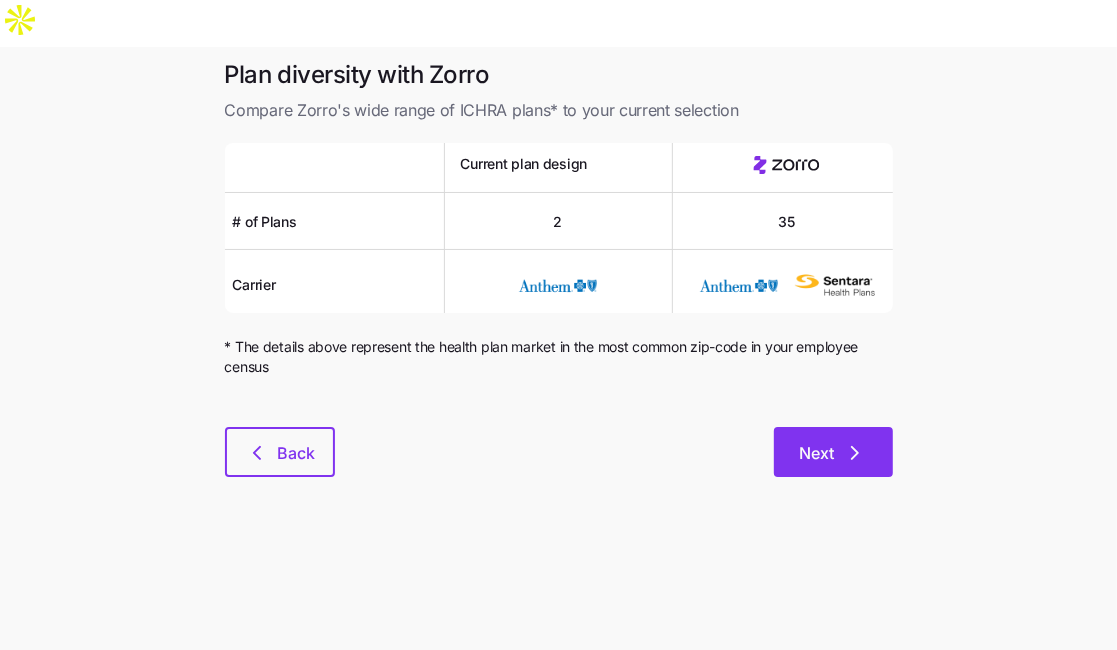 click on "Next" at bounding box center [833, 452] 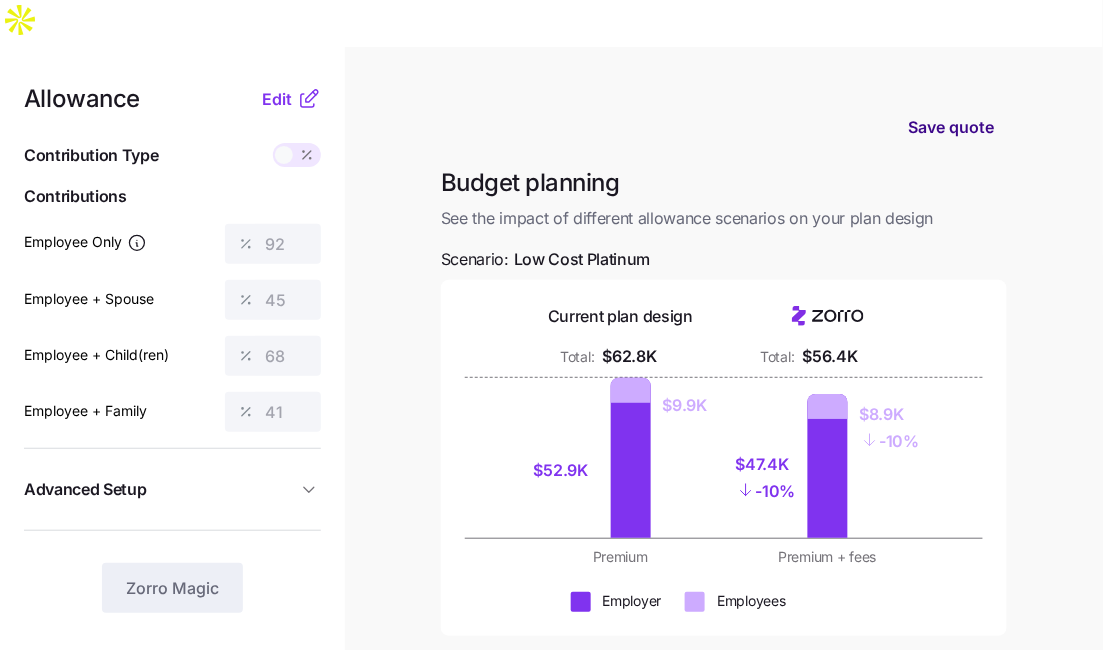 click on "Save quote" at bounding box center [952, 127] 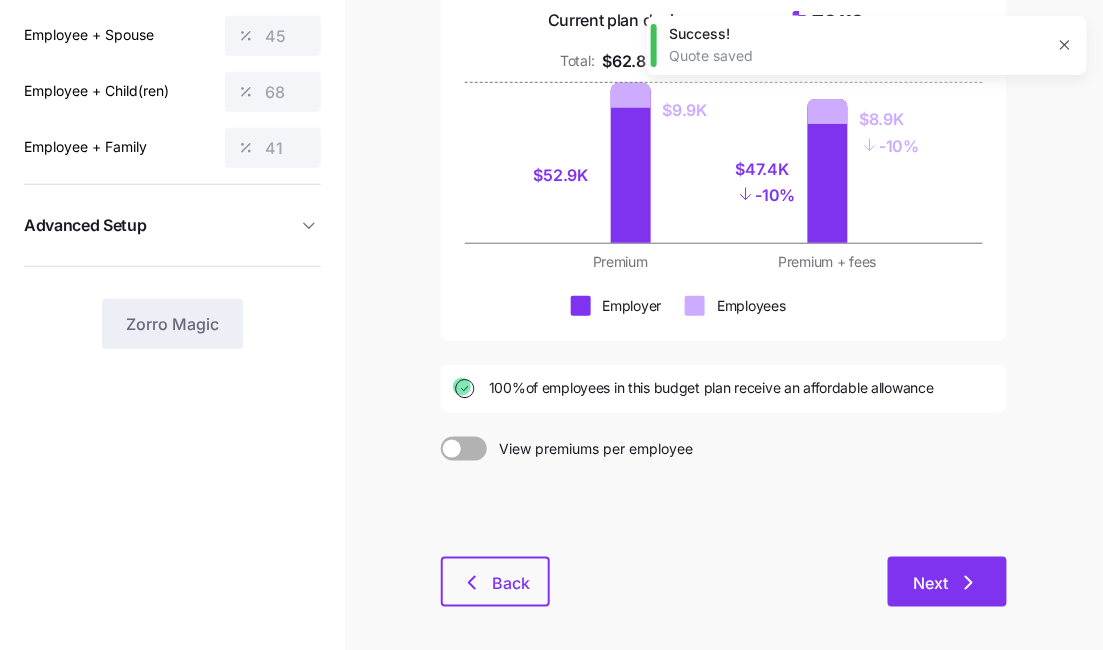 scroll, scrollTop: 269, scrollLeft: 0, axis: vertical 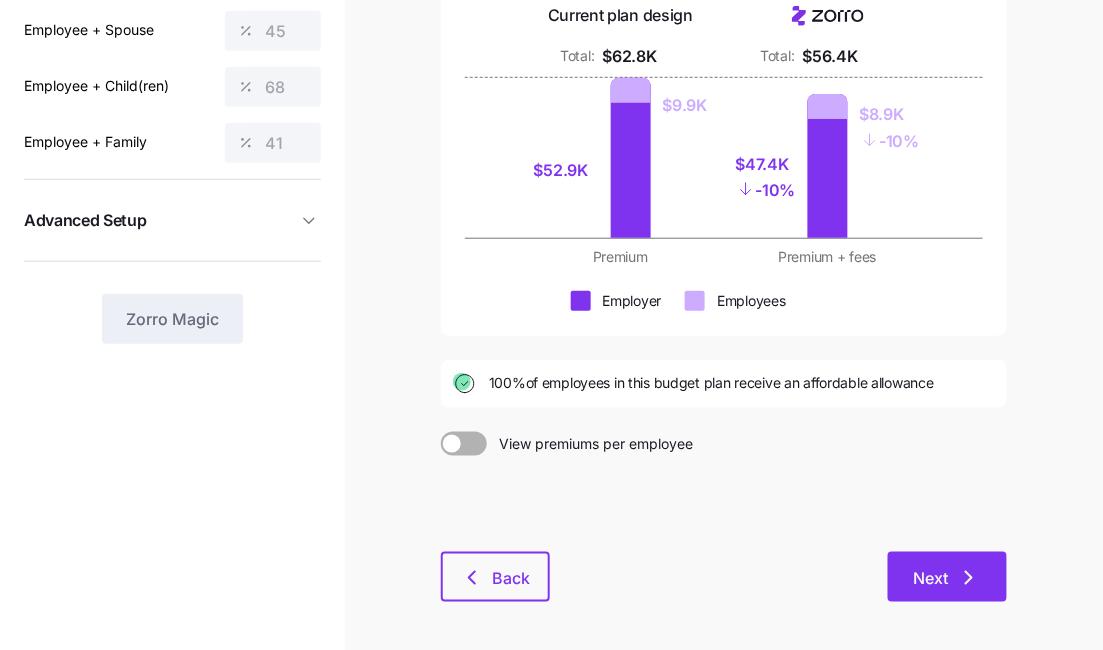 click on "Next" at bounding box center (947, 577) 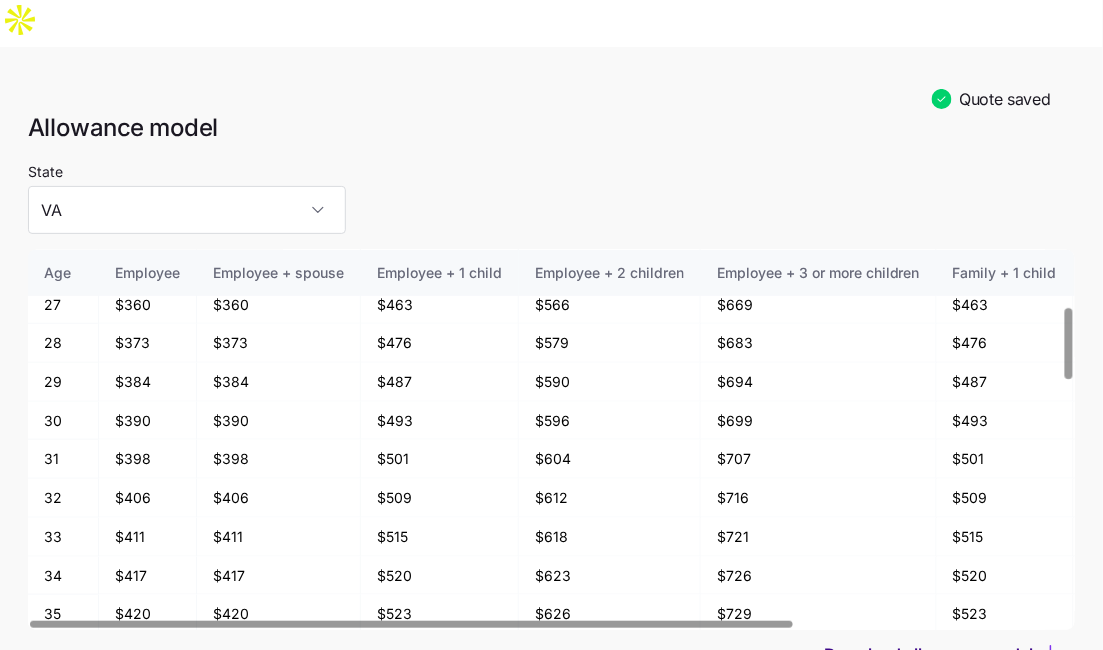 scroll, scrollTop: 472, scrollLeft: 0, axis: vertical 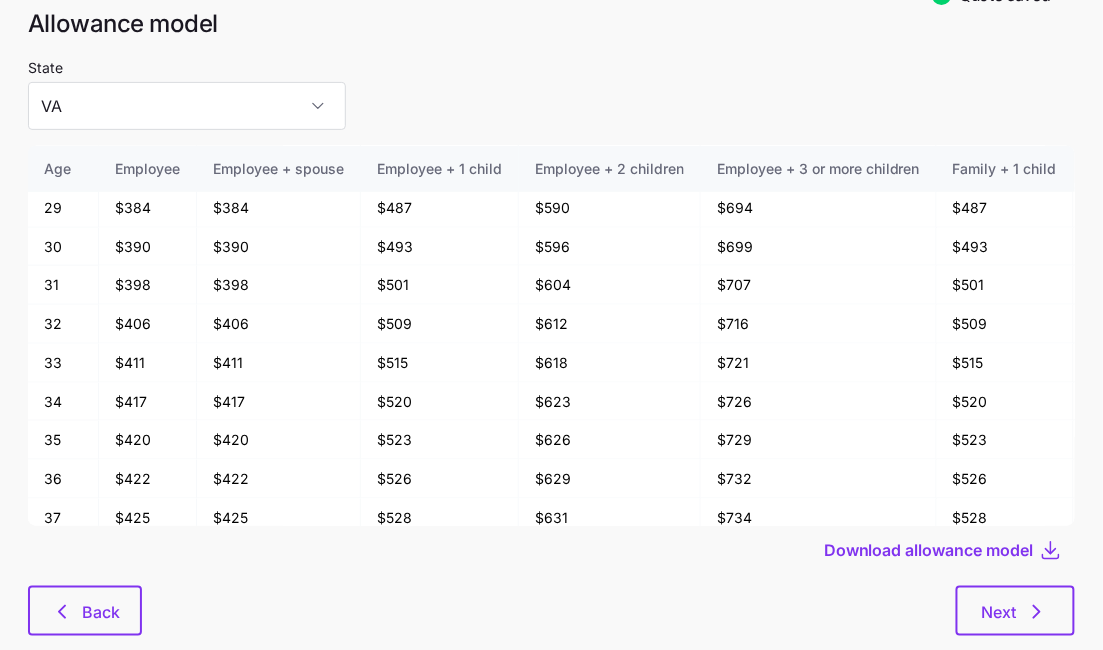 click on "Next" at bounding box center (608, 611) 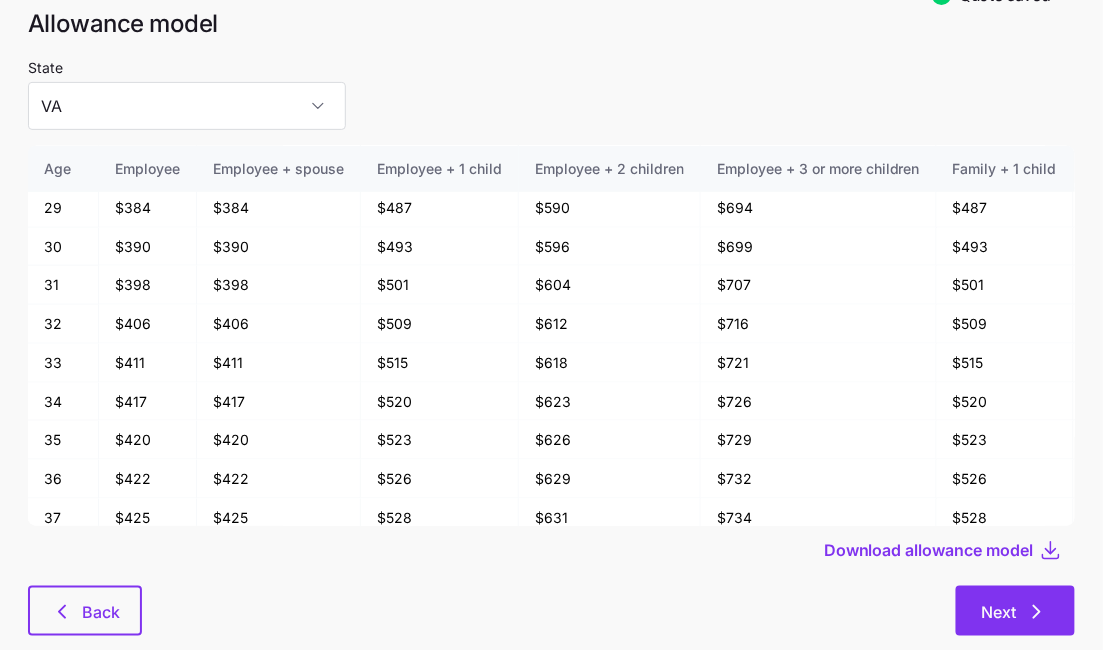 click on "Next" at bounding box center [1015, 611] 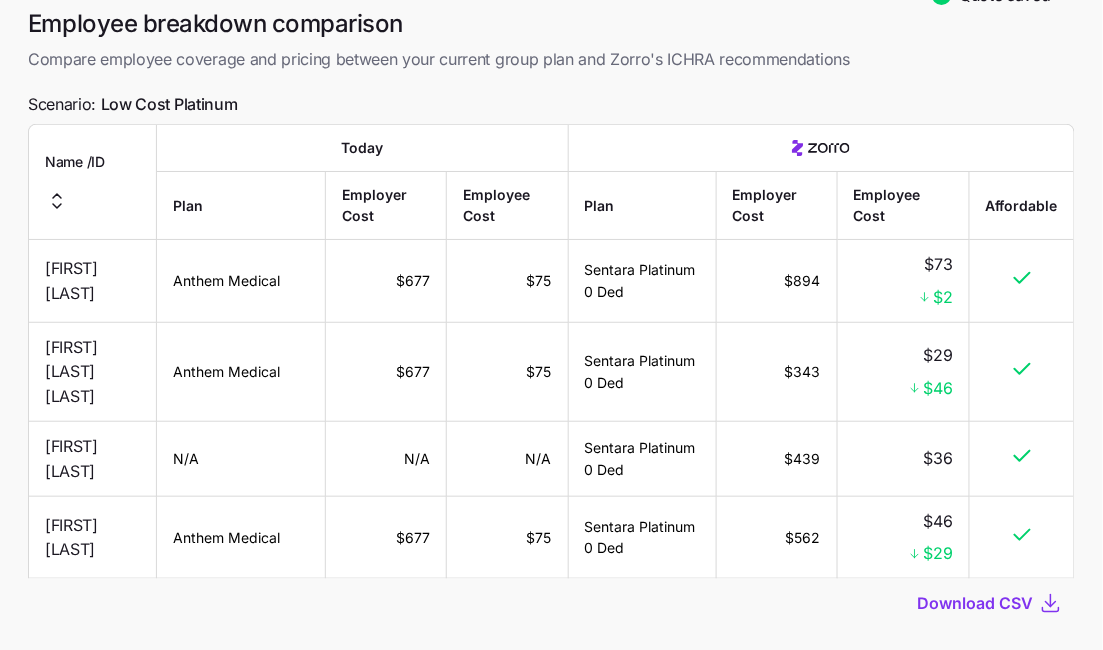 scroll, scrollTop: 0, scrollLeft: 0, axis: both 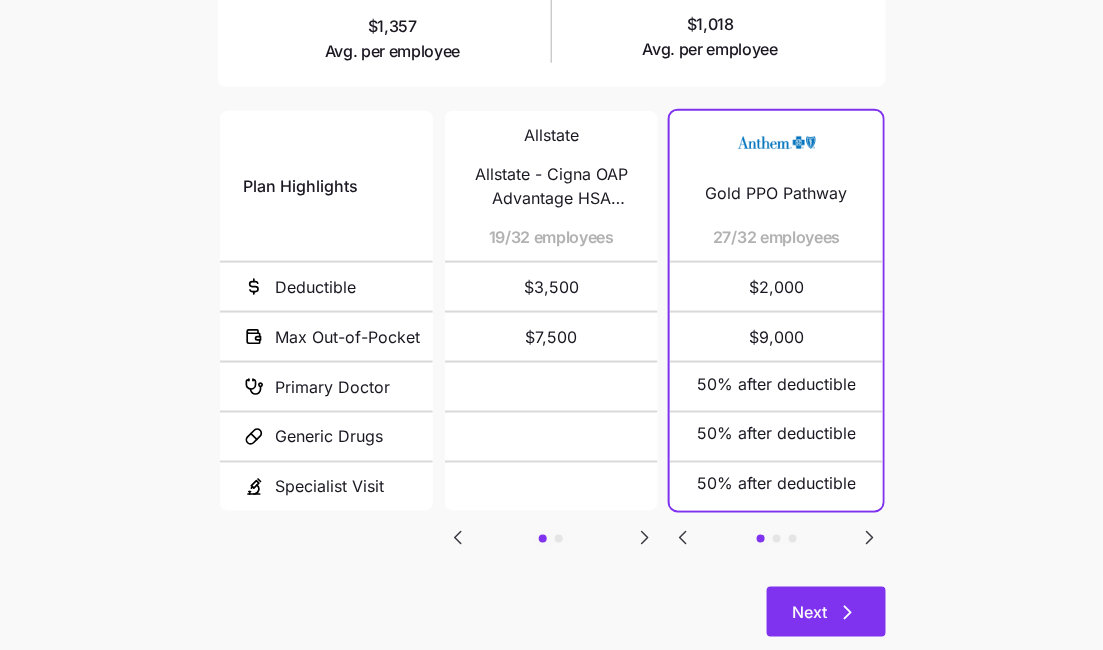 click on "Next" at bounding box center [826, 612] 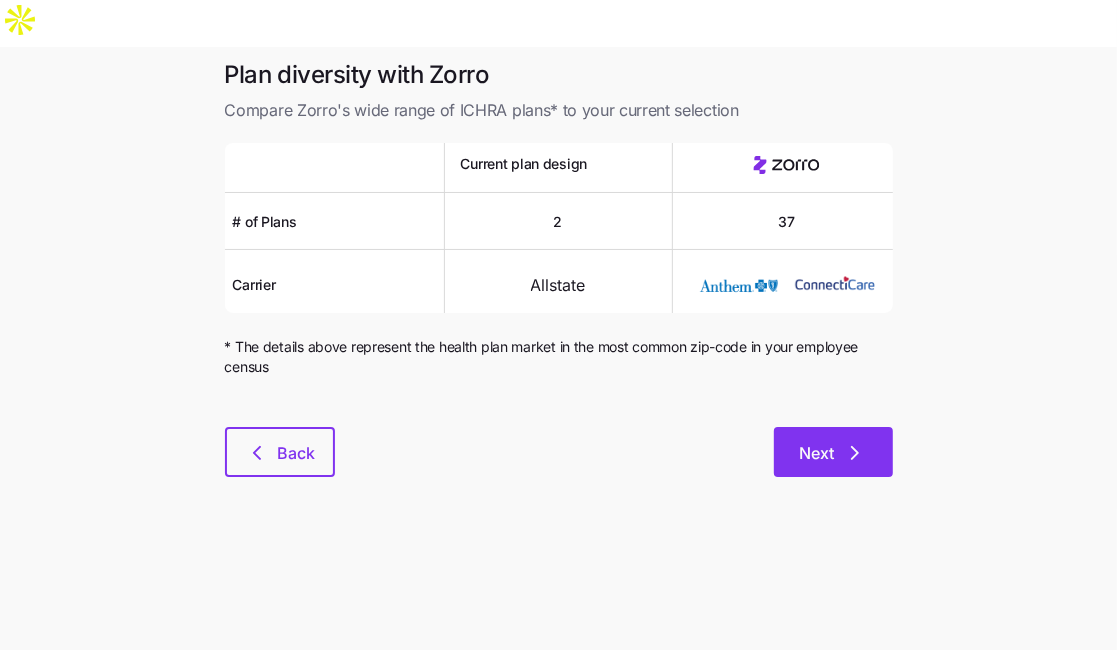 click 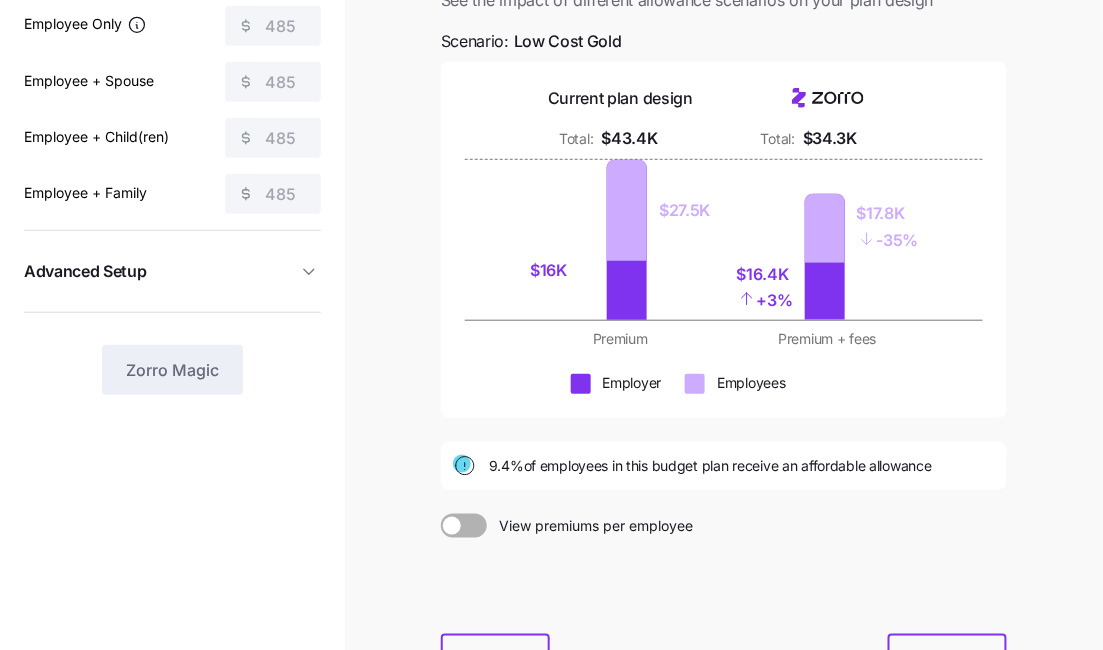 scroll, scrollTop: 219, scrollLeft: 0, axis: vertical 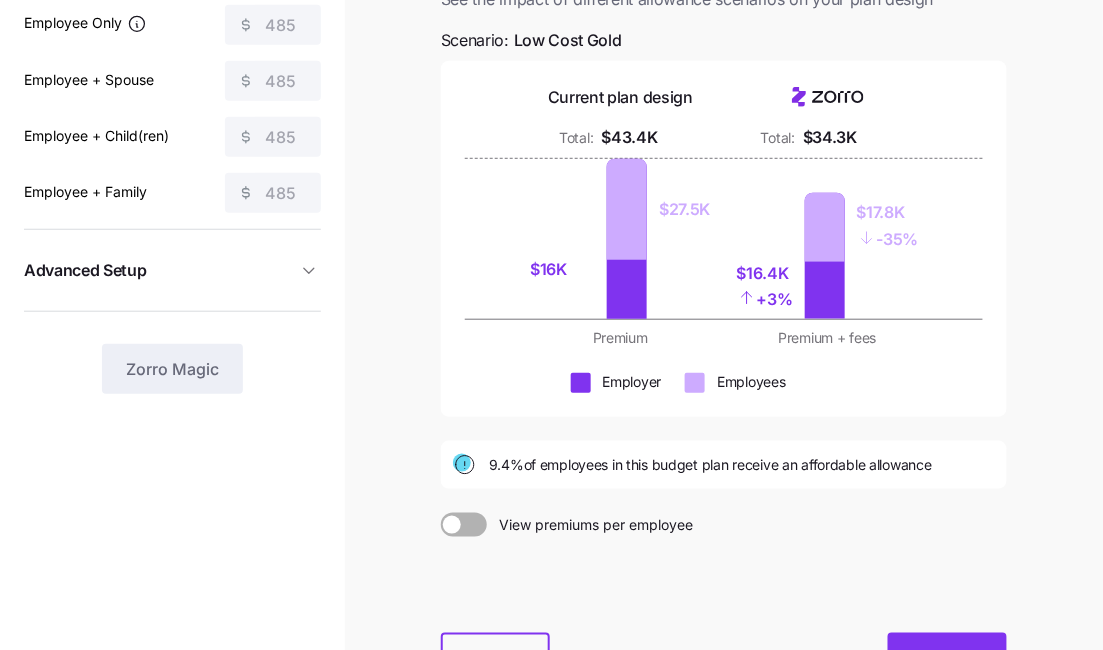 click on "Next" at bounding box center [947, 658] 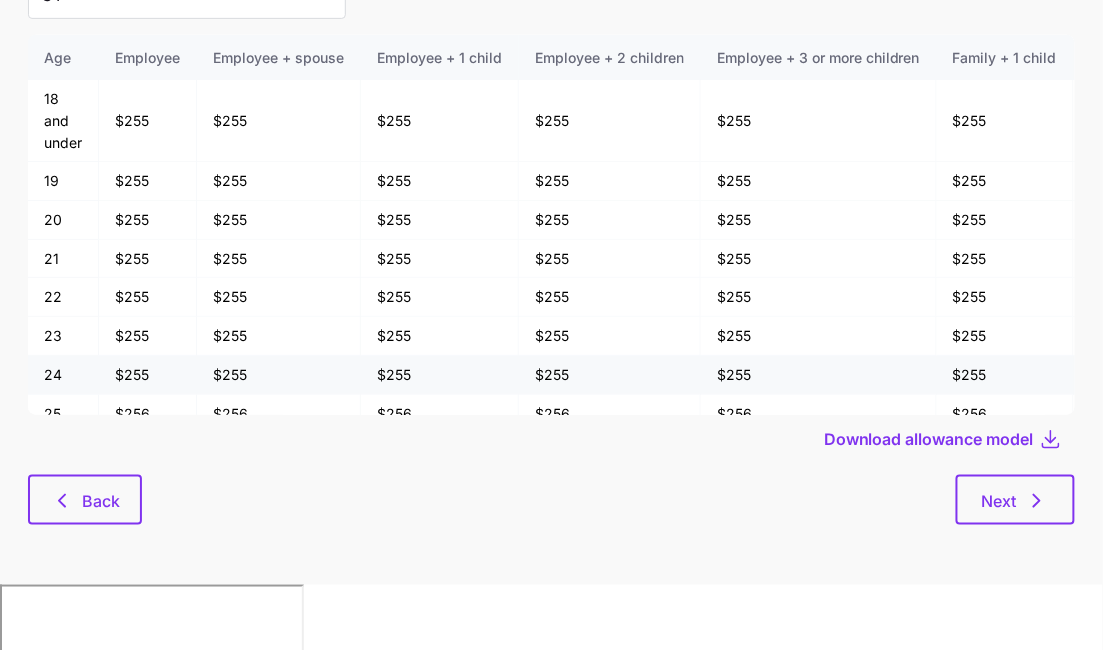 scroll, scrollTop: 0, scrollLeft: 0, axis: both 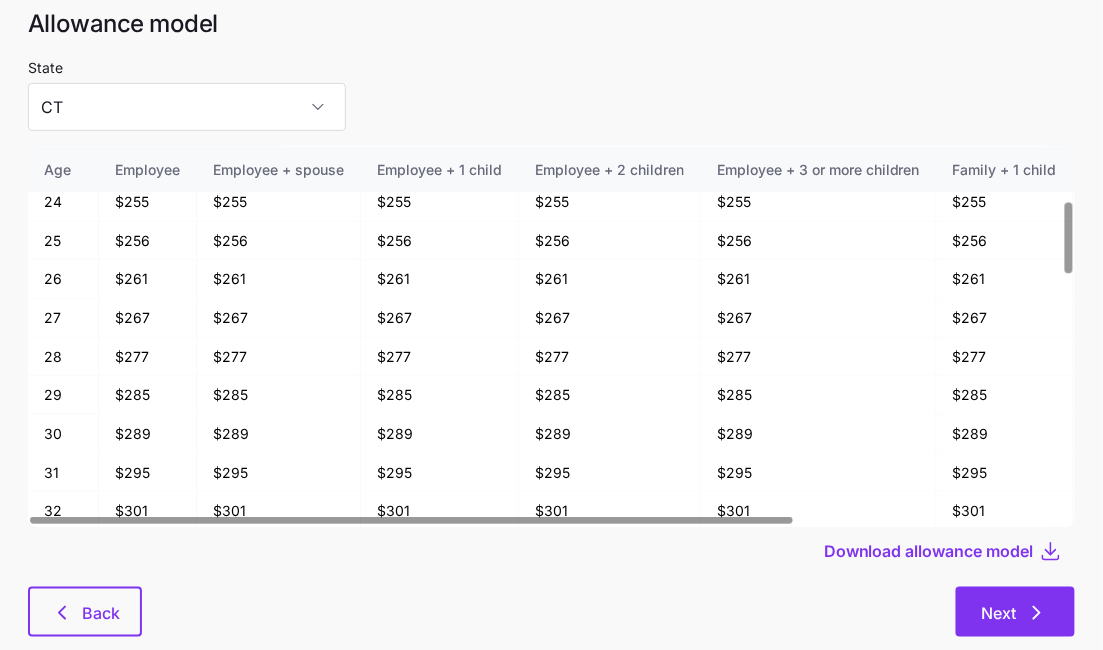 click on "Next" at bounding box center [1015, 612] 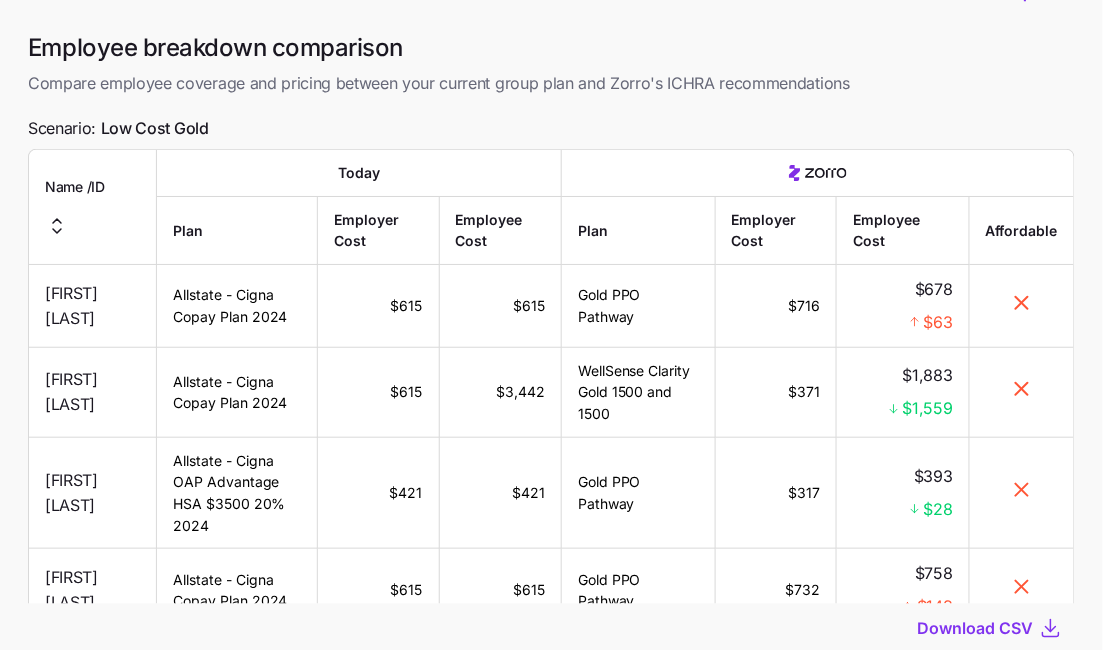 scroll, scrollTop: 0, scrollLeft: 0, axis: both 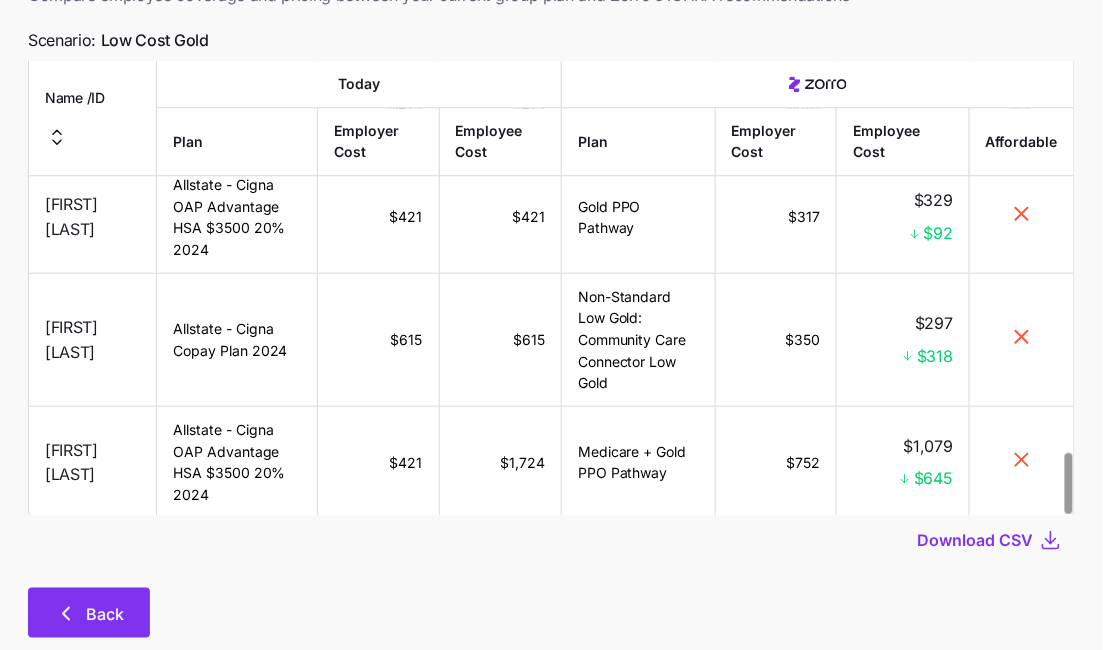 click on "Back" at bounding box center [89, 613] 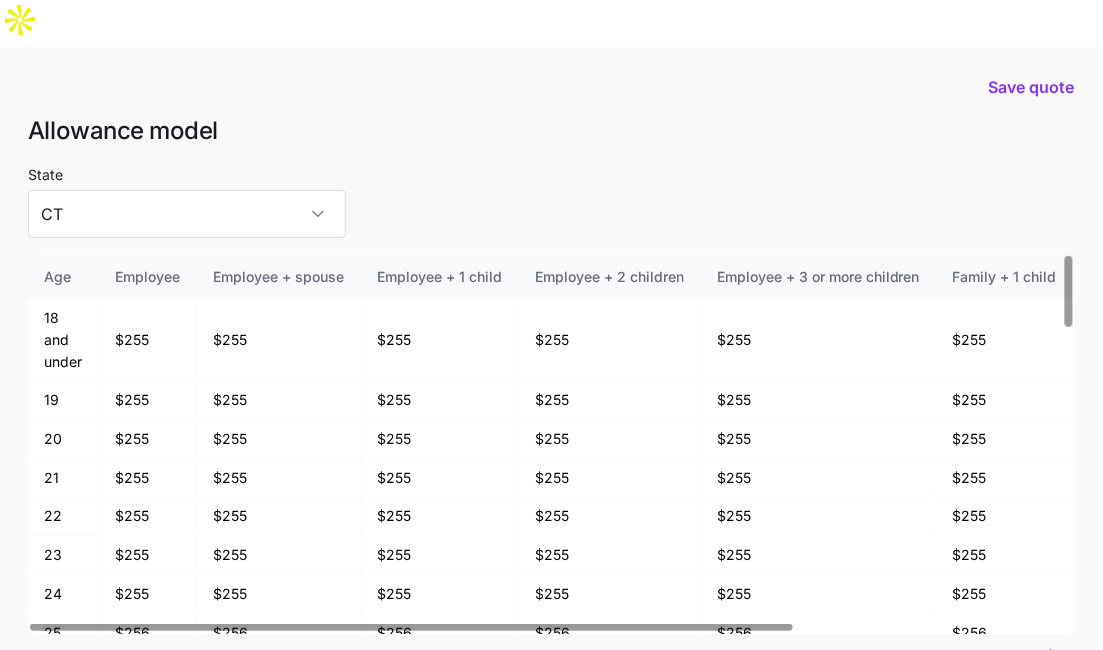 scroll, scrollTop: 107, scrollLeft: 0, axis: vertical 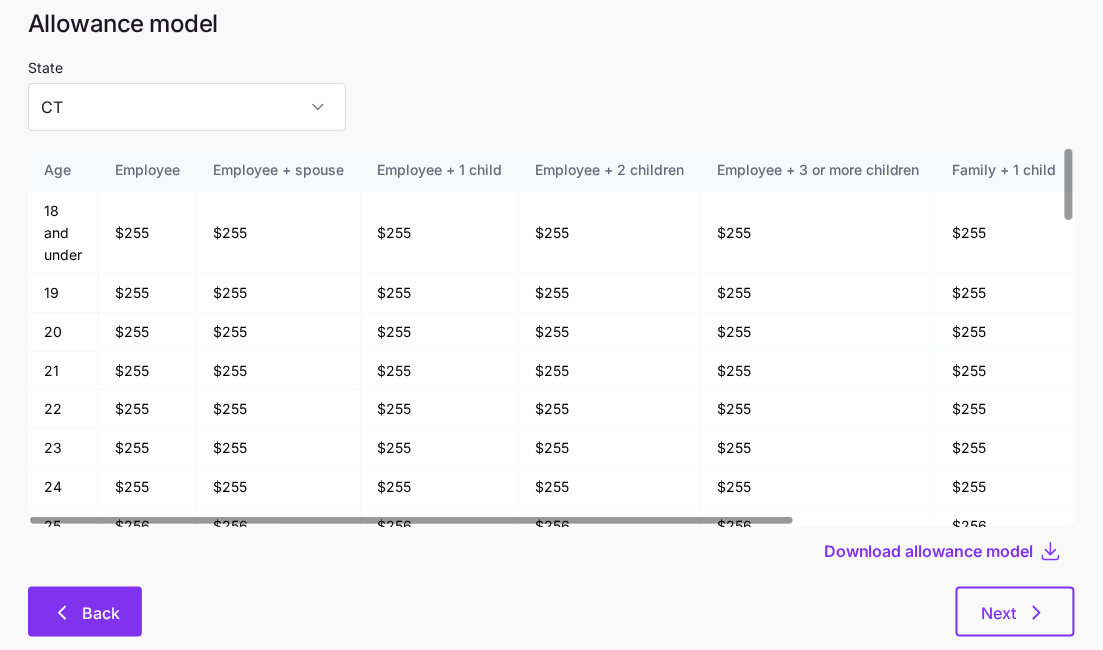 click on "Back" at bounding box center (85, 612) 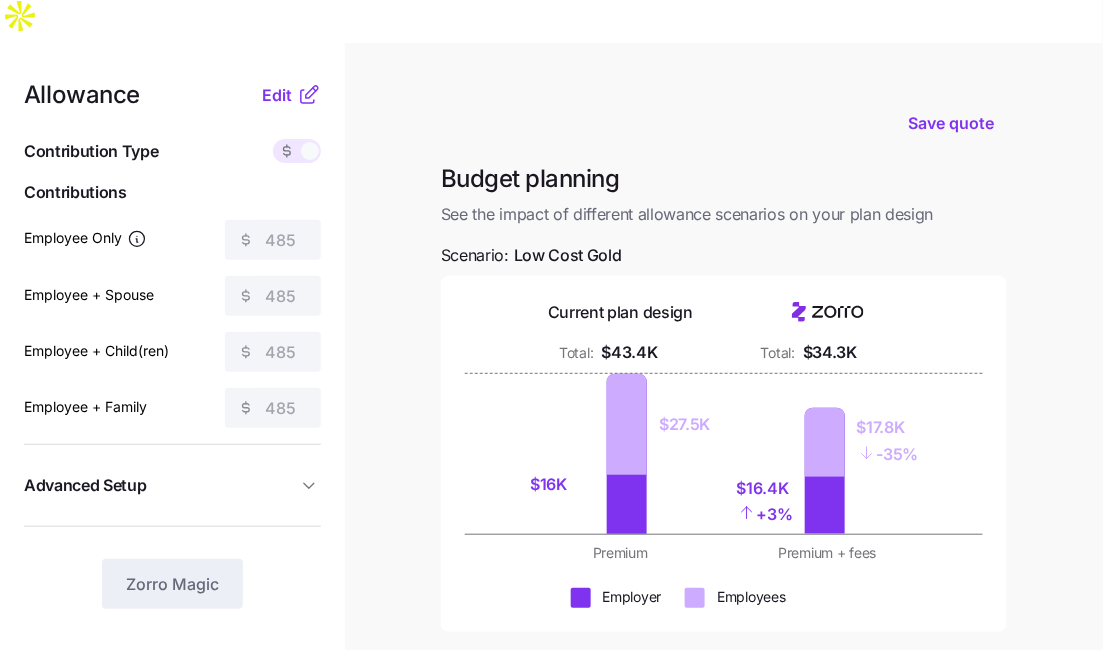 scroll, scrollTop: 332, scrollLeft: 0, axis: vertical 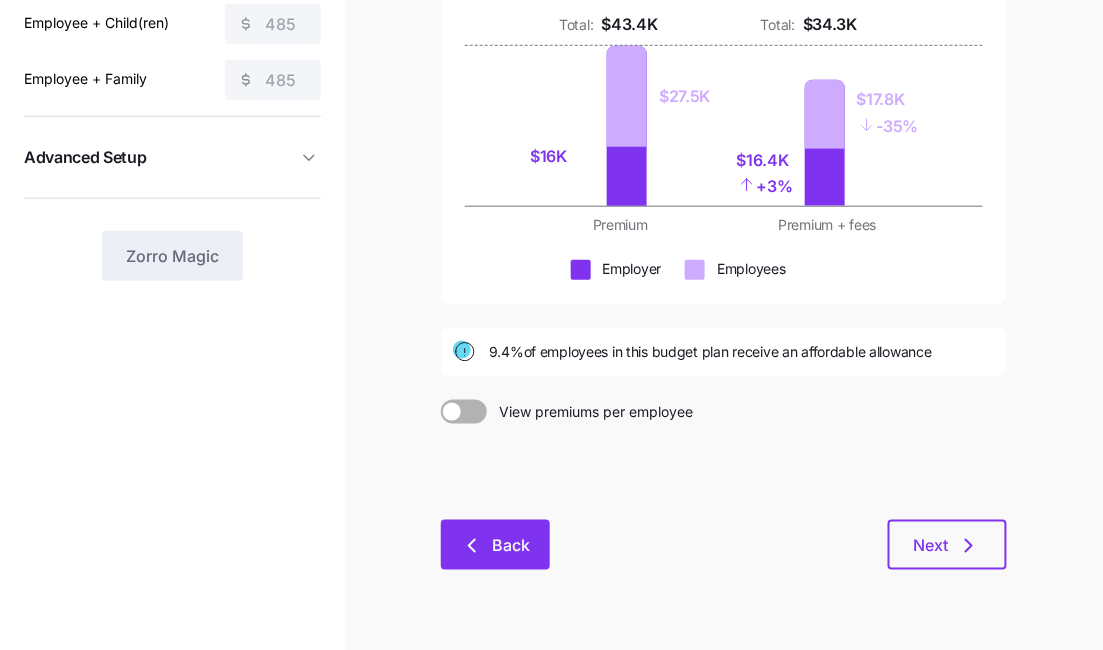 click 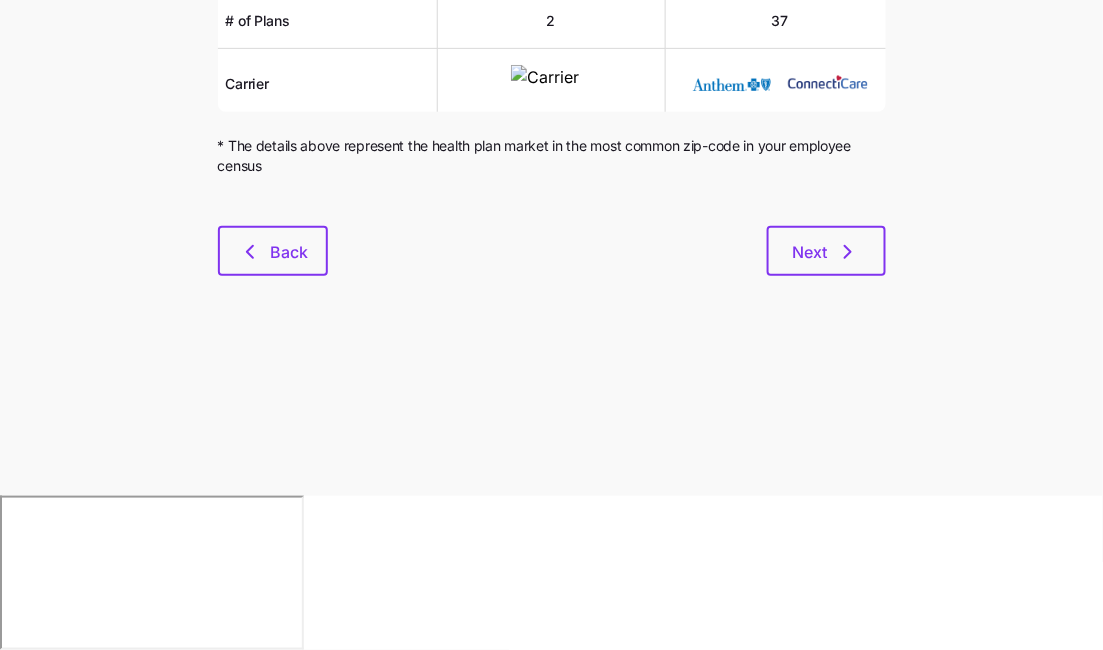 scroll, scrollTop: 0, scrollLeft: 0, axis: both 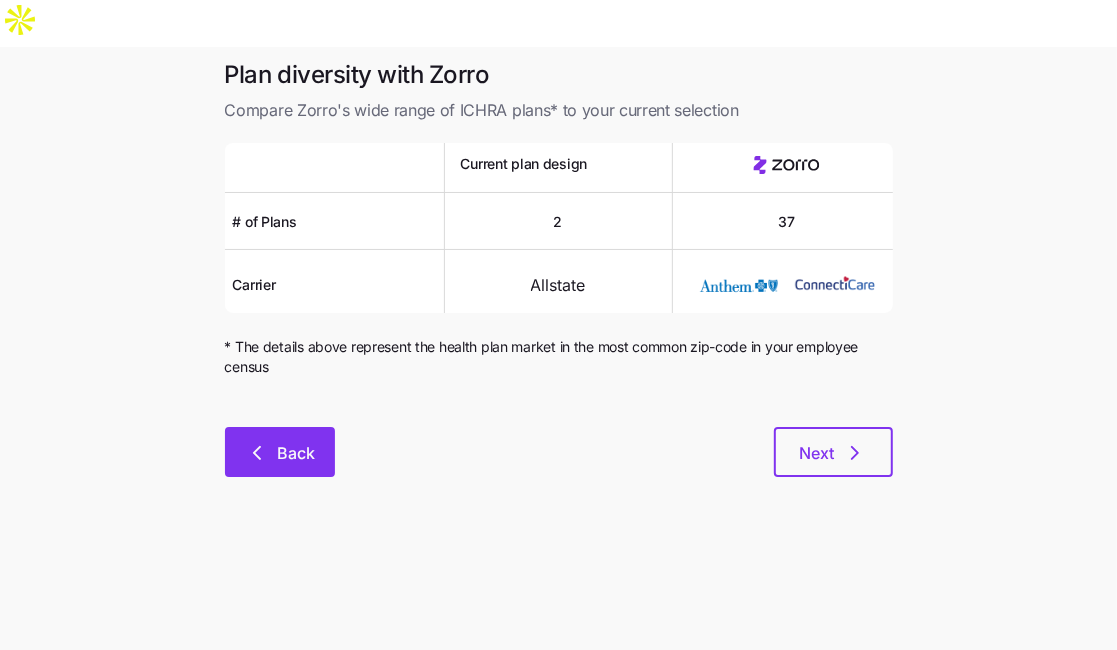 click on "Back" at bounding box center [280, 452] 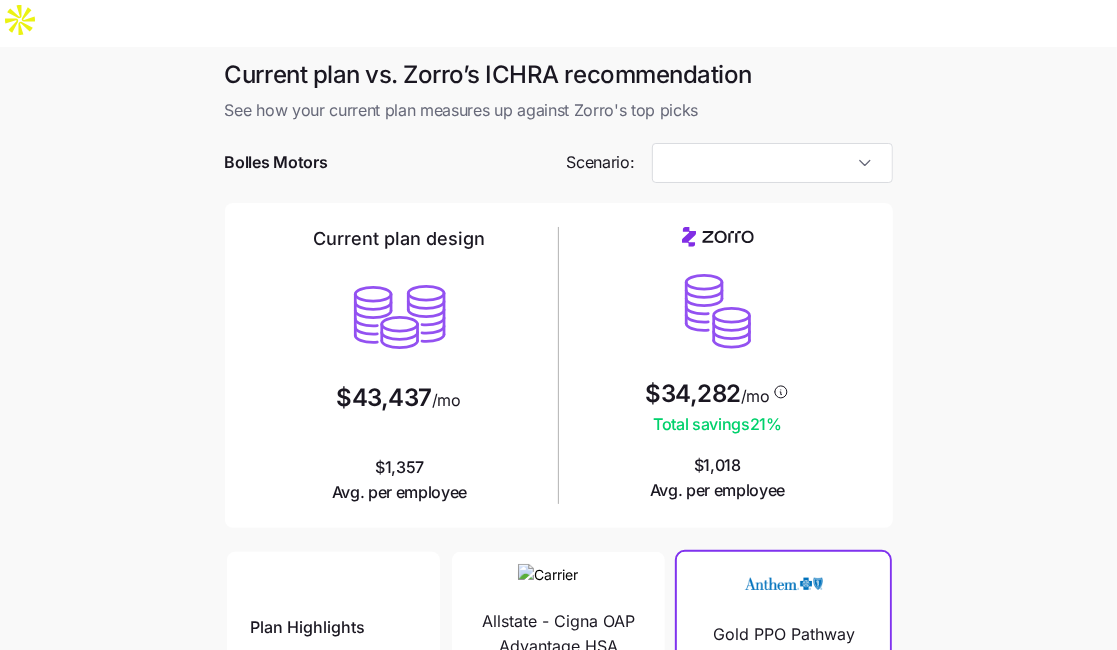 type on "Low Cost Gold" 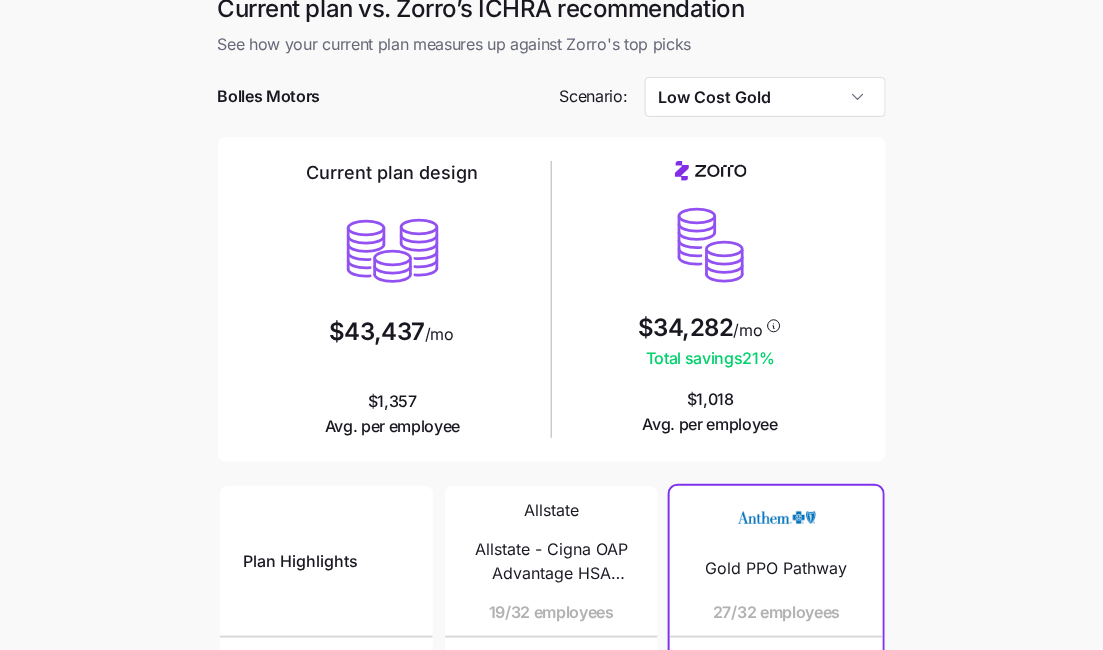 scroll, scrollTop: 101, scrollLeft: 0, axis: vertical 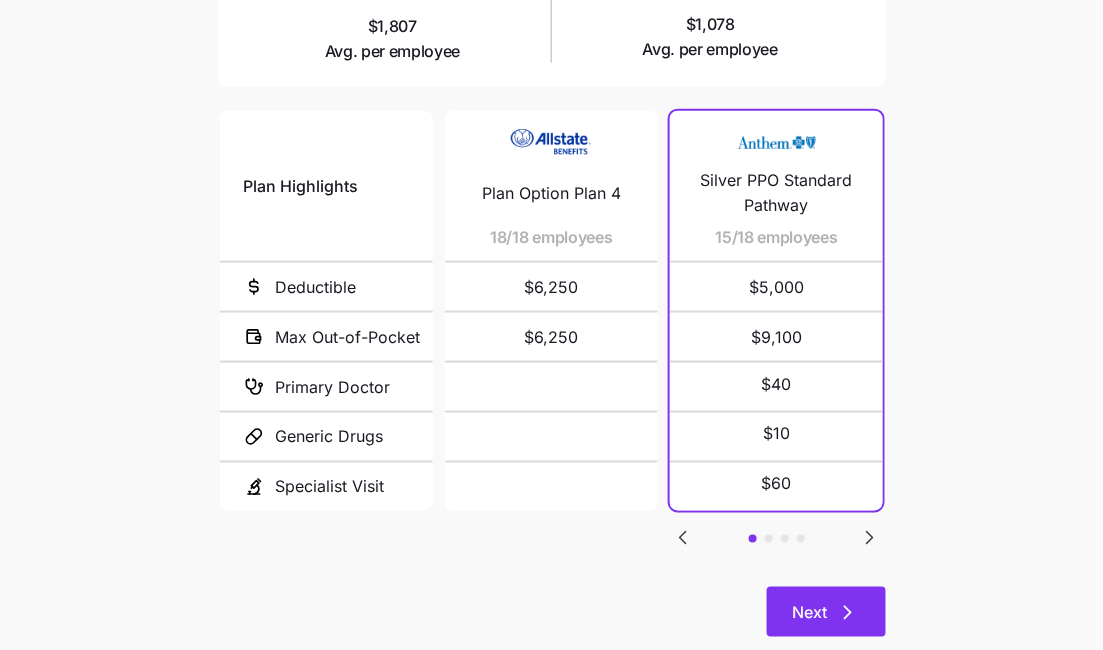 click on "Next" at bounding box center [810, 613] 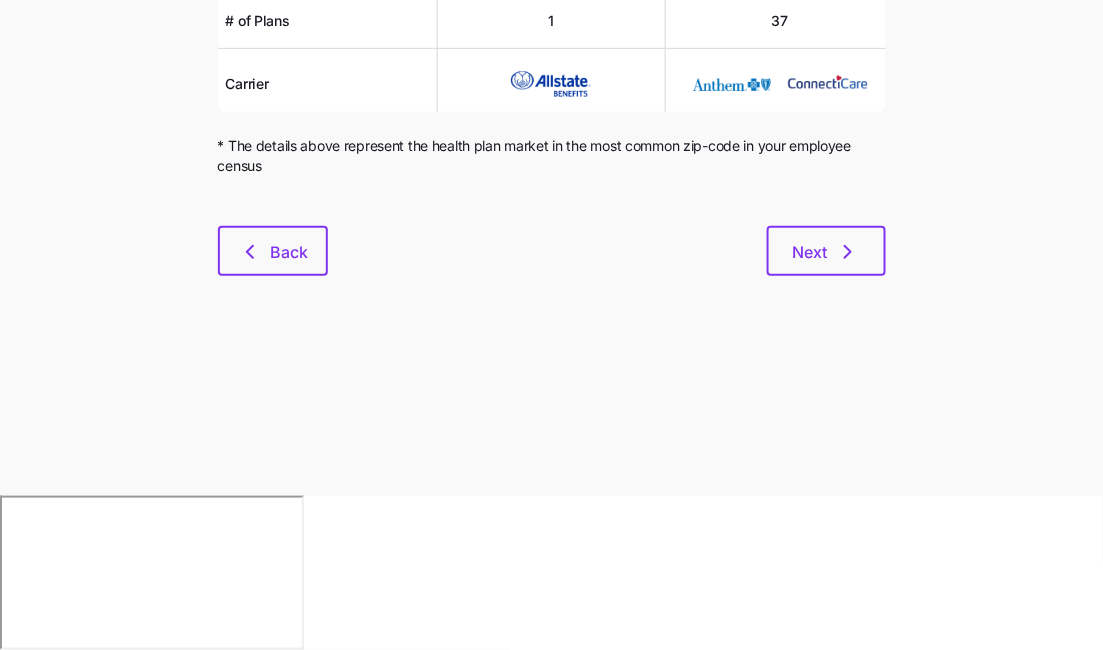scroll, scrollTop: 0, scrollLeft: 0, axis: both 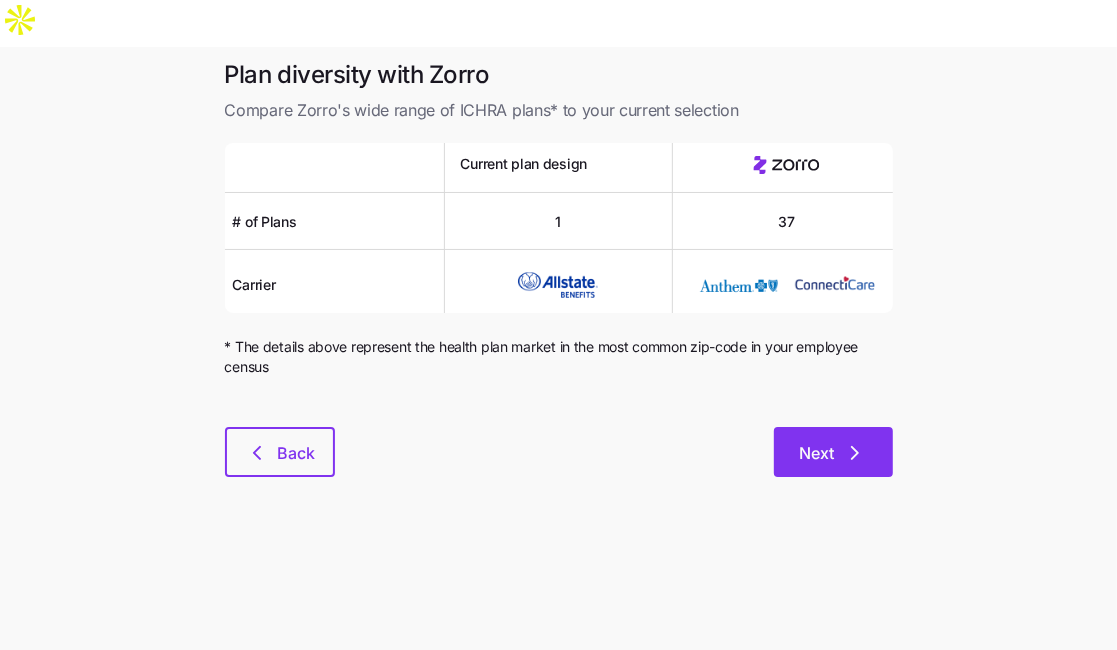click on "Next" at bounding box center [817, 453] 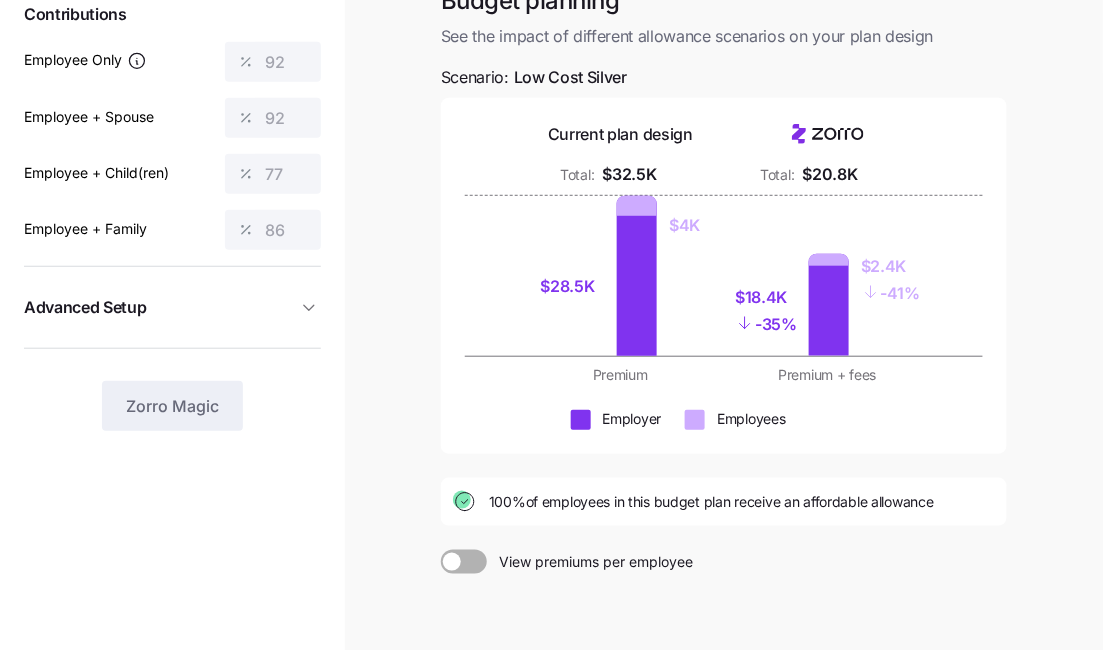 scroll, scrollTop: 332, scrollLeft: 0, axis: vertical 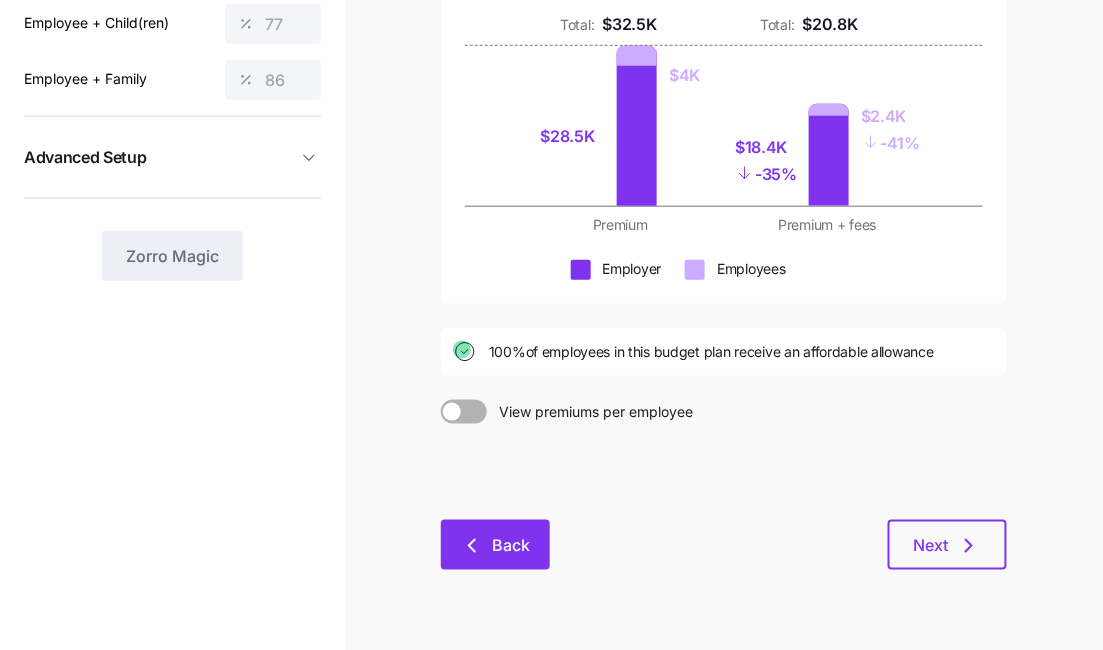click on "Back" at bounding box center (511, 546) 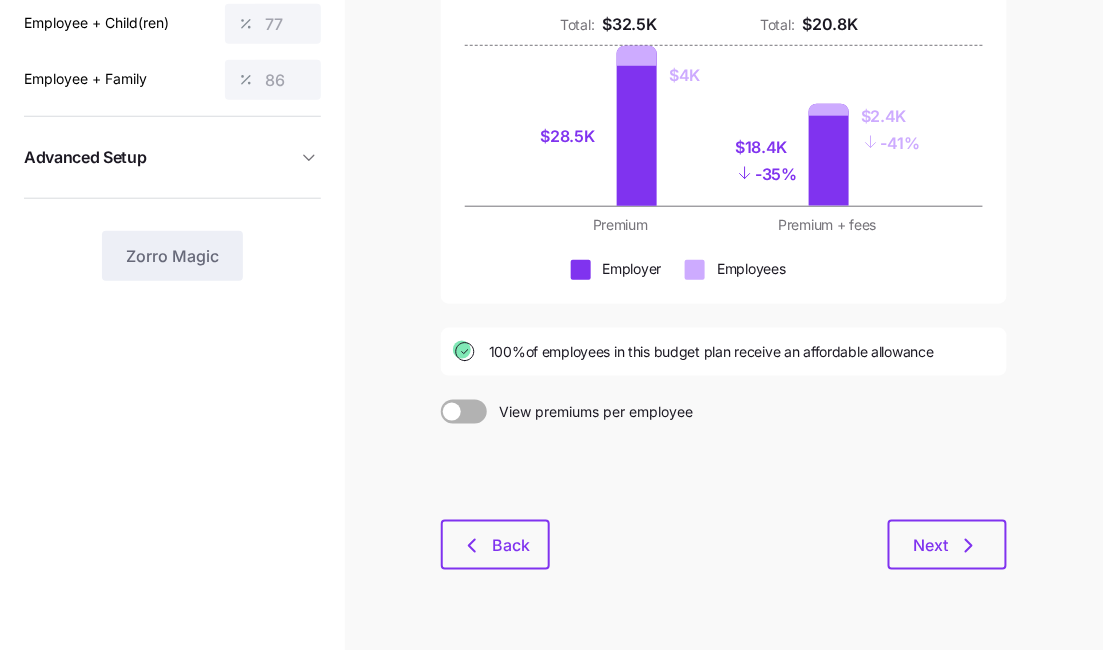 scroll, scrollTop: 0, scrollLeft: 0, axis: both 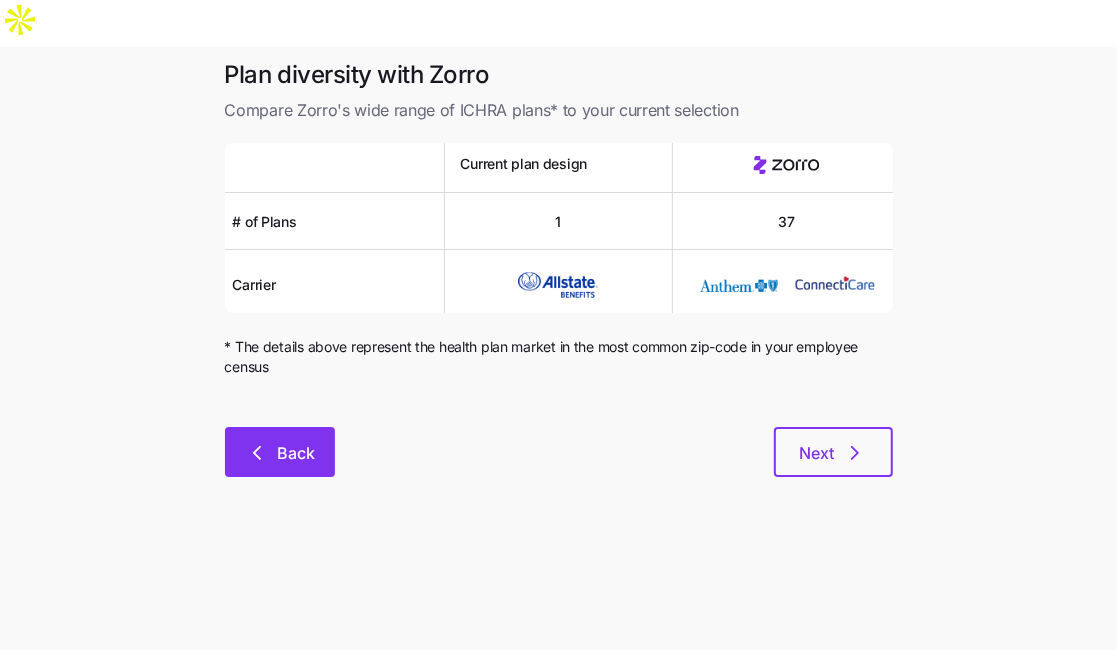 click on "Back" at bounding box center [280, 452] 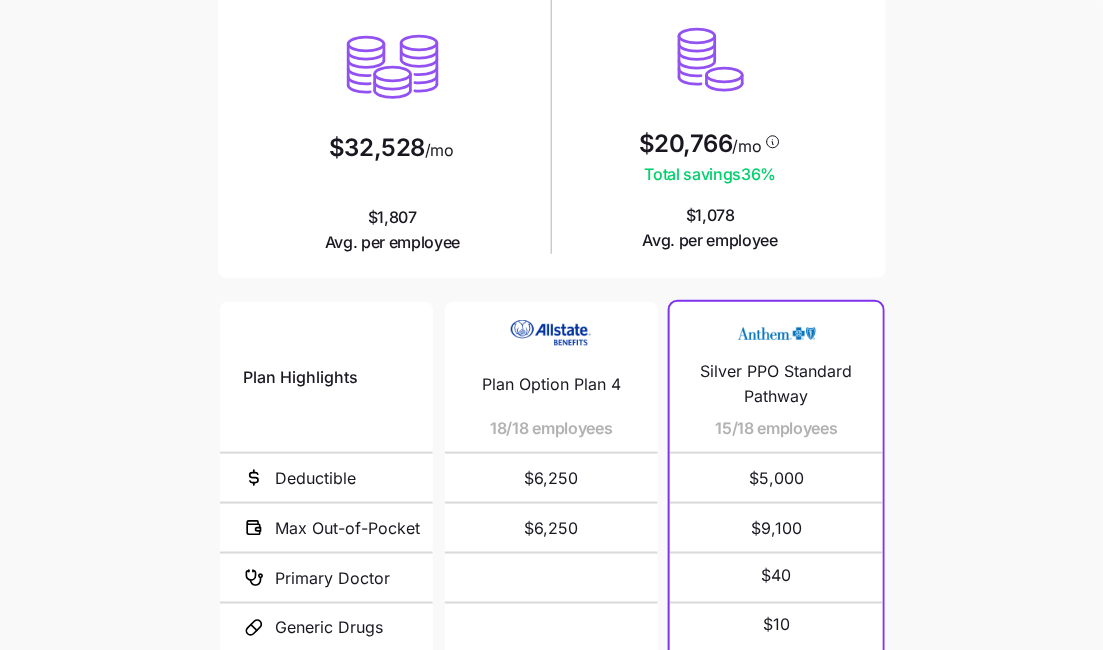 scroll, scrollTop: 111, scrollLeft: 0, axis: vertical 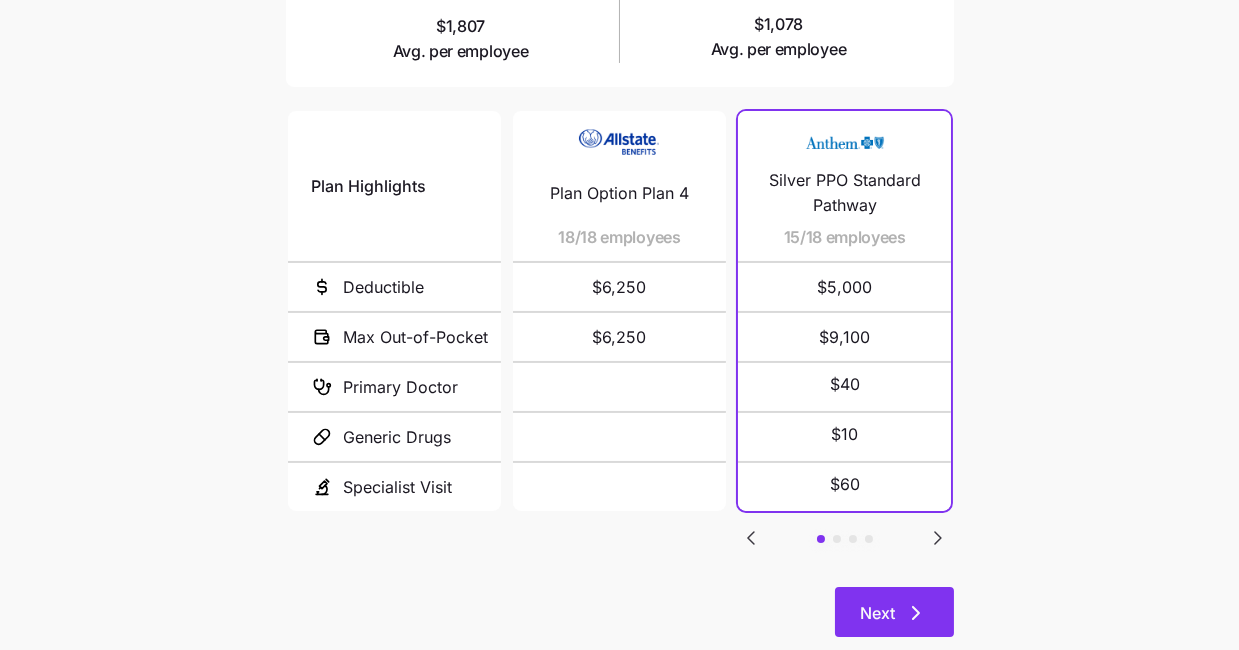 click 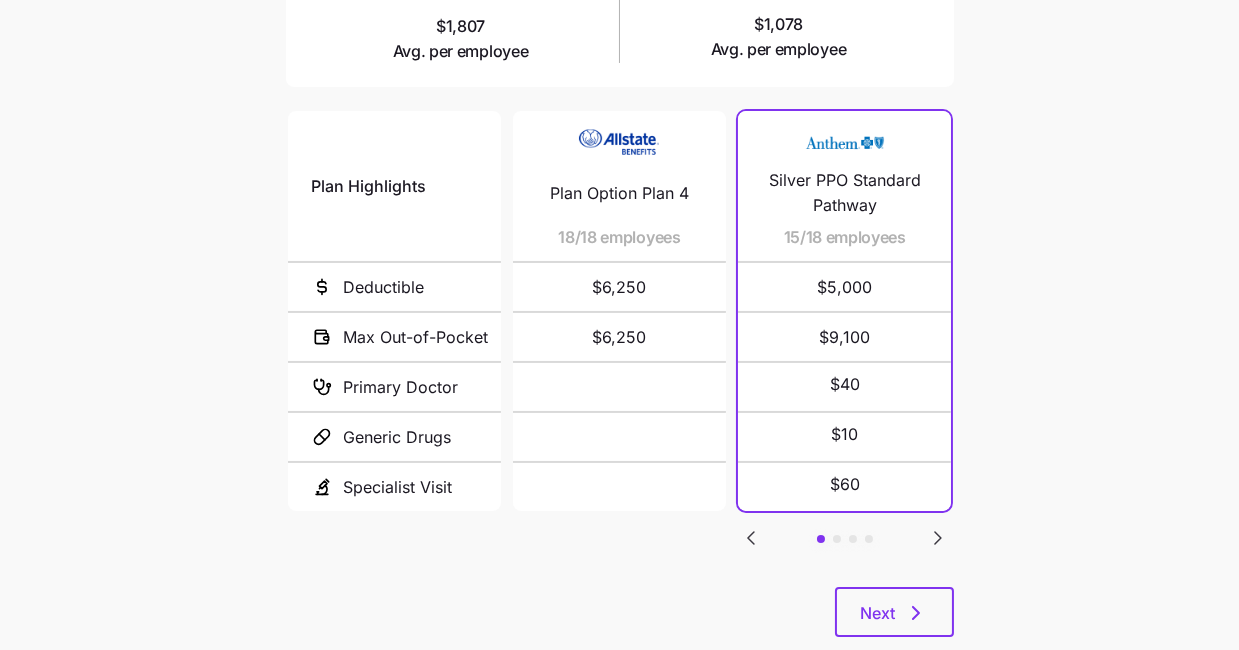 scroll, scrollTop: 0, scrollLeft: 0, axis: both 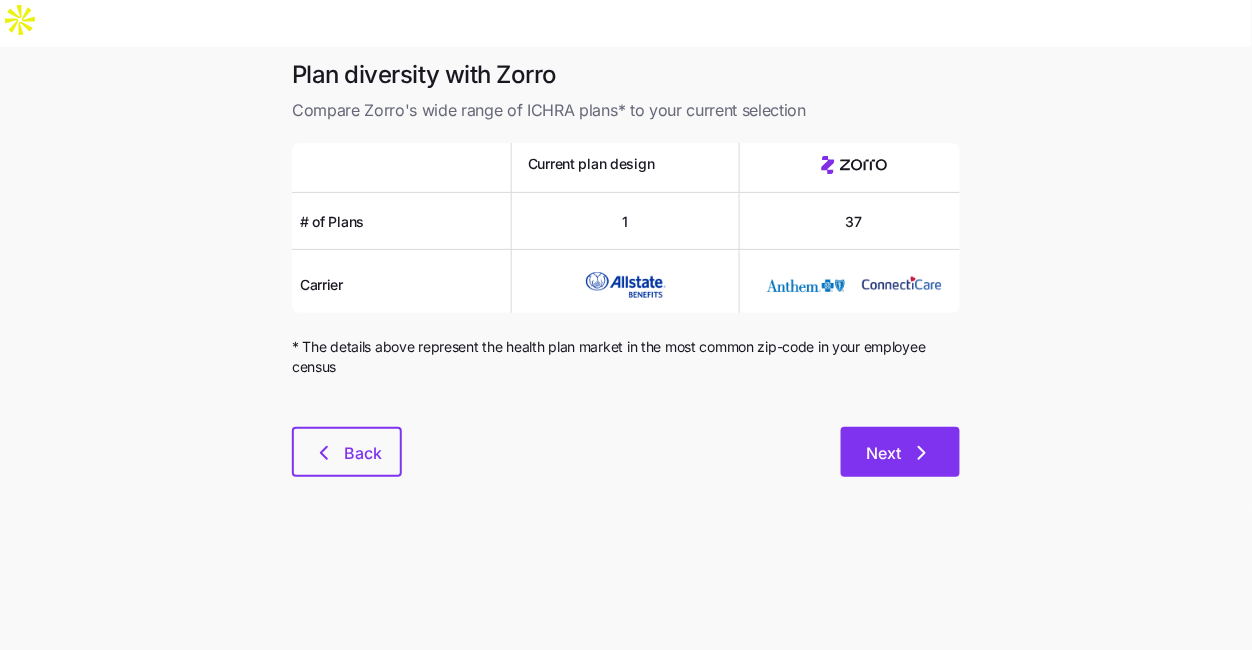 click on "Next" at bounding box center [900, 452] 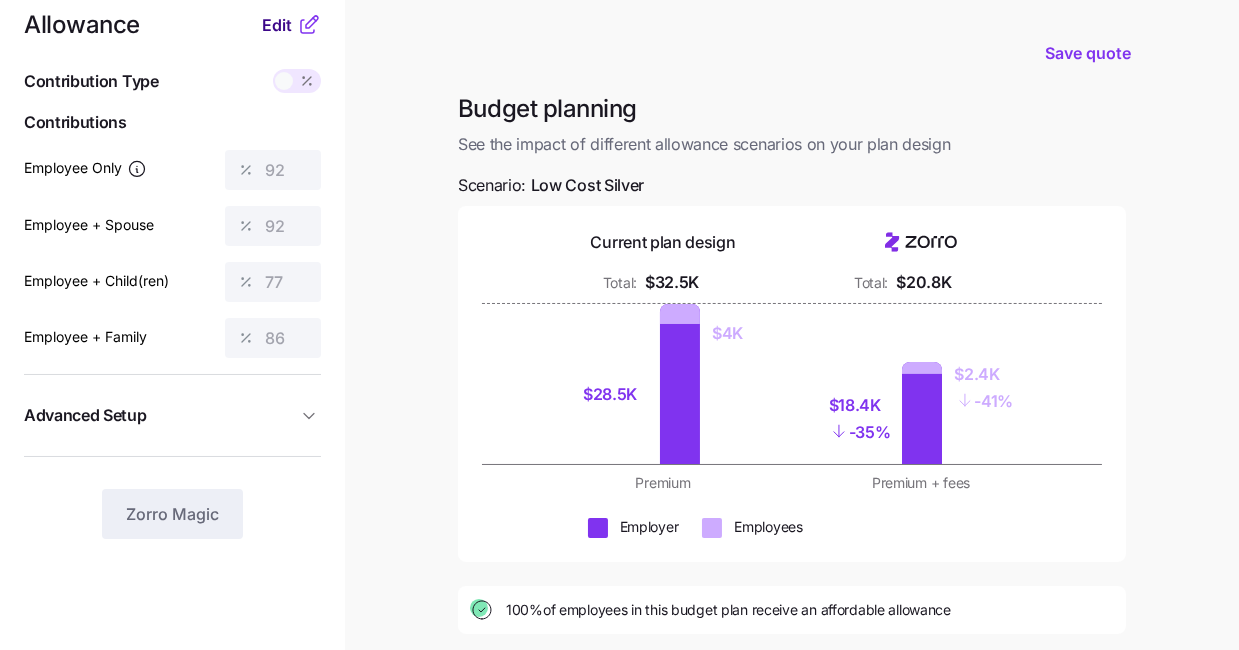 scroll, scrollTop: 0, scrollLeft: 0, axis: both 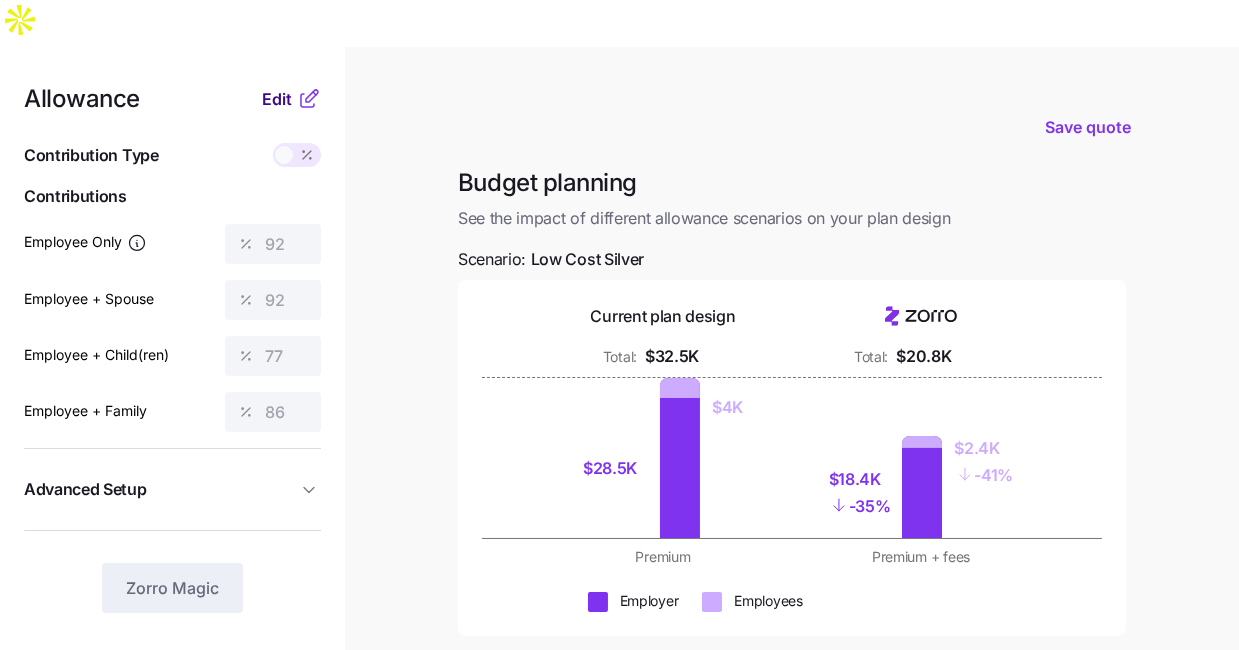 click on "Edit" at bounding box center [277, 99] 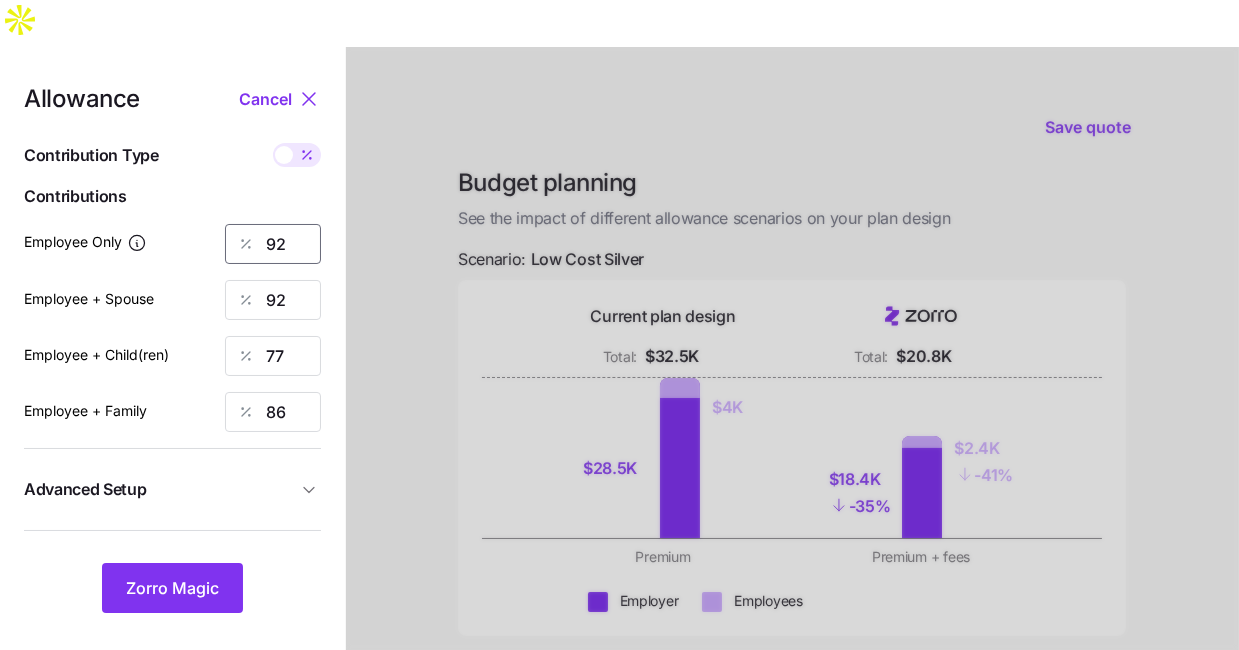 click on "92" at bounding box center (273, 244) 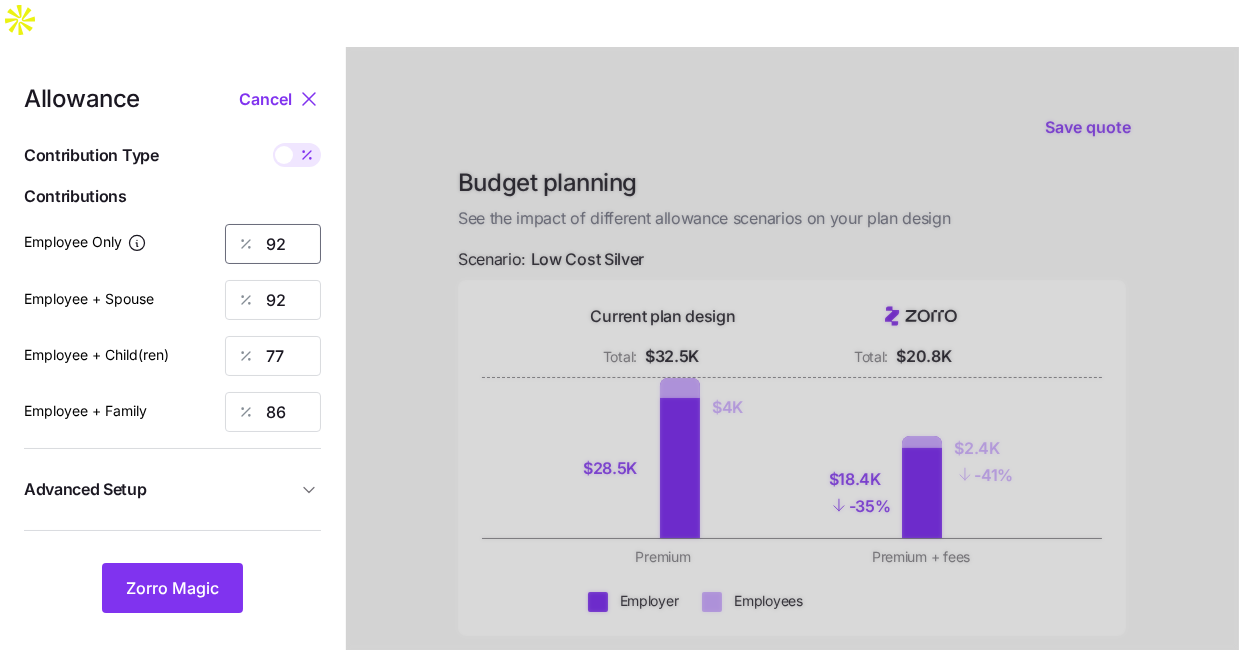 click on "92" at bounding box center (273, 244) 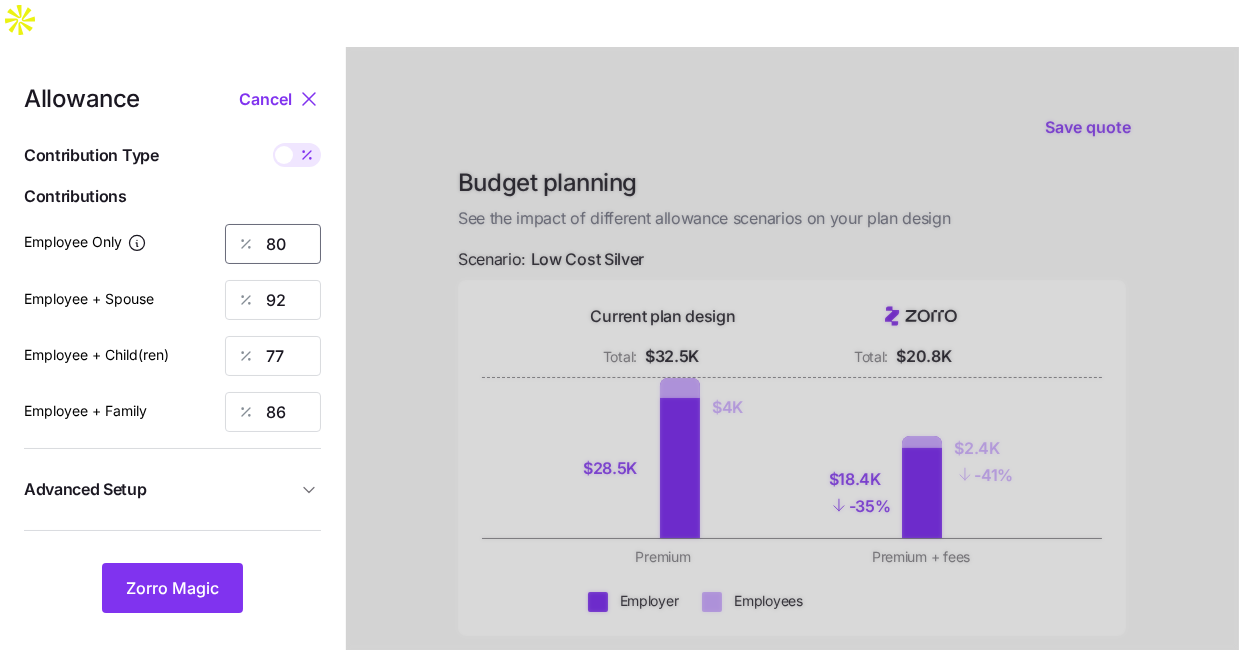 type on "80" 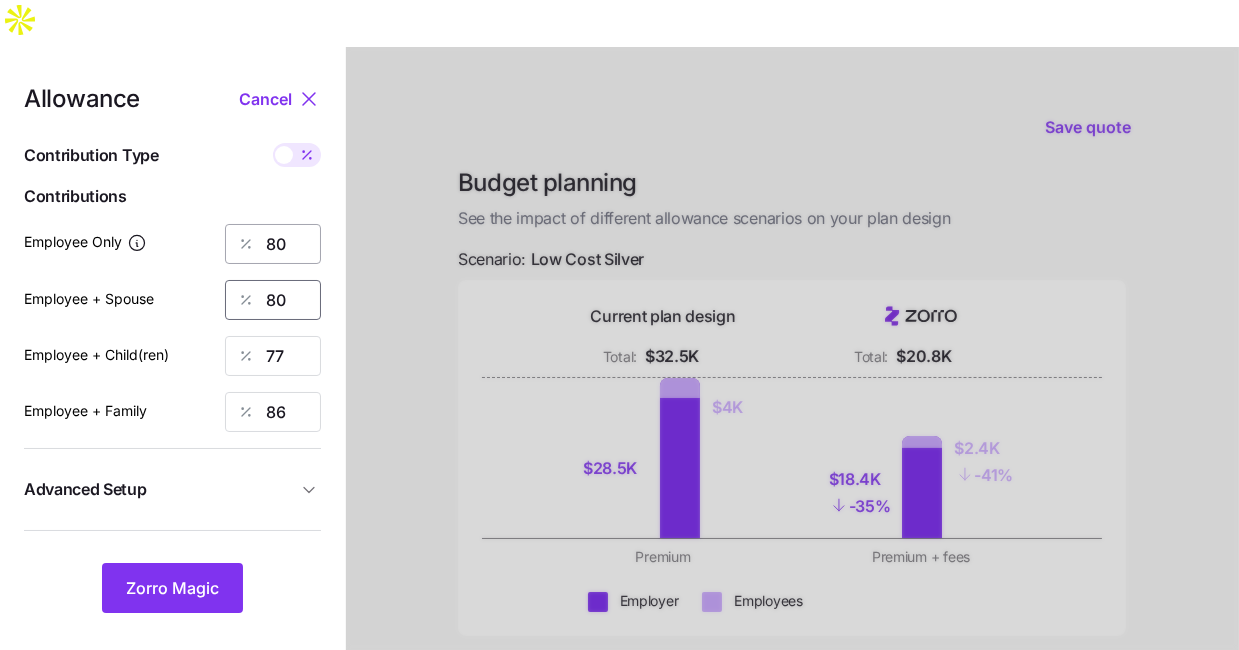 type on "80" 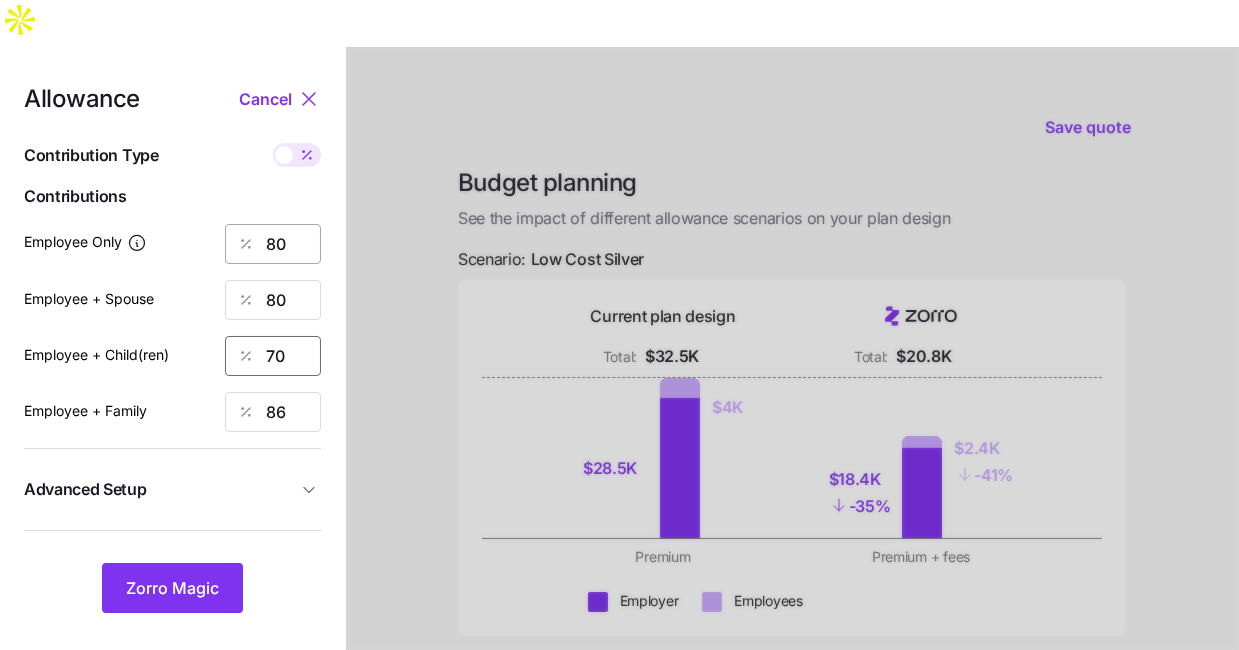 type on "70" 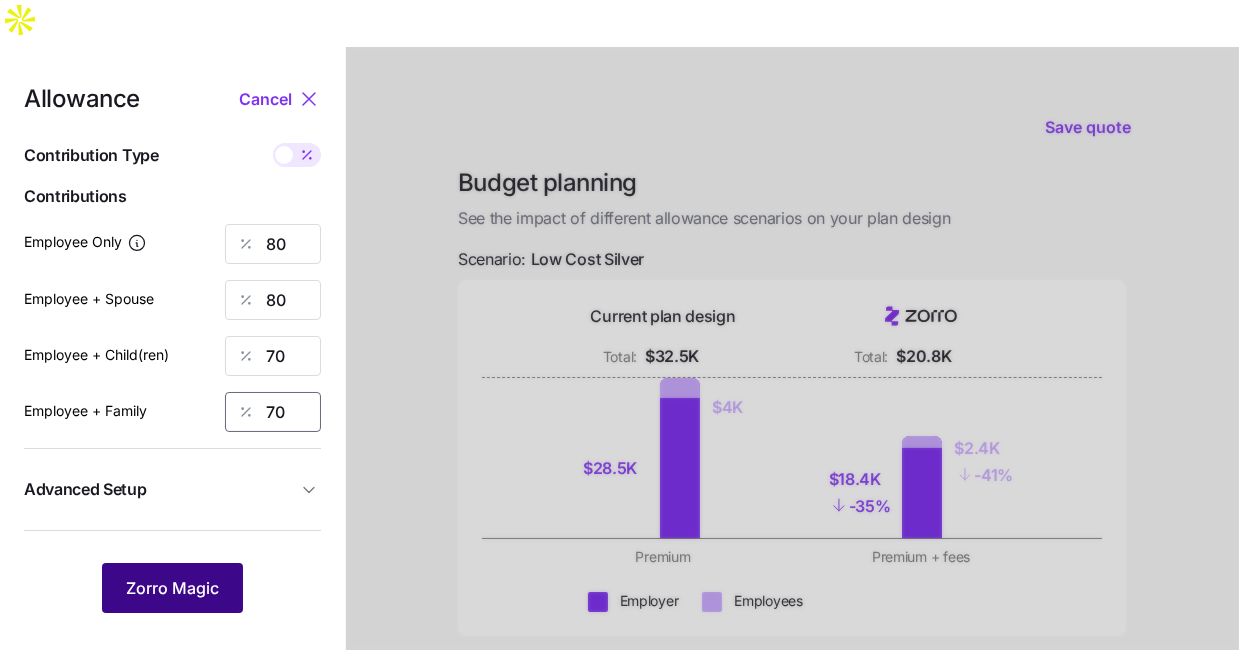 type on "70" 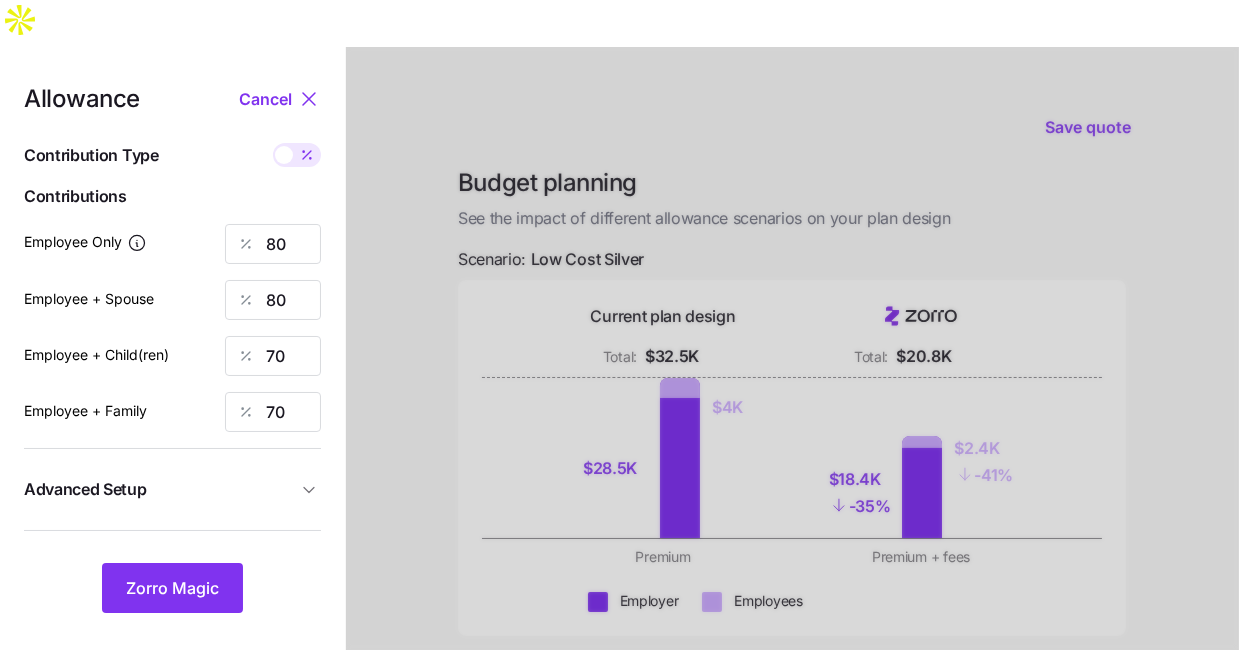 drag, startPoint x: 164, startPoint y: 541, endPoint x: 245, endPoint y: 446, distance: 124.8439 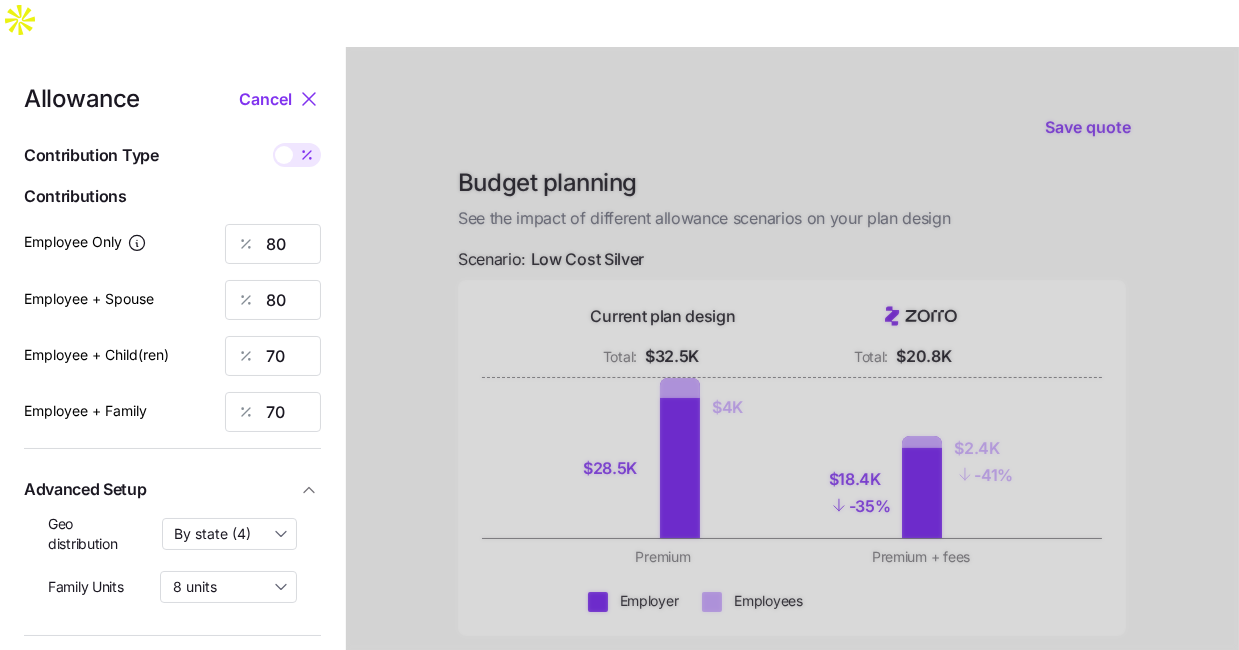click on "Zorro Magic" at bounding box center [172, 693] 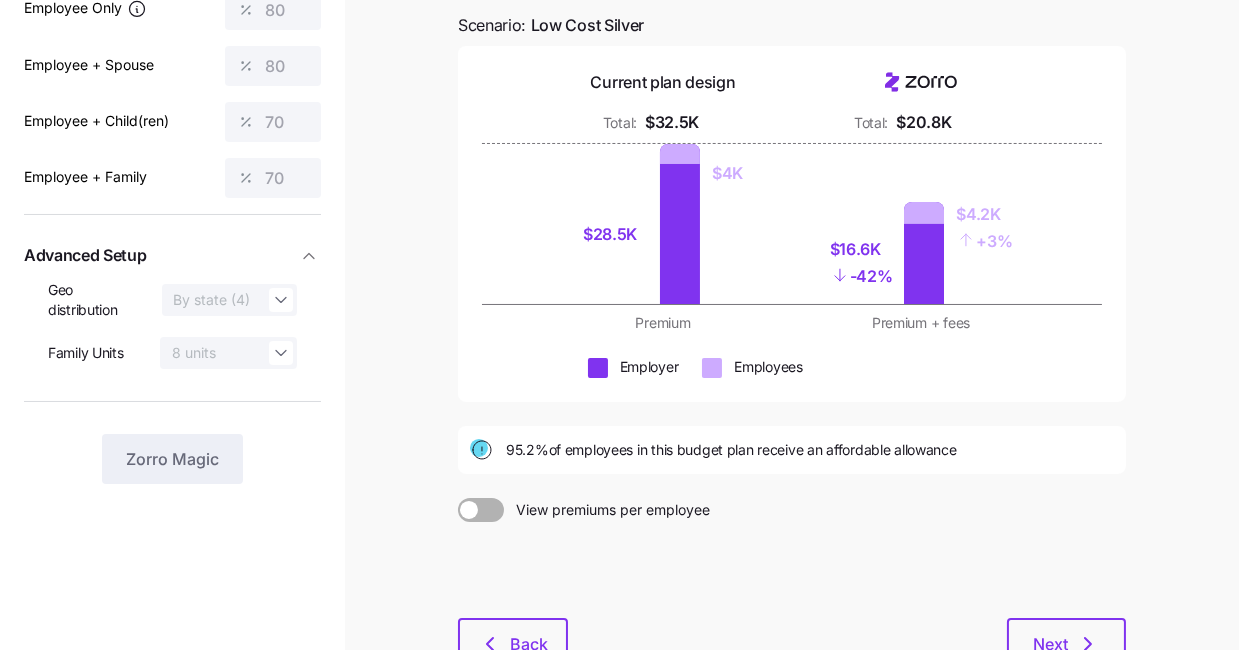 scroll, scrollTop: 332, scrollLeft: 0, axis: vertical 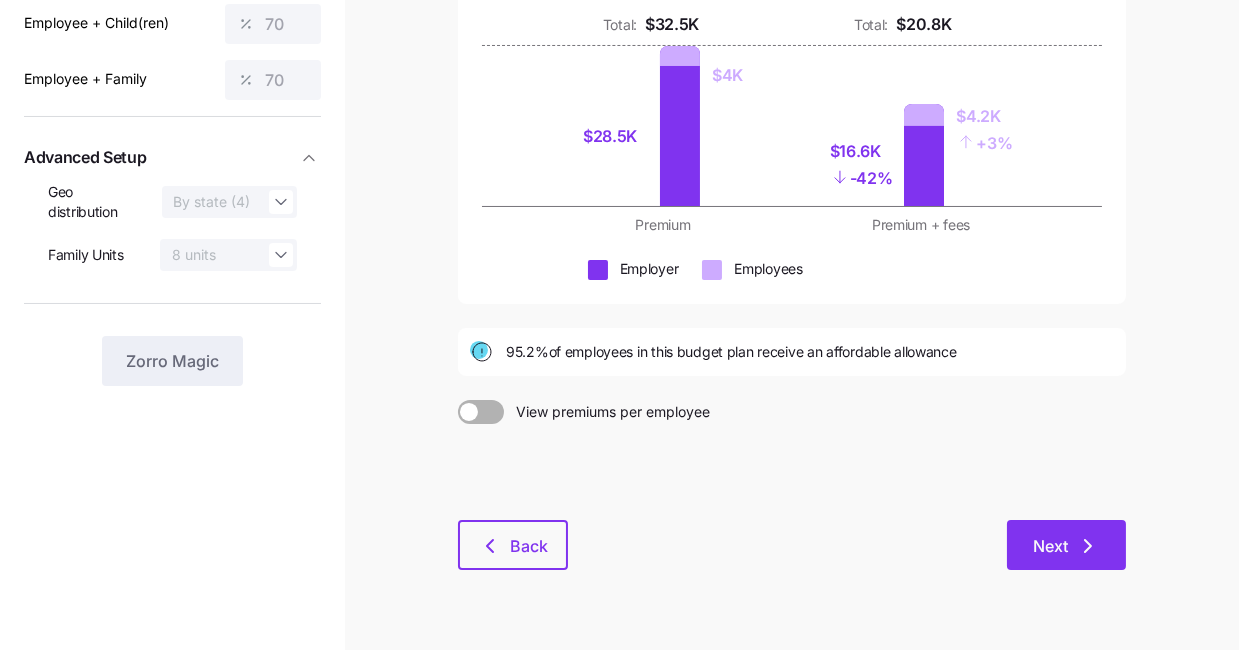 click on "Next" at bounding box center [1066, 545] 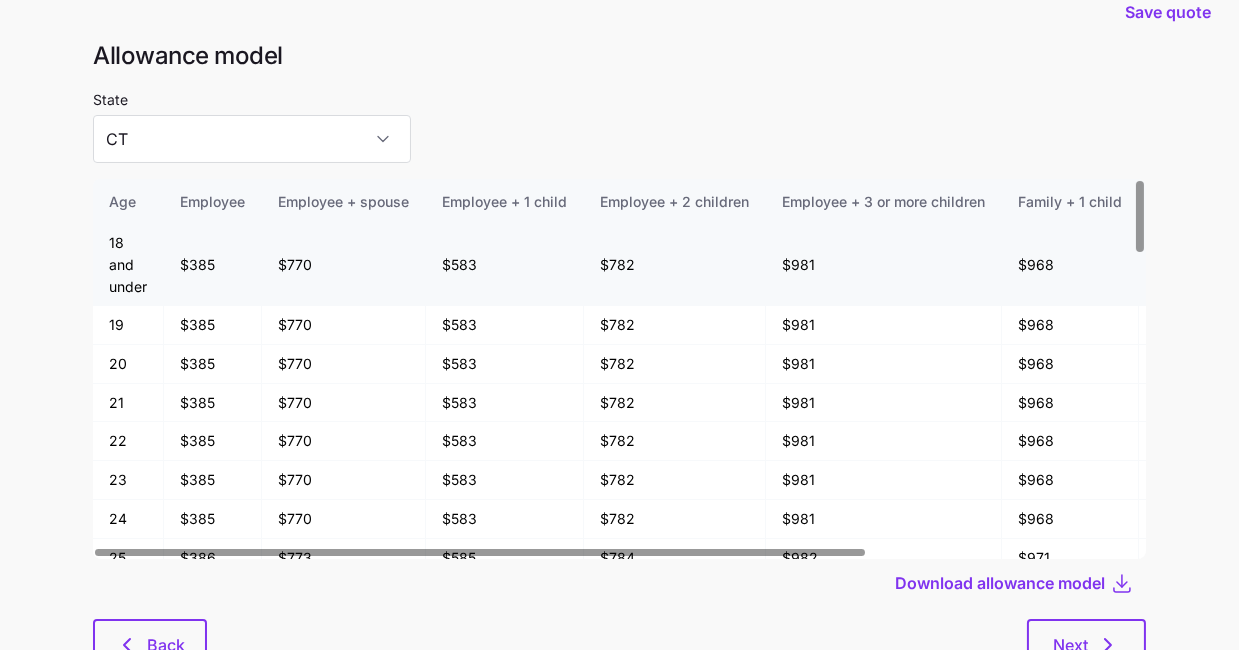 scroll, scrollTop: 107, scrollLeft: 0, axis: vertical 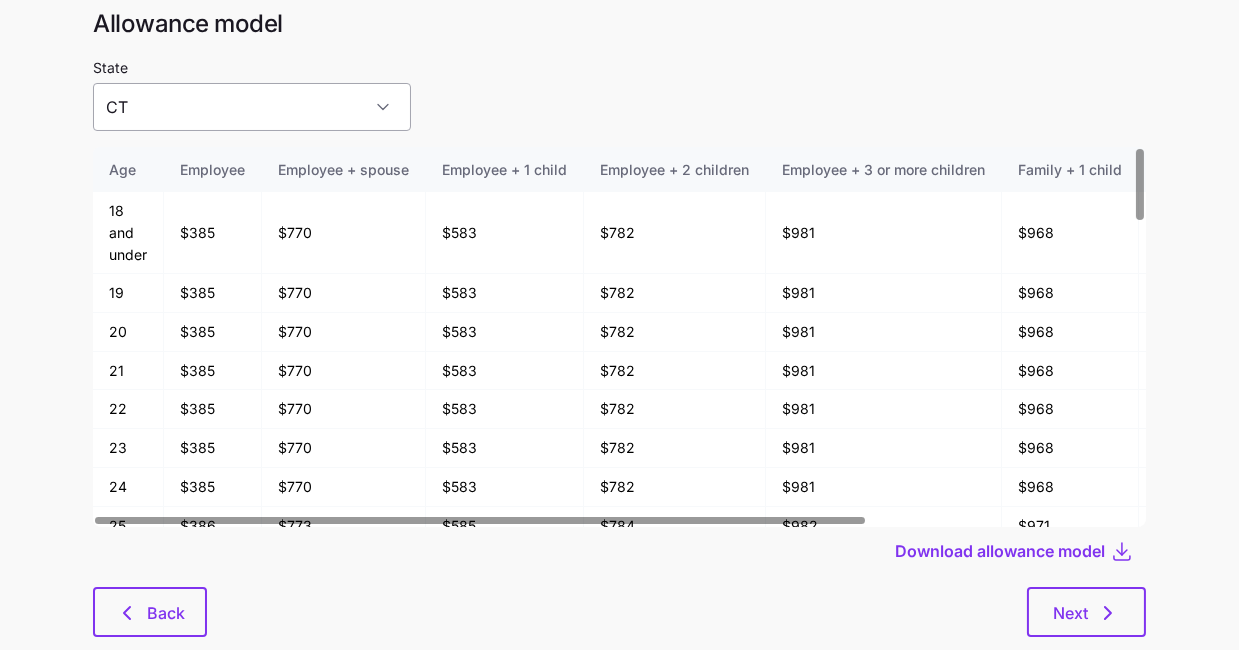 click on "CT" at bounding box center [252, 107] 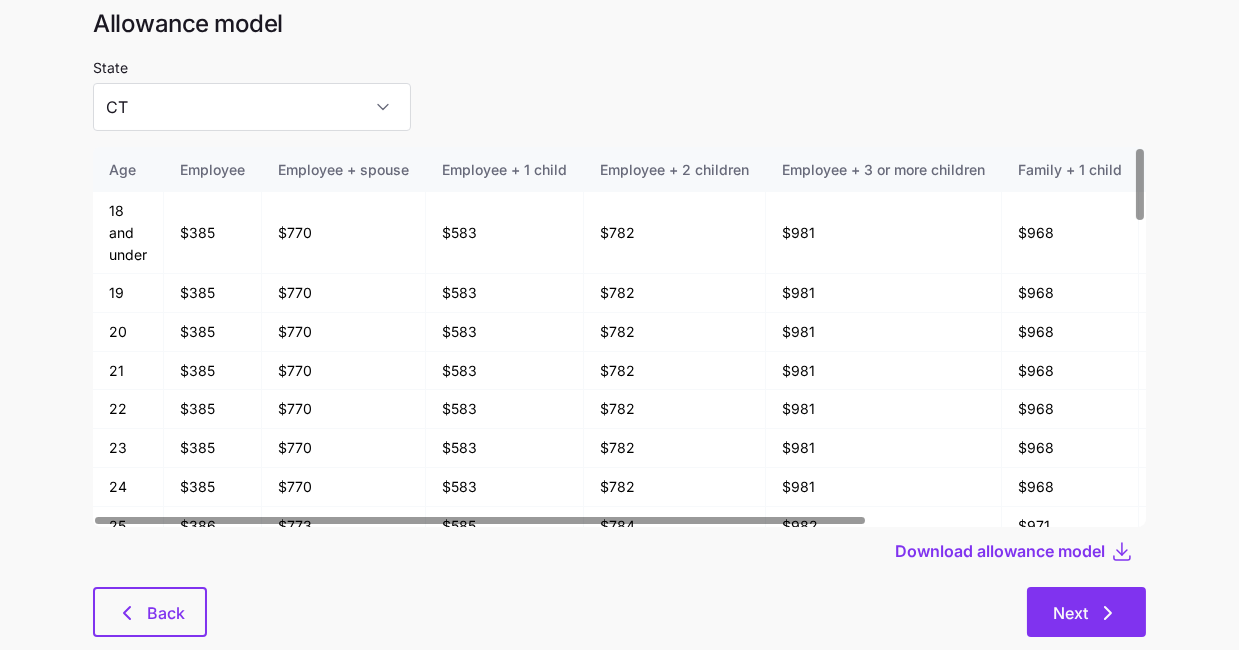 click on "Next" at bounding box center [1086, 612] 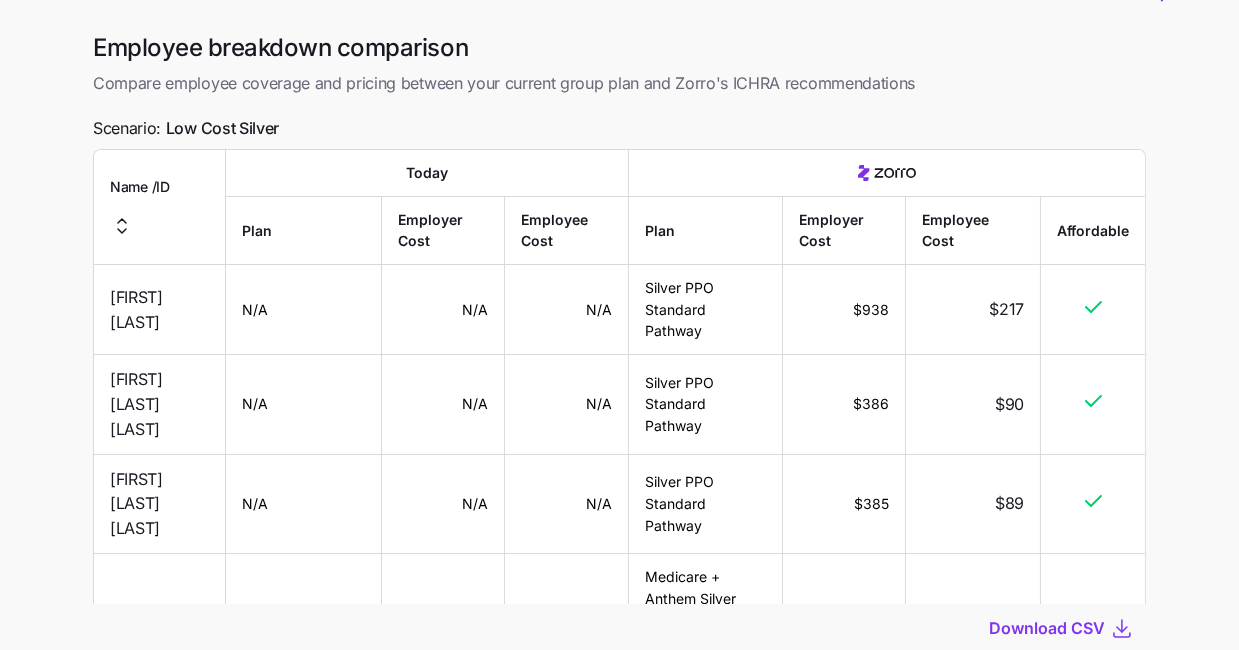 scroll, scrollTop: 0, scrollLeft: 0, axis: both 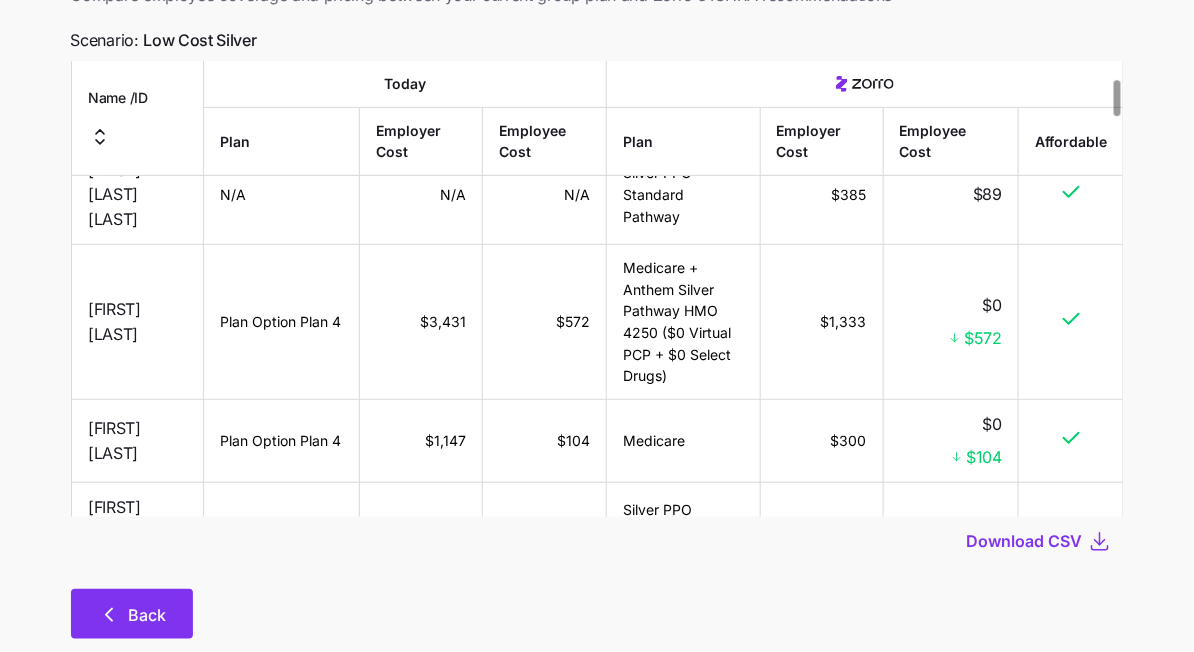 click on "Back" at bounding box center [148, 615] 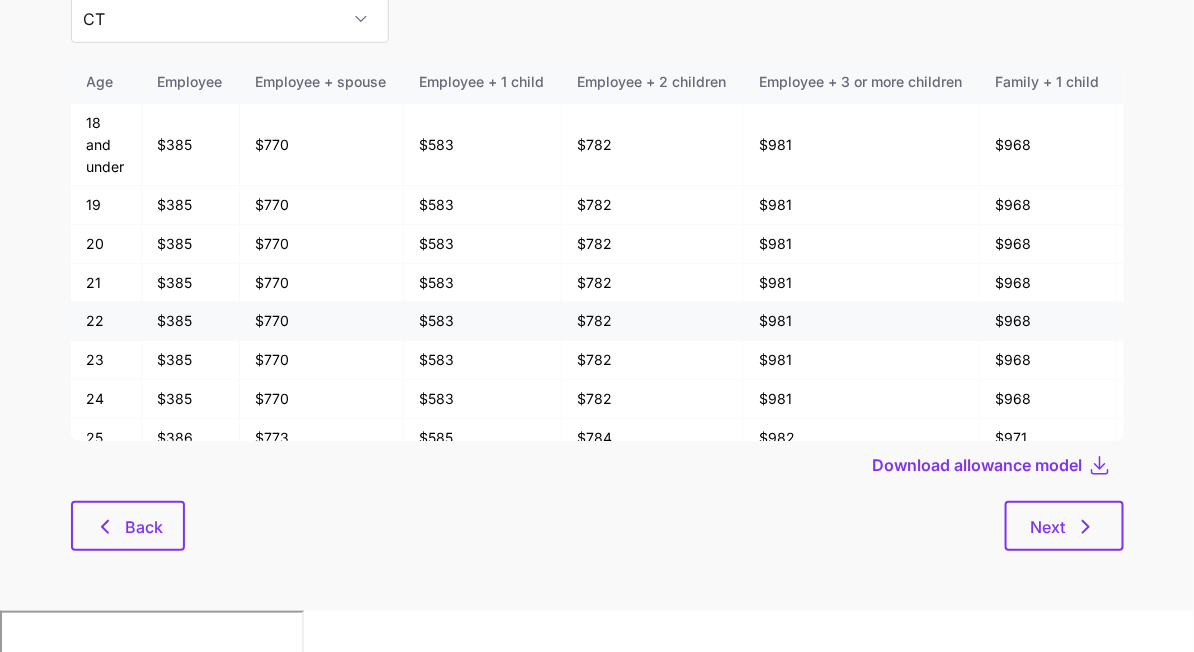scroll, scrollTop: 0, scrollLeft: 0, axis: both 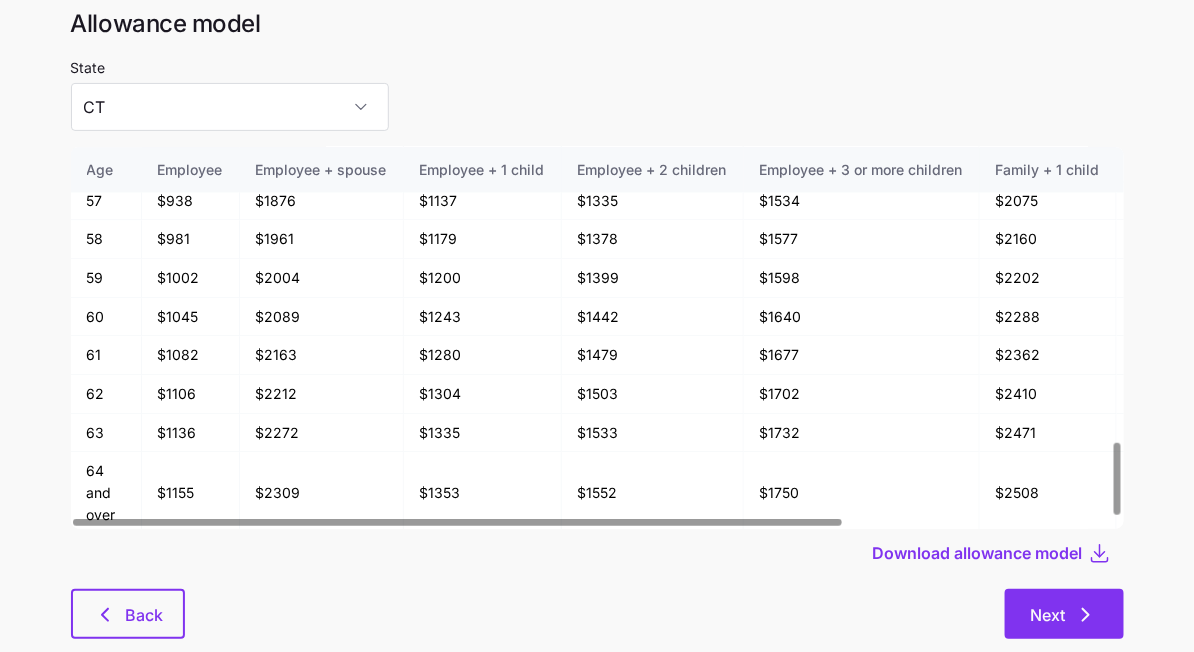 click on "Next" at bounding box center (1048, 615) 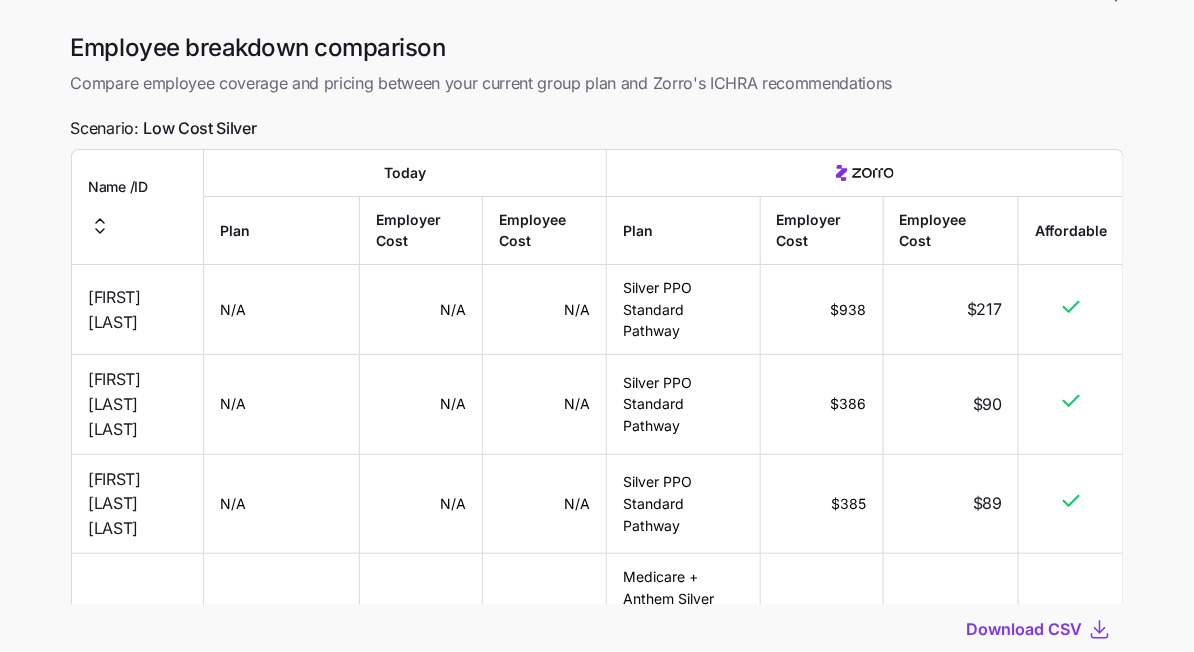 scroll, scrollTop: 0, scrollLeft: 0, axis: both 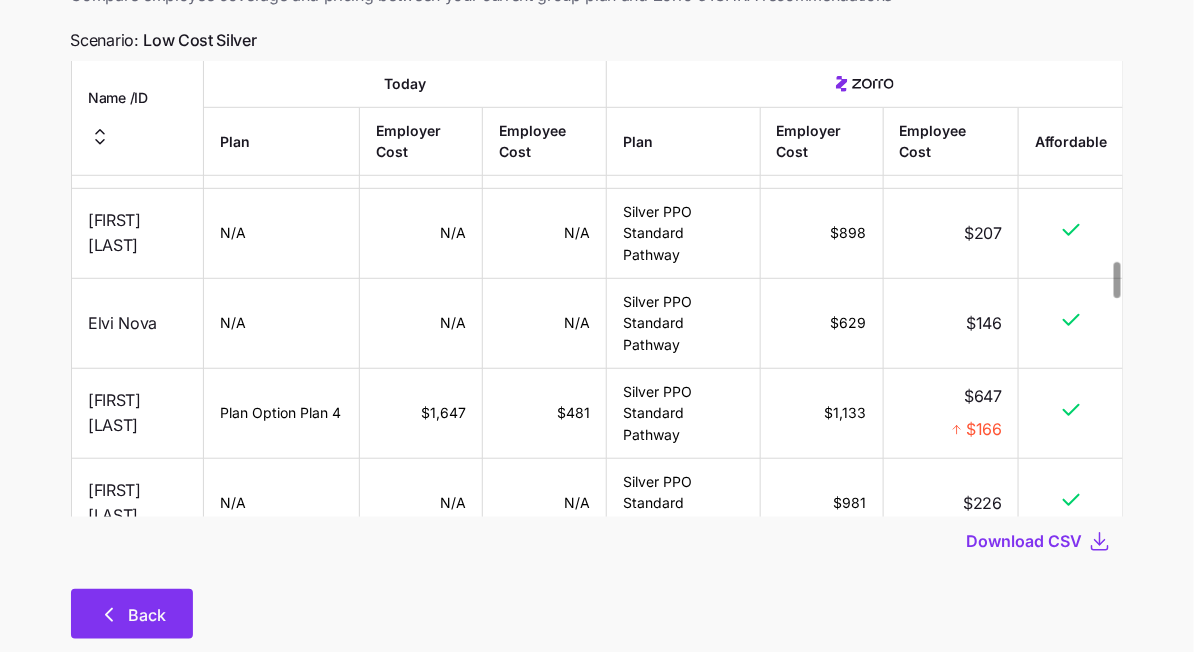 click on "Back" at bounding box center [148, 615] 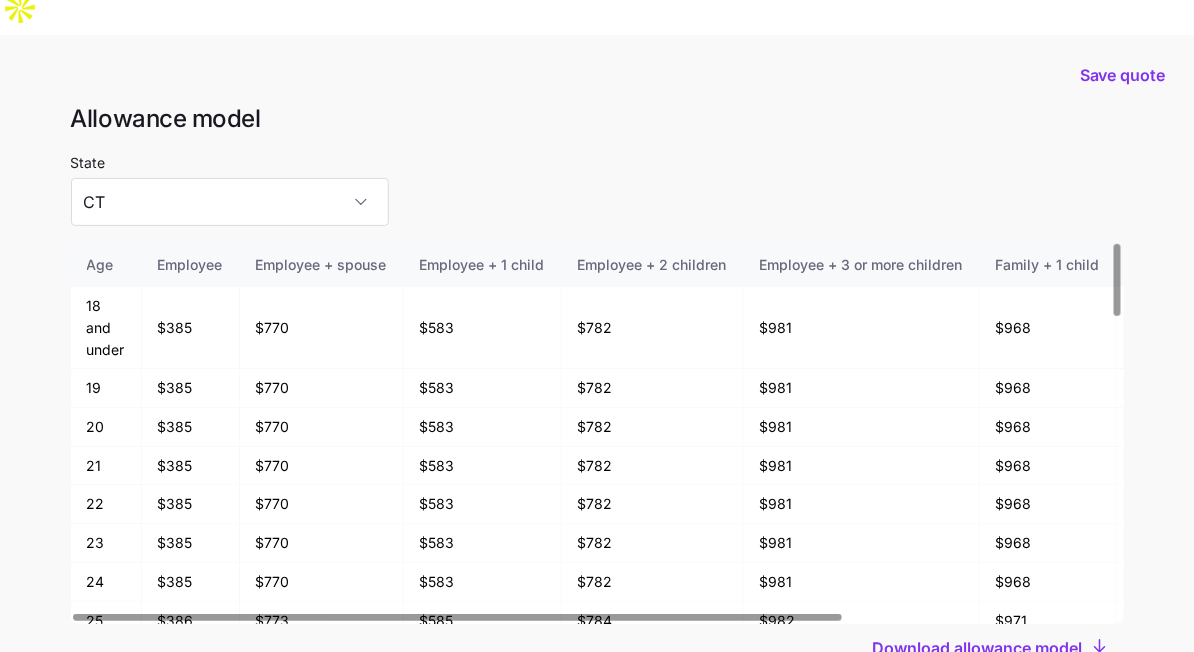 scroll, scrollTop: 30, scrollLeft: 0, axis: vertical 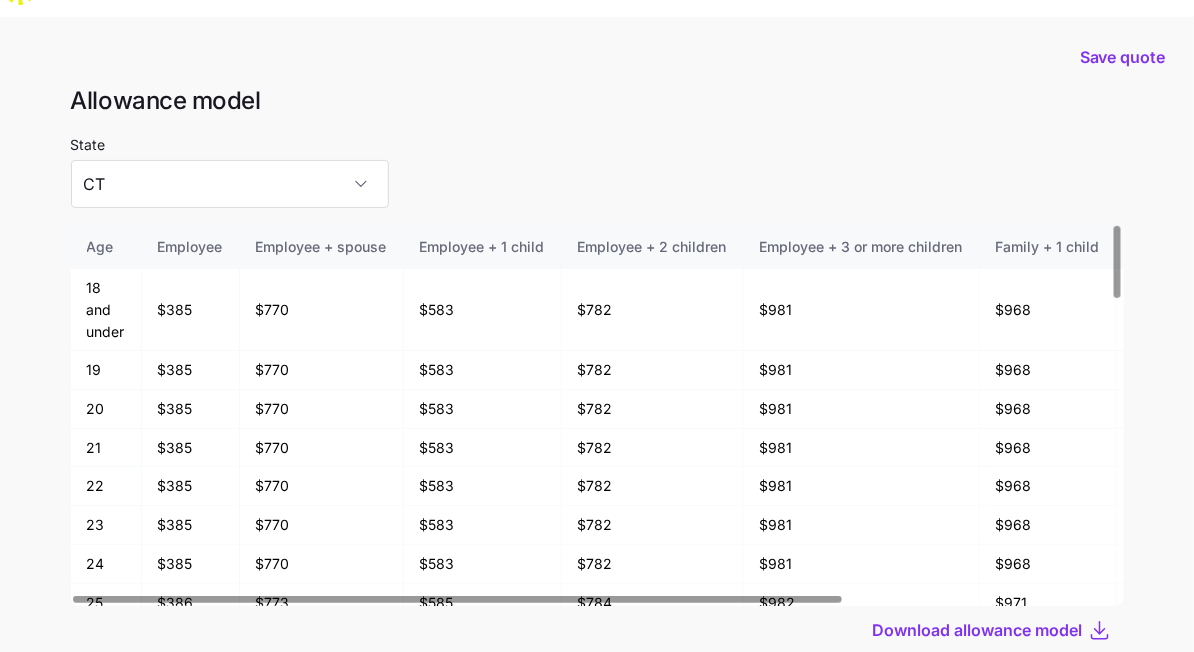 click on "Back" at bounding box center [128, 691] 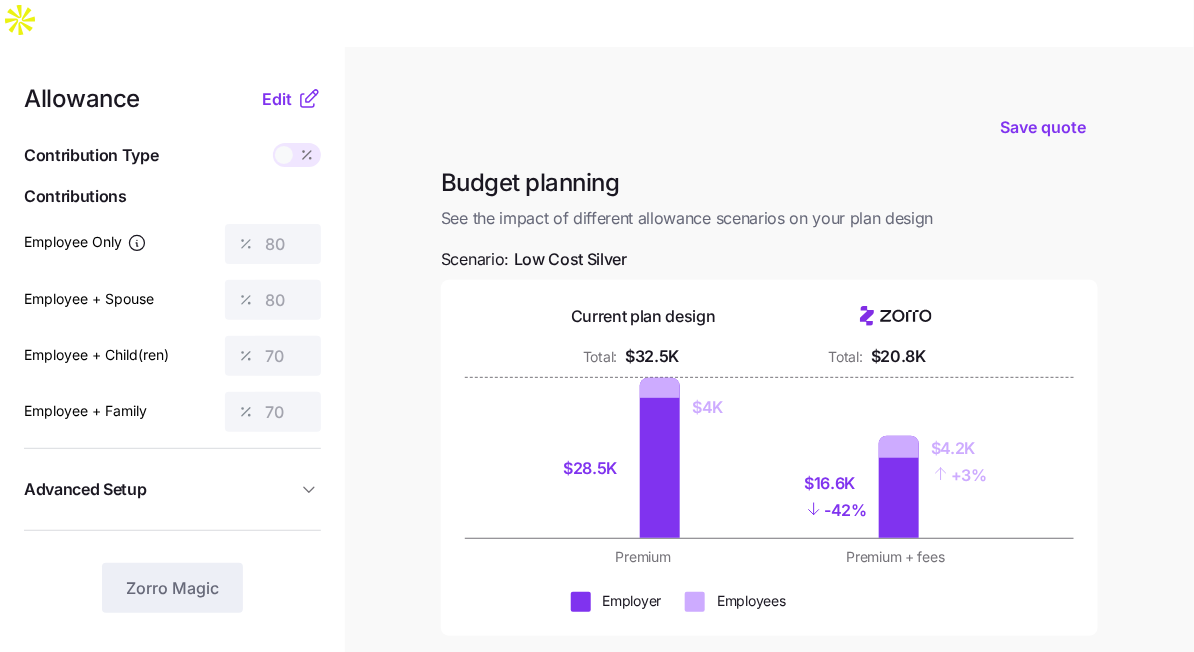 click on "Allowance Edit Contribution Type Use classes Contributions Employee Only 80 Employee + Spouse 80 Employee + Child(ren) 70 Employee + Family 70 Advanced Setup Geo distribution By state (4) Family Units 8 units Zorro Magic" at bounding box center [172, 538] 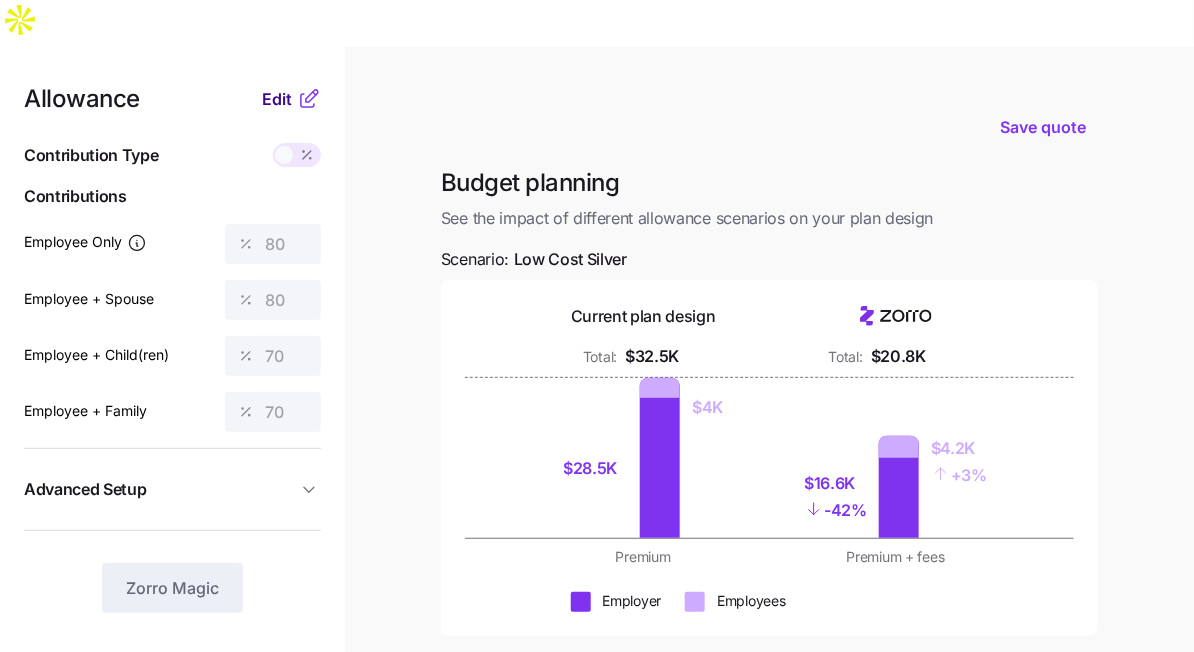click on "Edit" at bounding box center (277, 99) 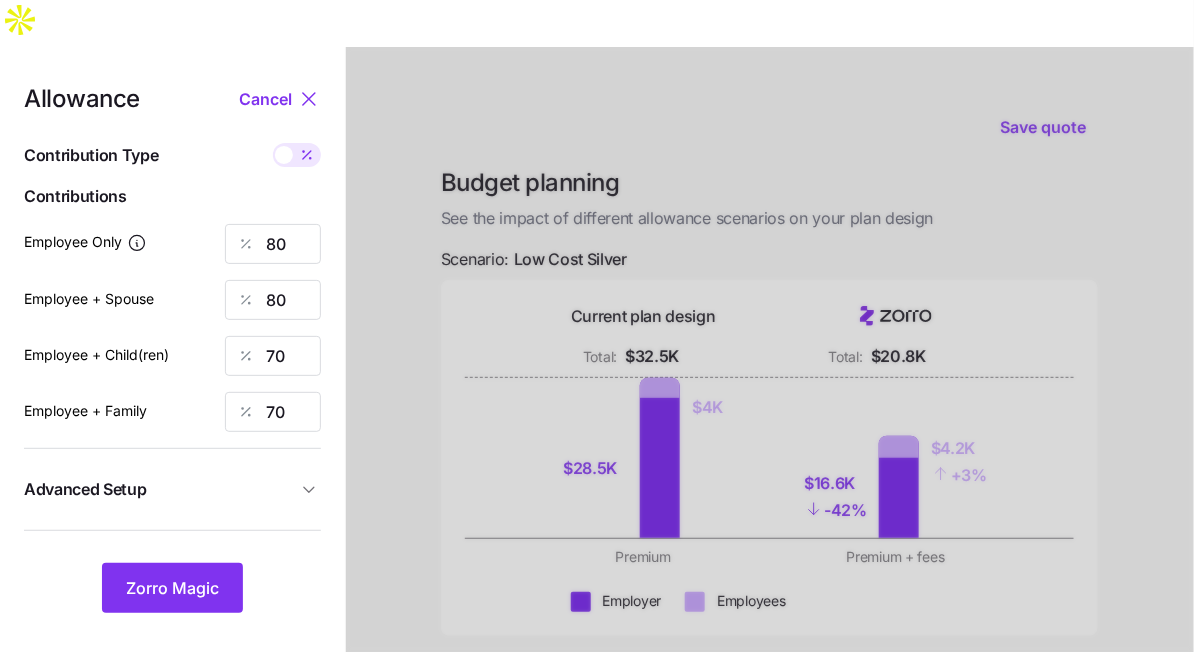 click at bounding box center [246, 244] 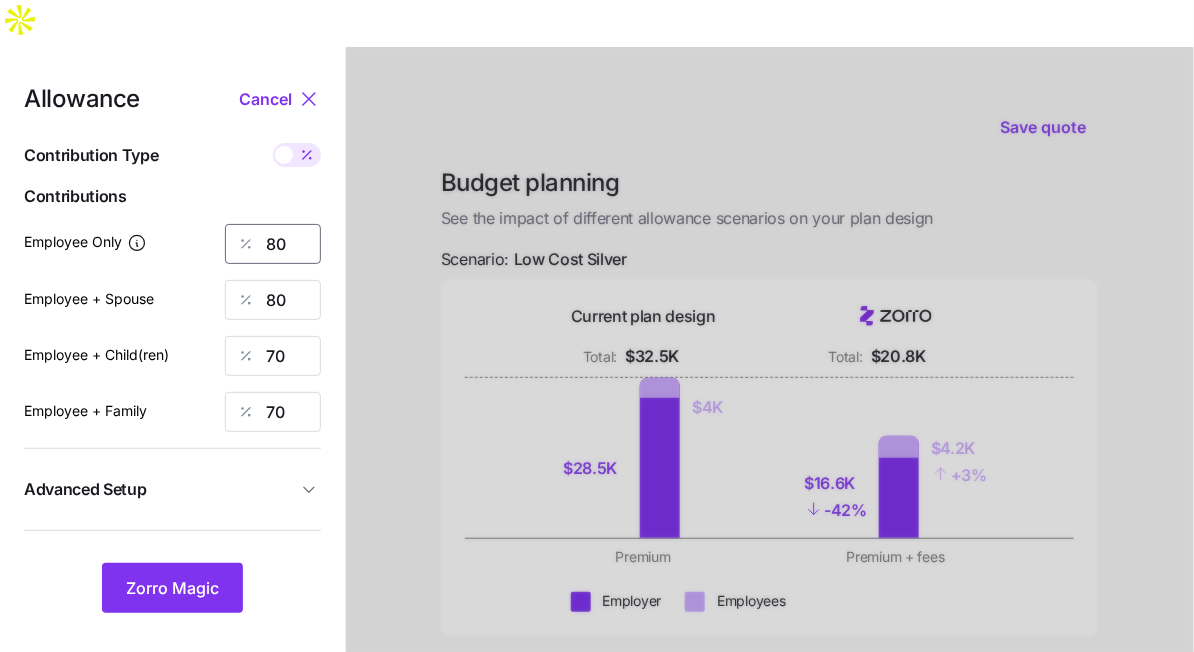 click on "80" at bounding box center [273, 244] 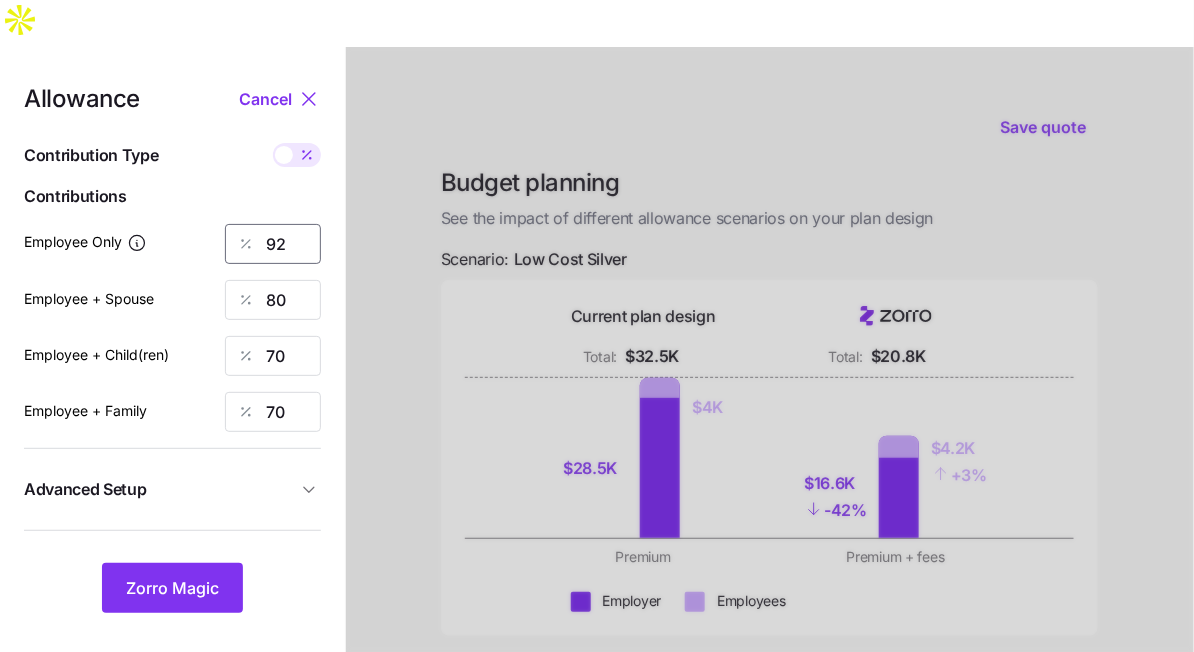type on "92" 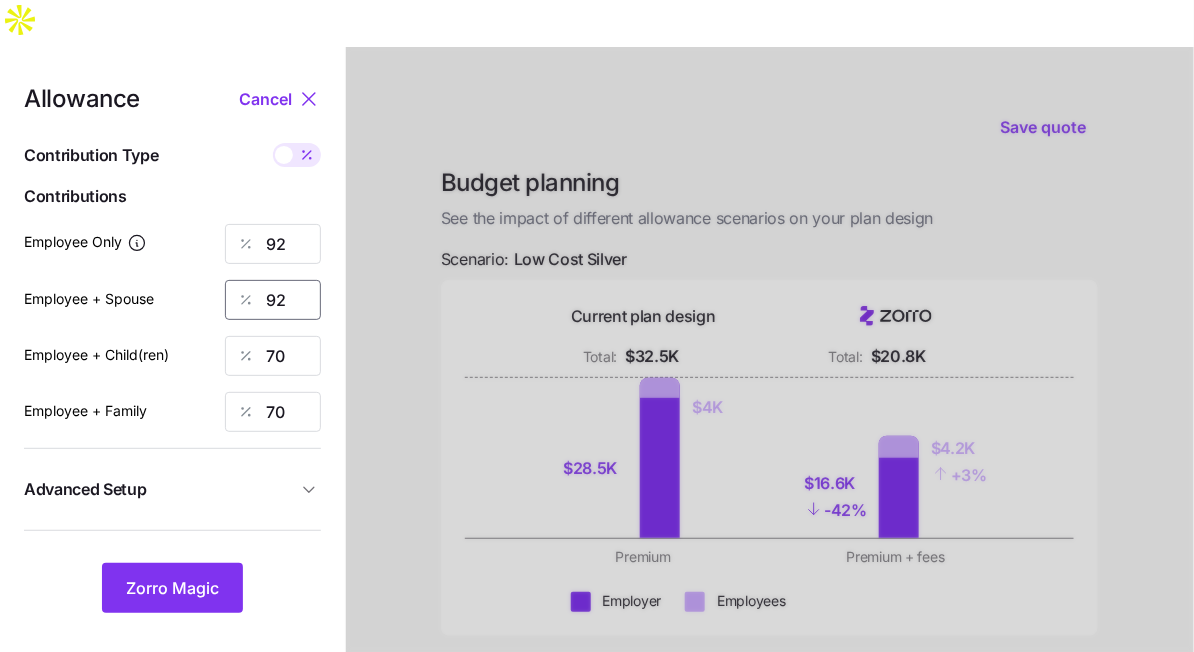 type on "92" 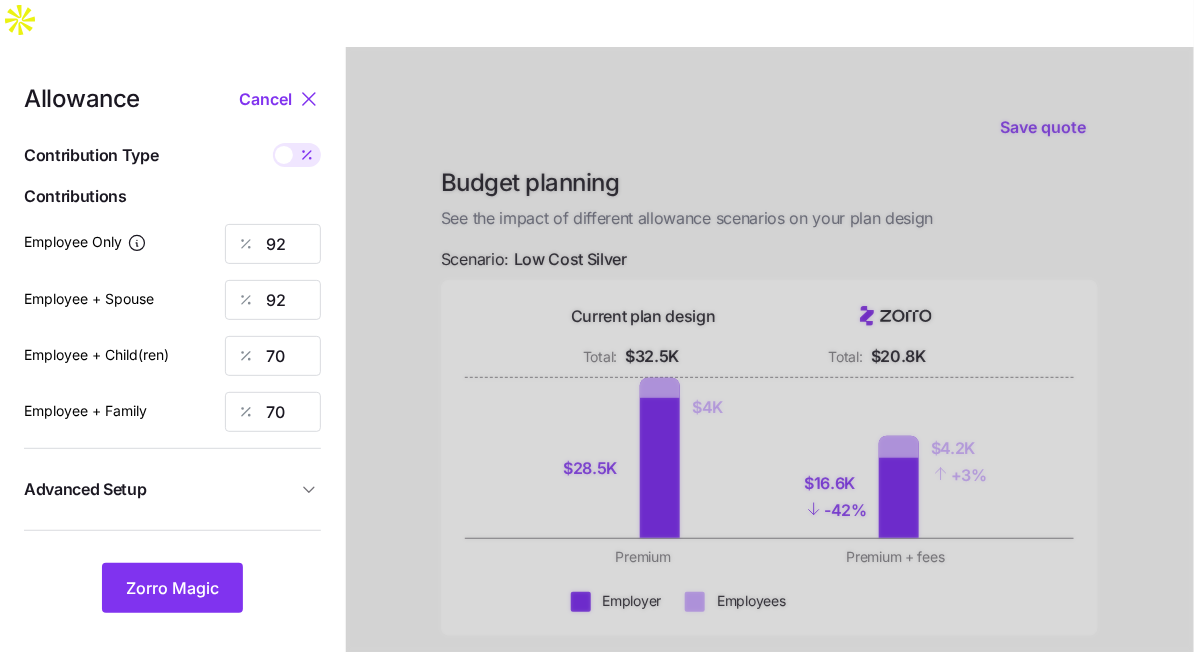click at bounding box center [246, 356] 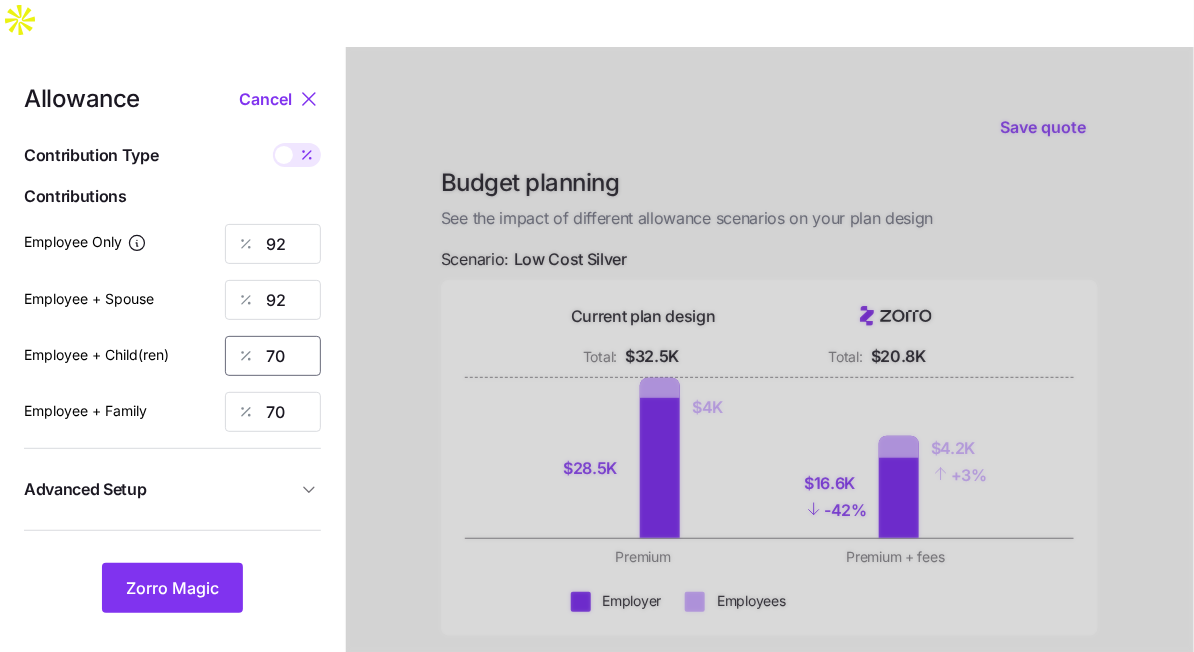 click on "70" at bounding box center (273, 356) 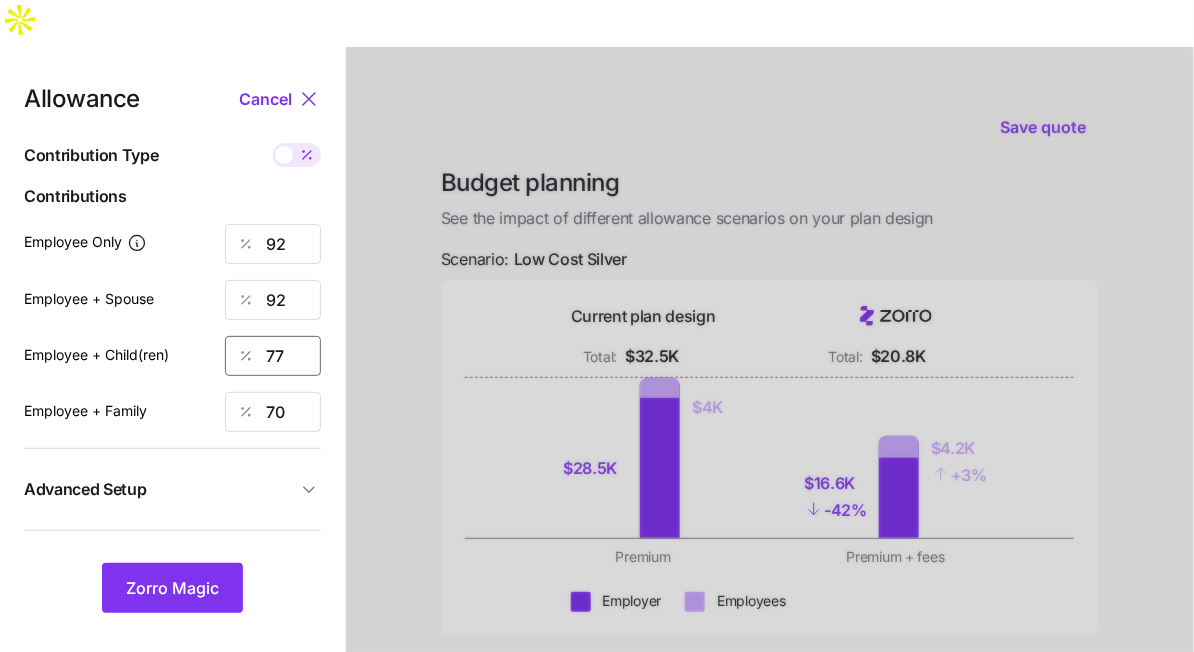 type on "77" 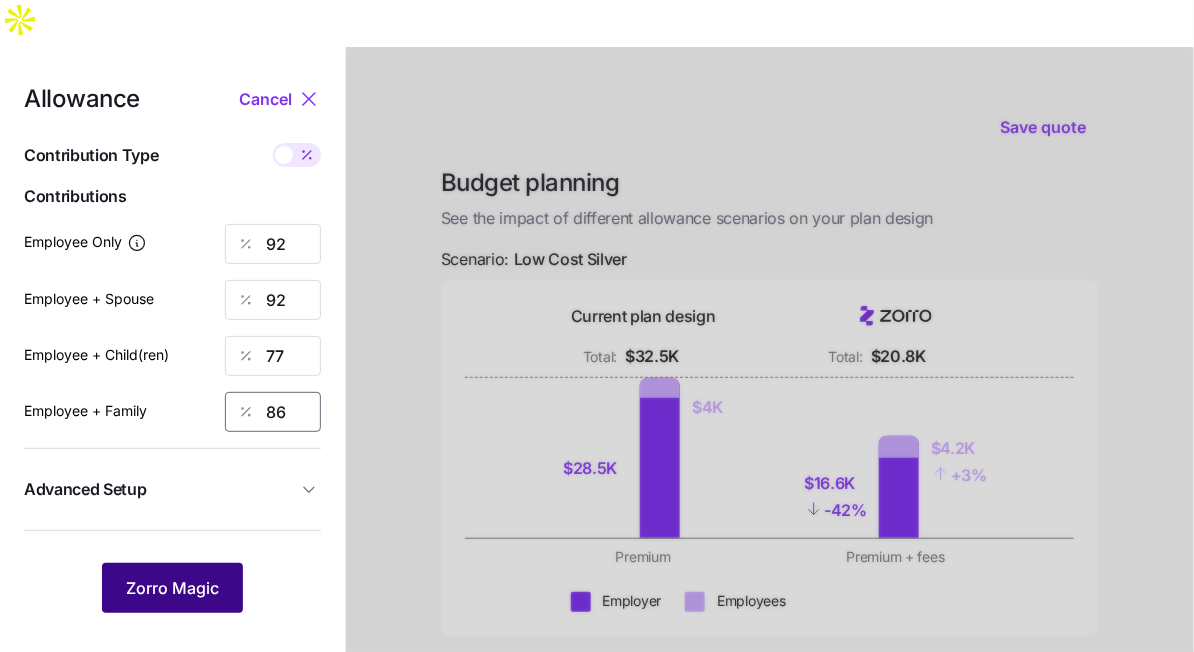 type on "86" 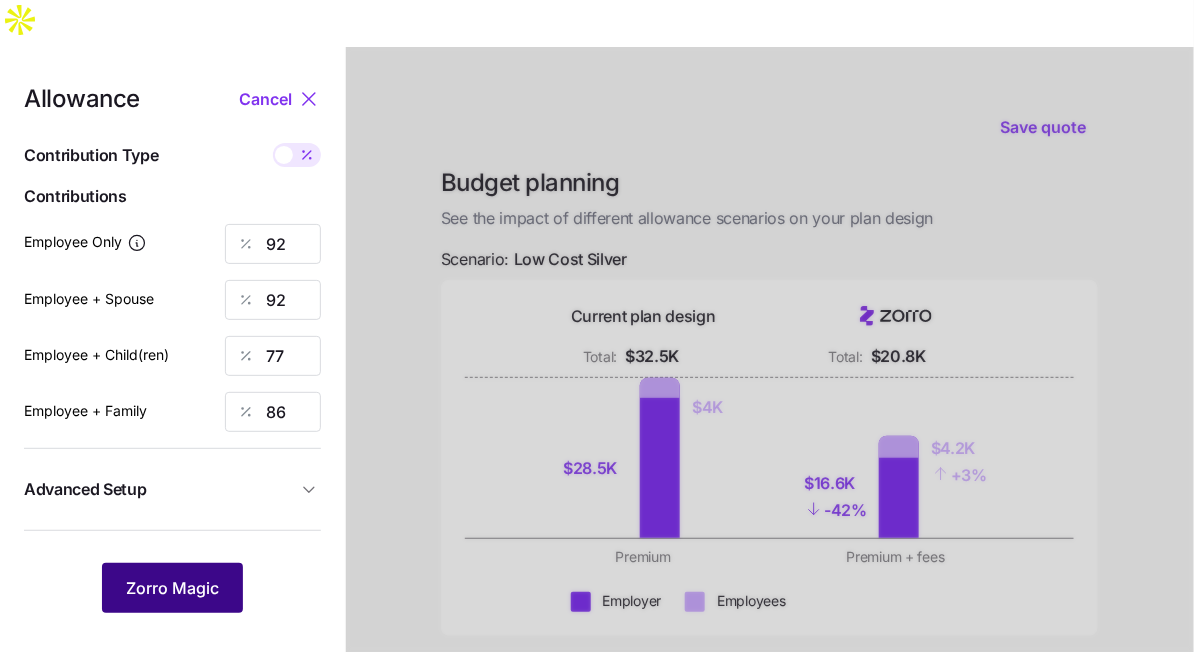 click on "Zorro Magic" at bounding box center (172, 588) 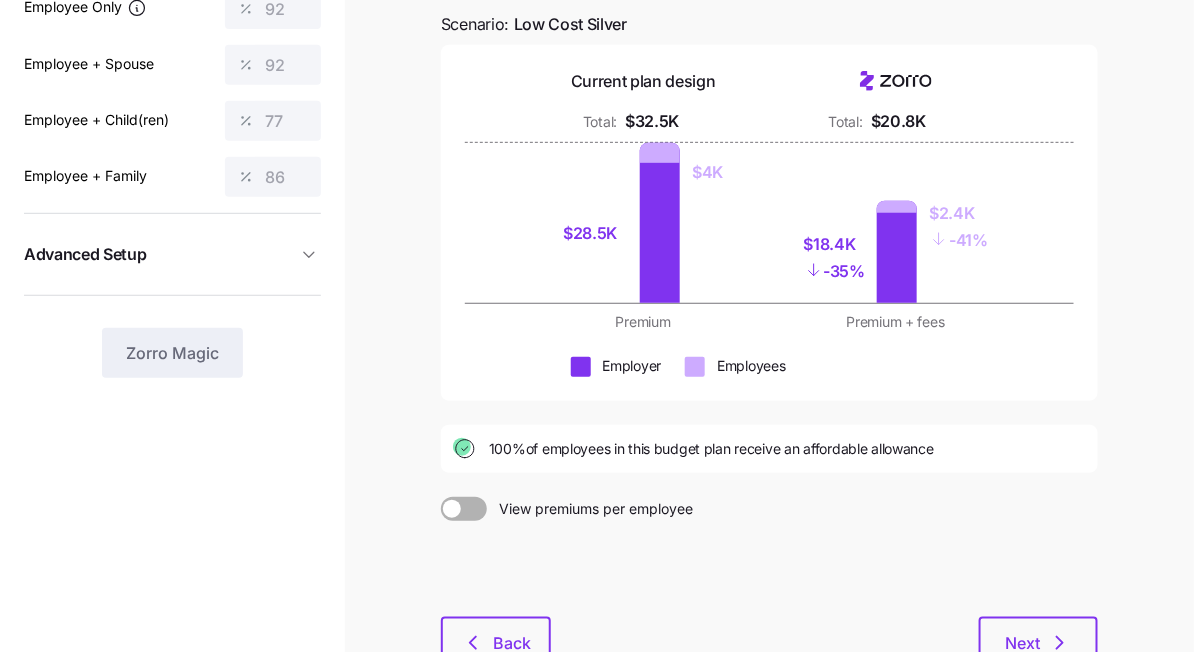 scroll, scrollTop: 277, scrollLeft: 0, axis: vertical 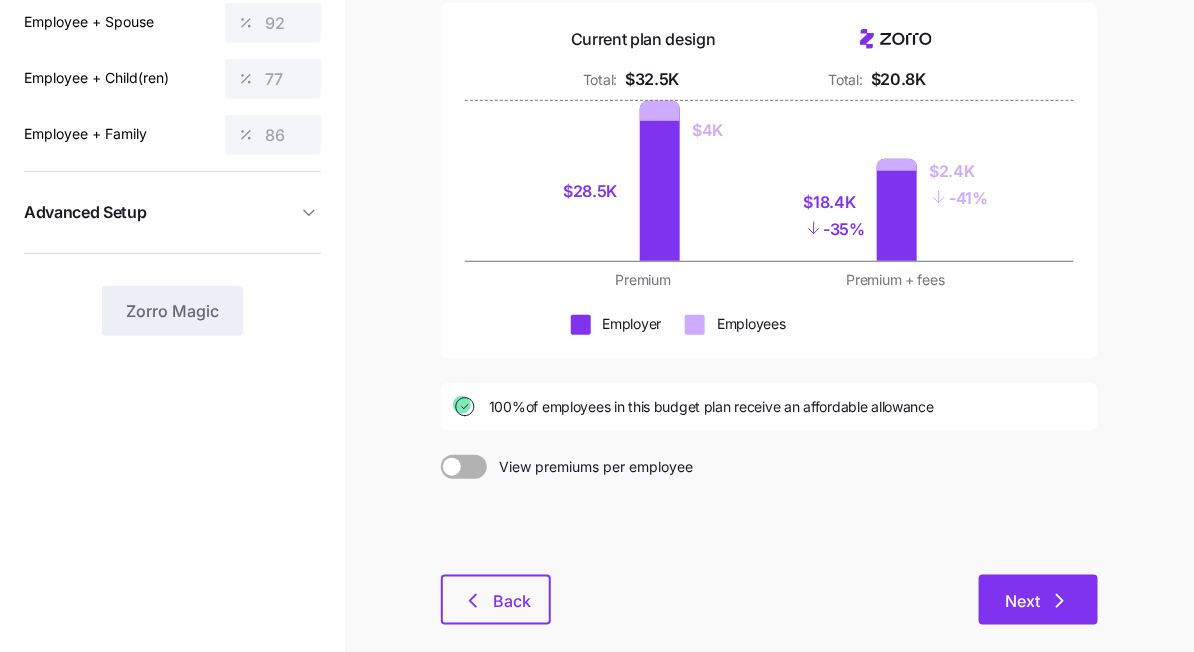 click on "Next" at bounding box center [1038, 600] 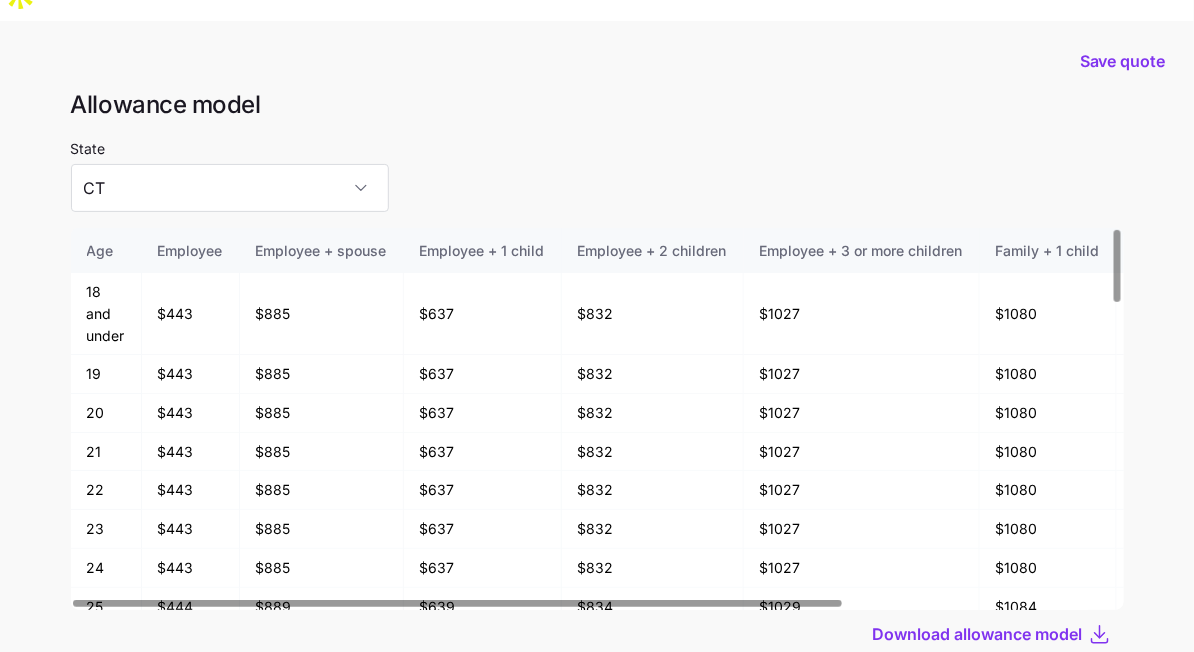 scroll, scrollTop: 107, scrollLeft: 0, axis: vertical 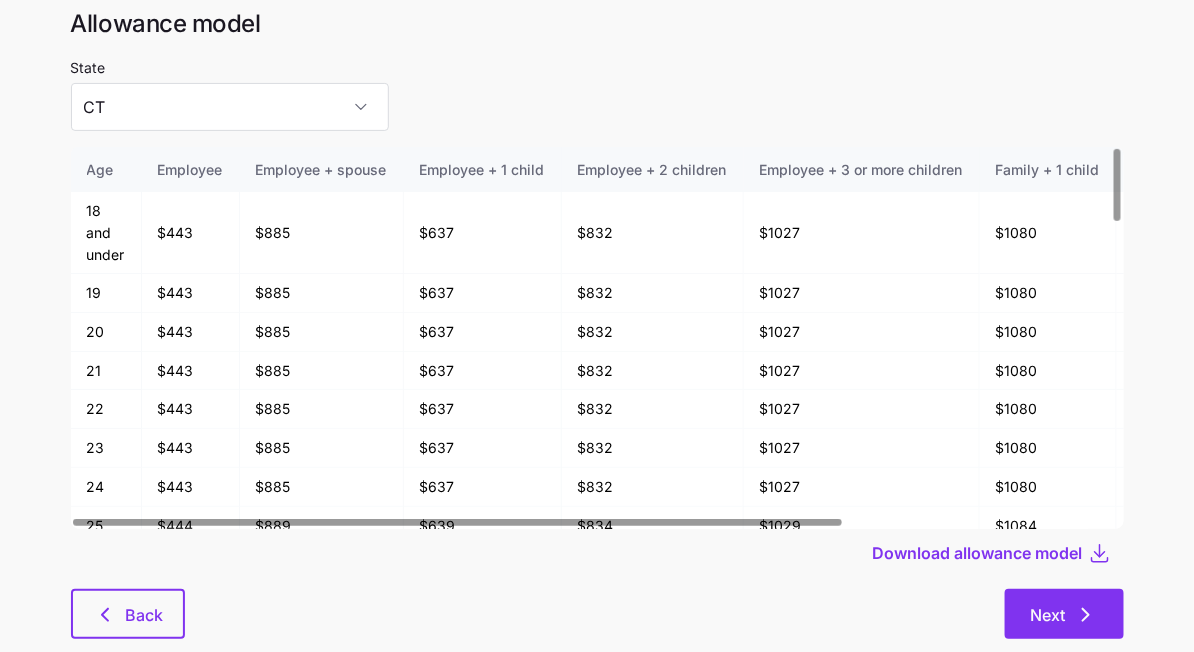click on "Next" at bounding box center (1064, 614) 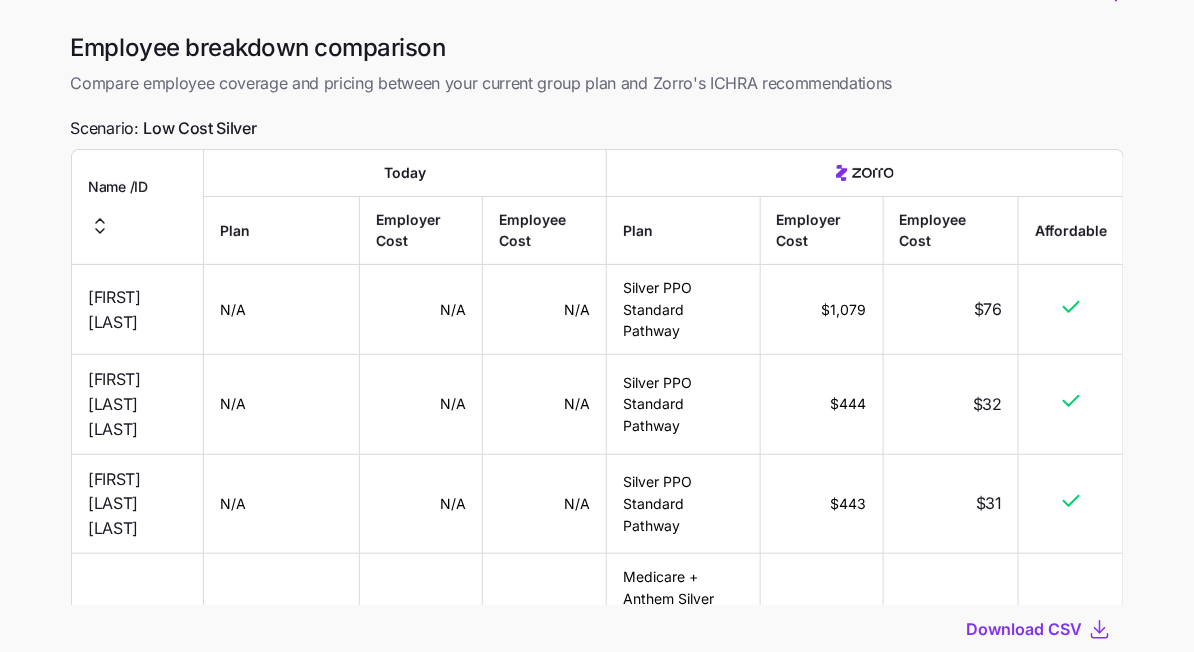 scroll, scrollTop: 0, scrollLeft: 0, axis: both 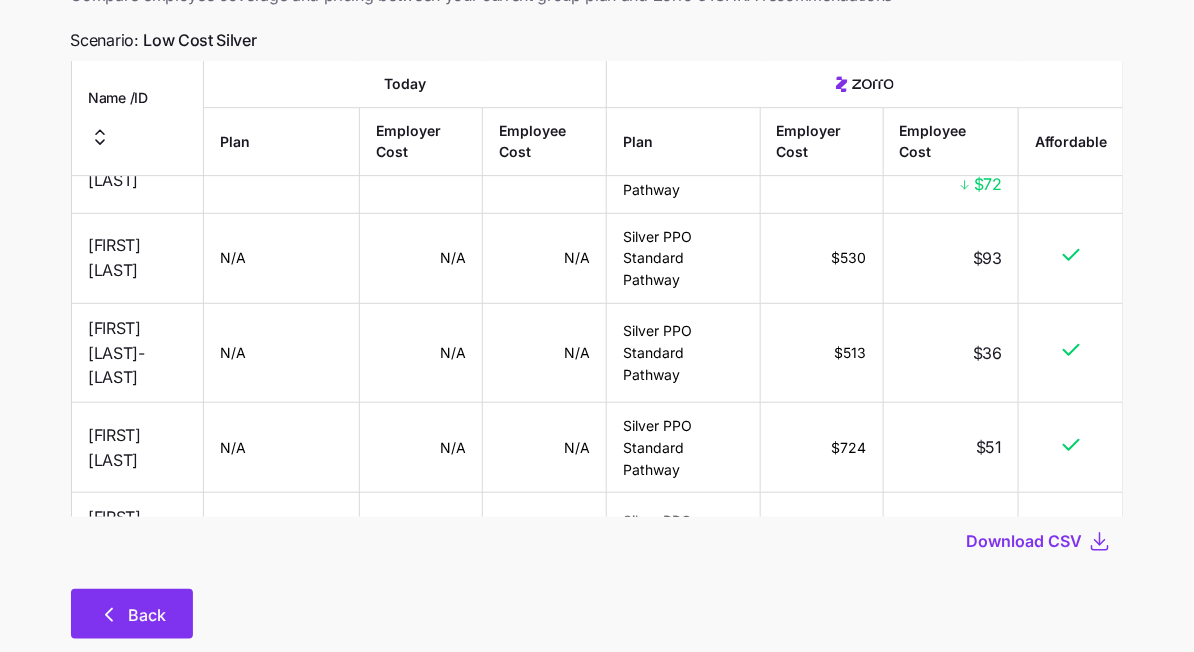 drag, startPoint x: 192, startPoint y: 579, endPoint x: 180, endPoint y: 578, distance: 12.0415945 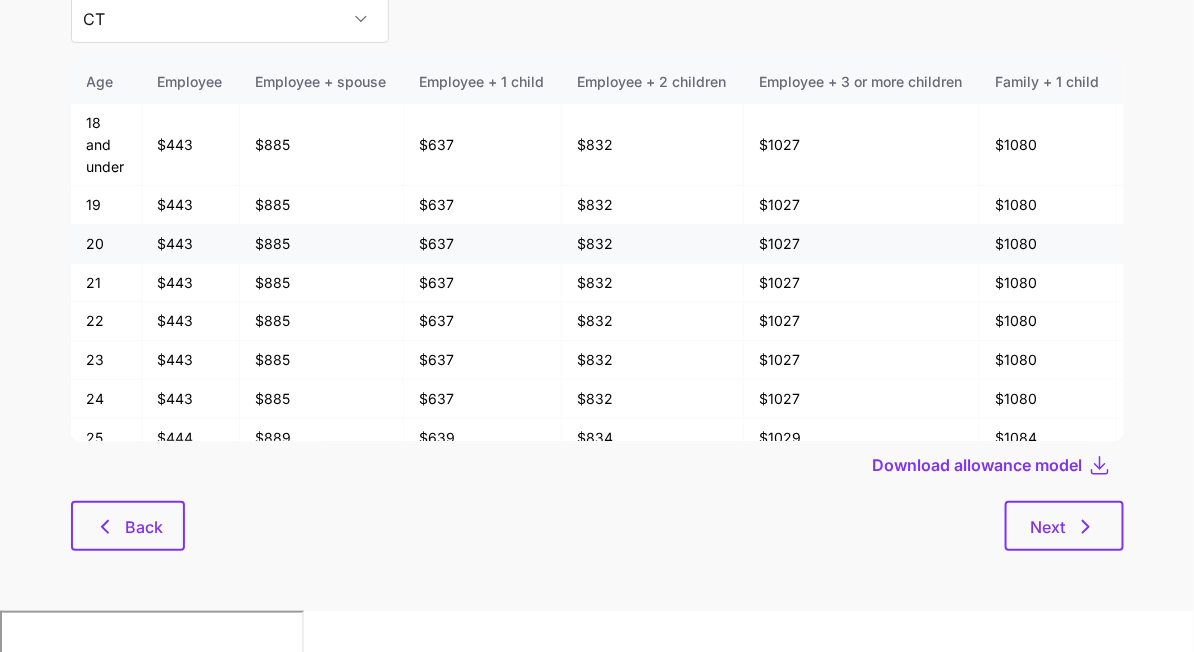 scroll, scrollTop: 0, scrollLeft: 0, axis: both 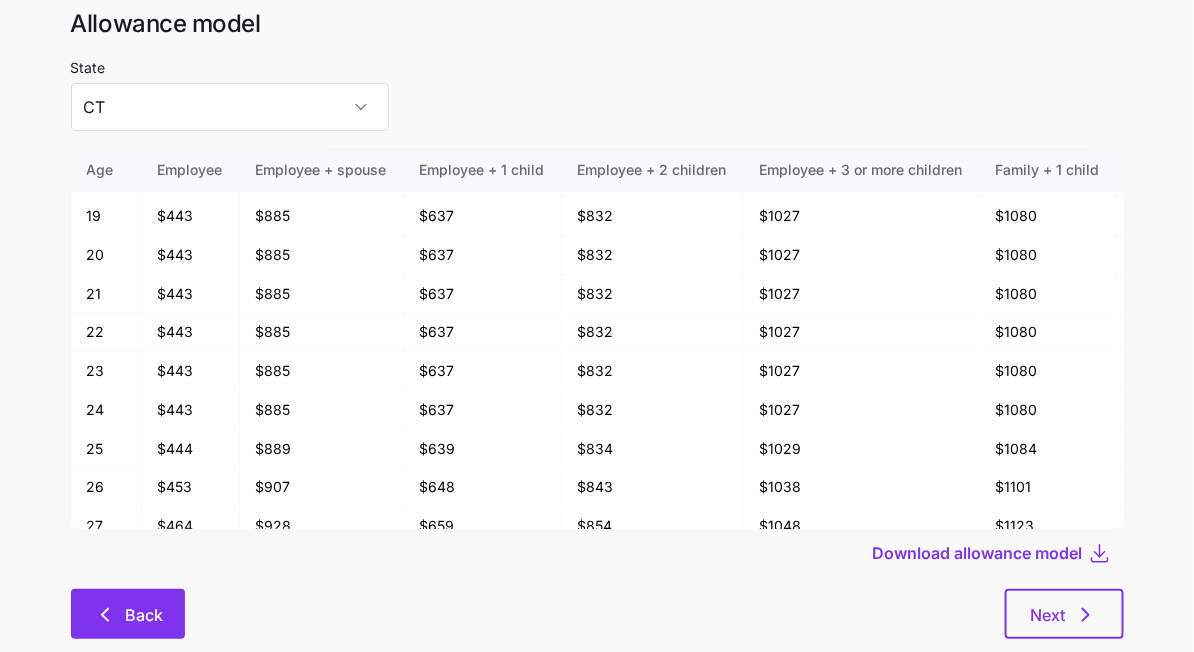 click 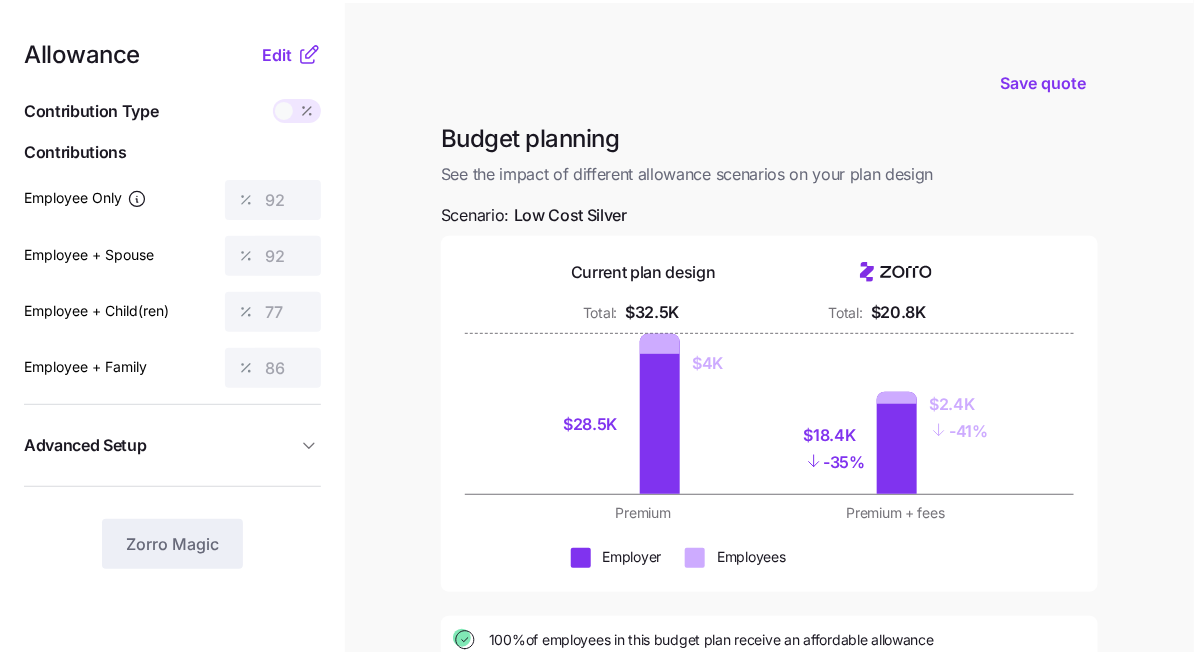 scroll, scrollTop: 289, scrollLeft: 0, axis: vertical 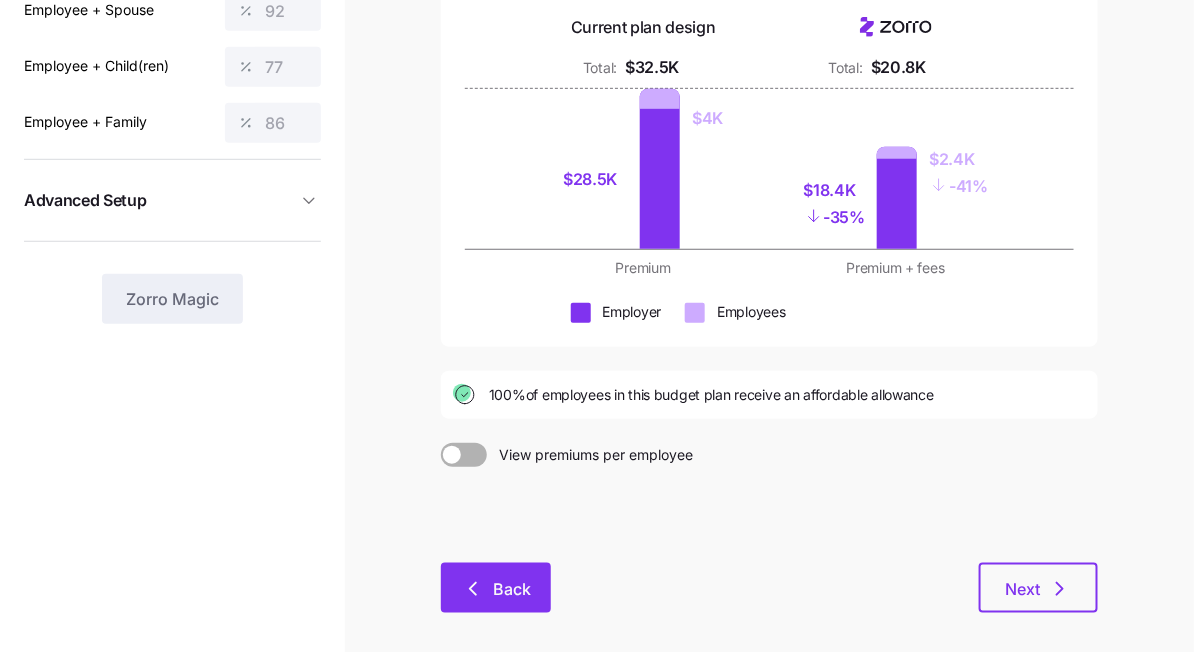 click on "Back" at bounding box center (496, 588) 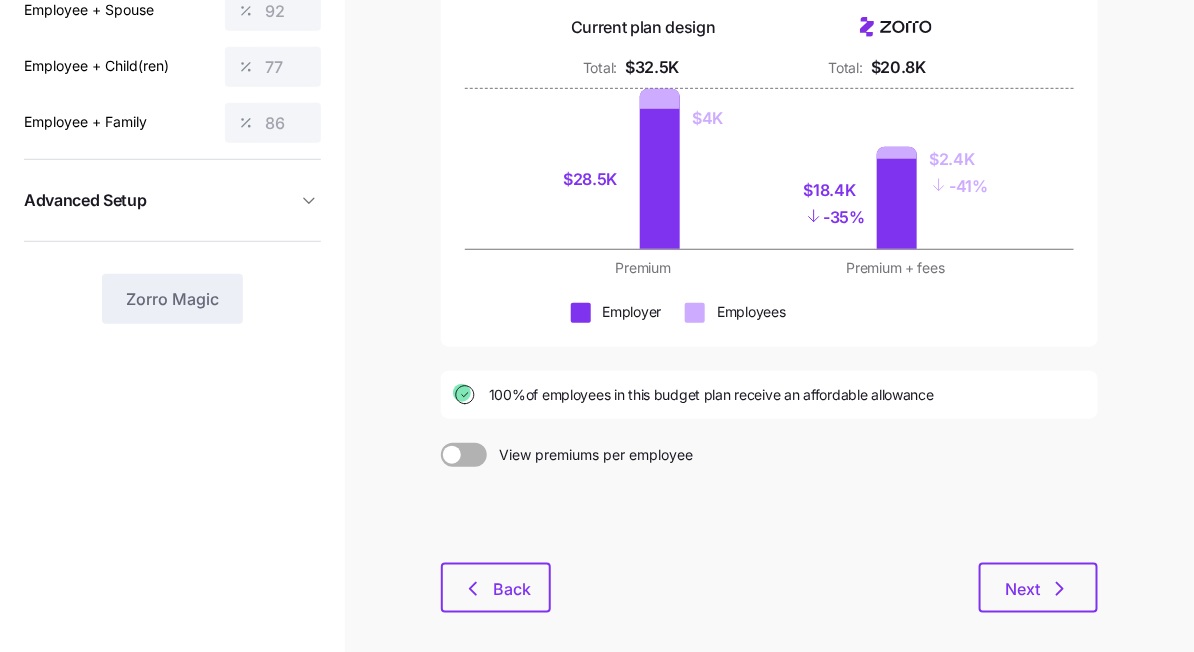 scroll, scrollTop: 0, scrollLeft: 0, axis: both 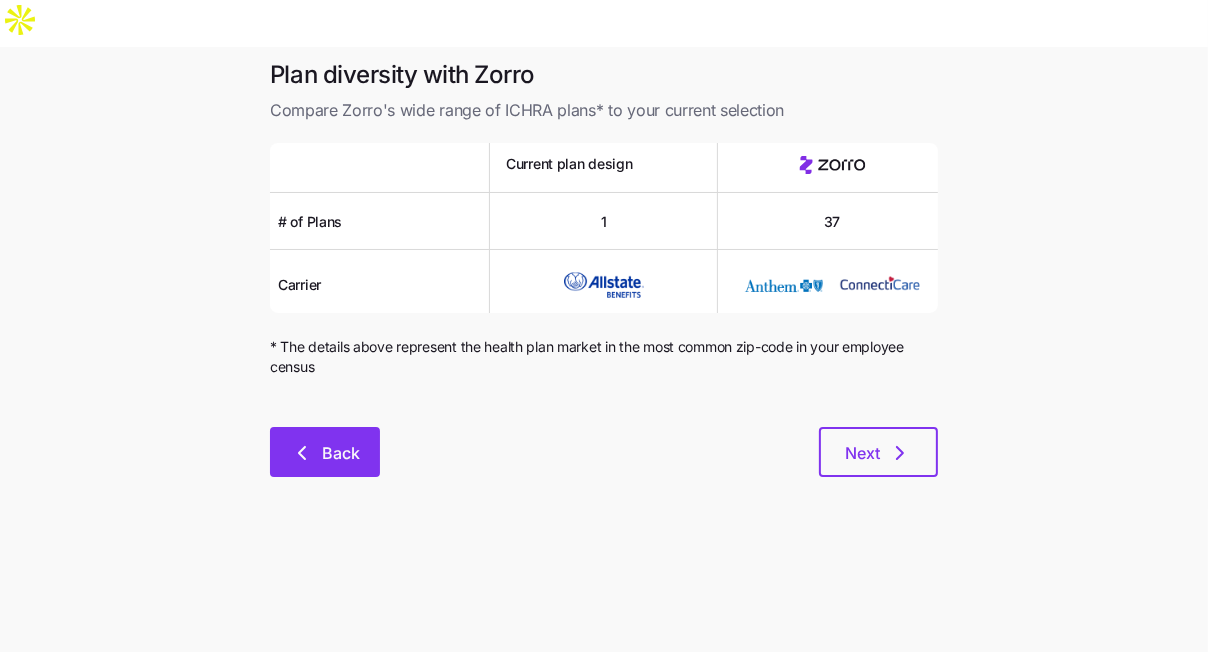 click on "Back" at bounding box center [325, 452] 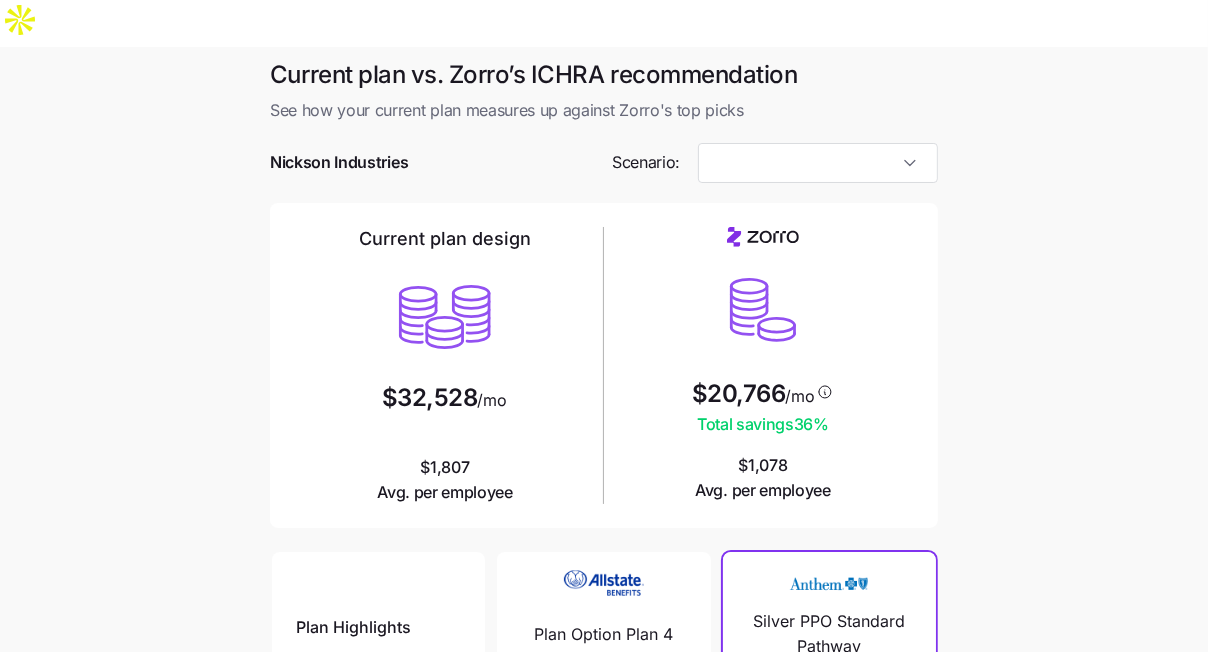 type on "Low Cost Silver" 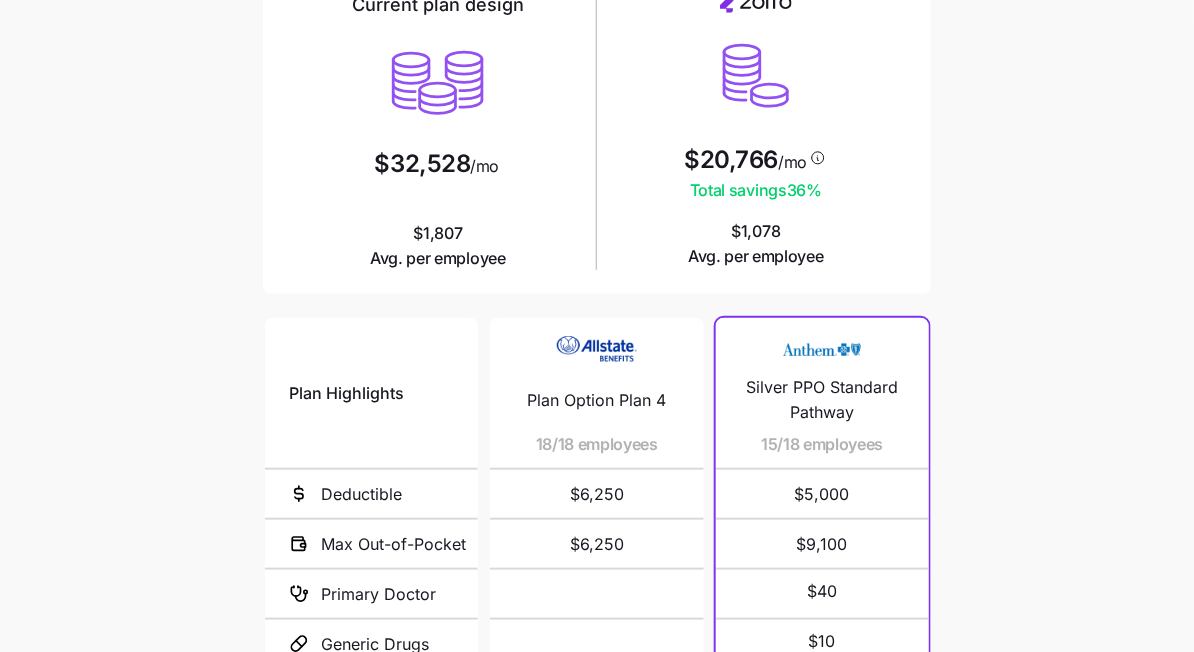 scroll, scrollTop: 233, scrollLeft: 0, axis: vertical 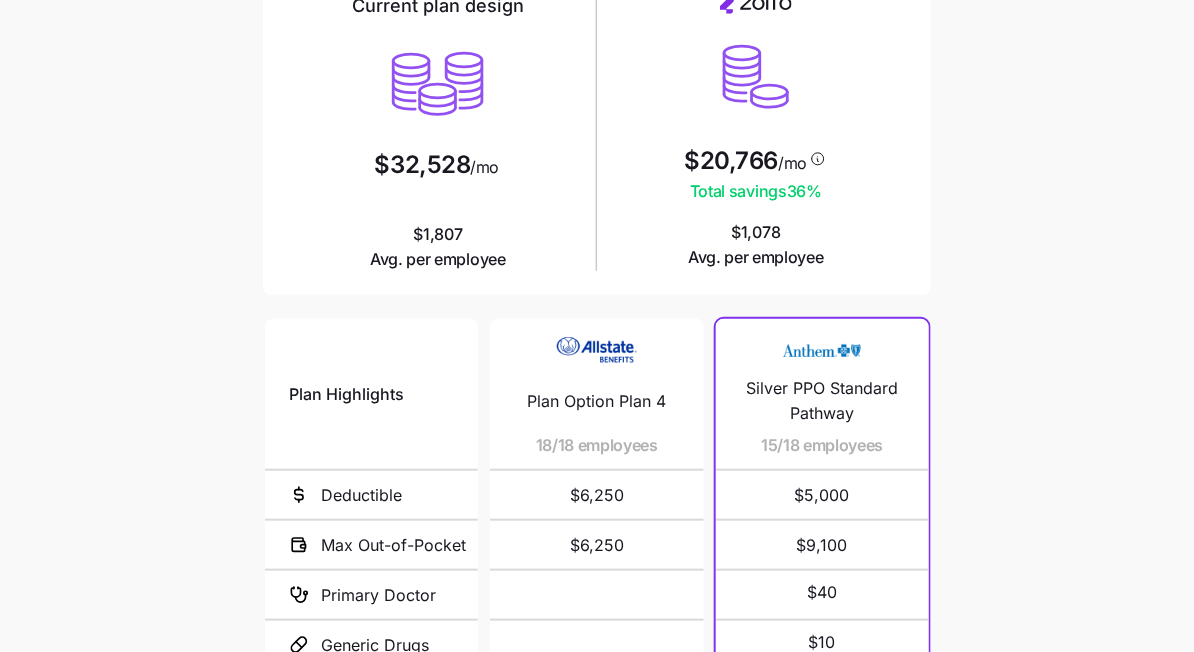 click on "$20,766 /mo Total savings  36 % $1,078 Avg. per employee" at bounding box center (756, 132) 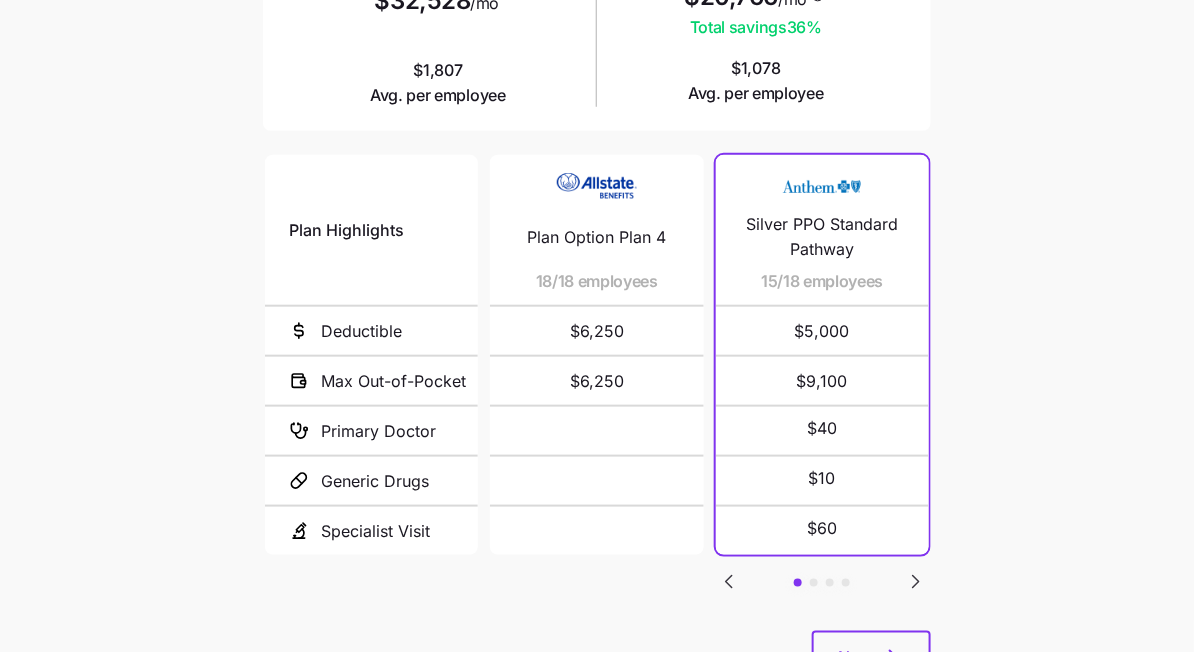 scroll, scrollTop: 439, scrollLeft: 0, axis: vertical 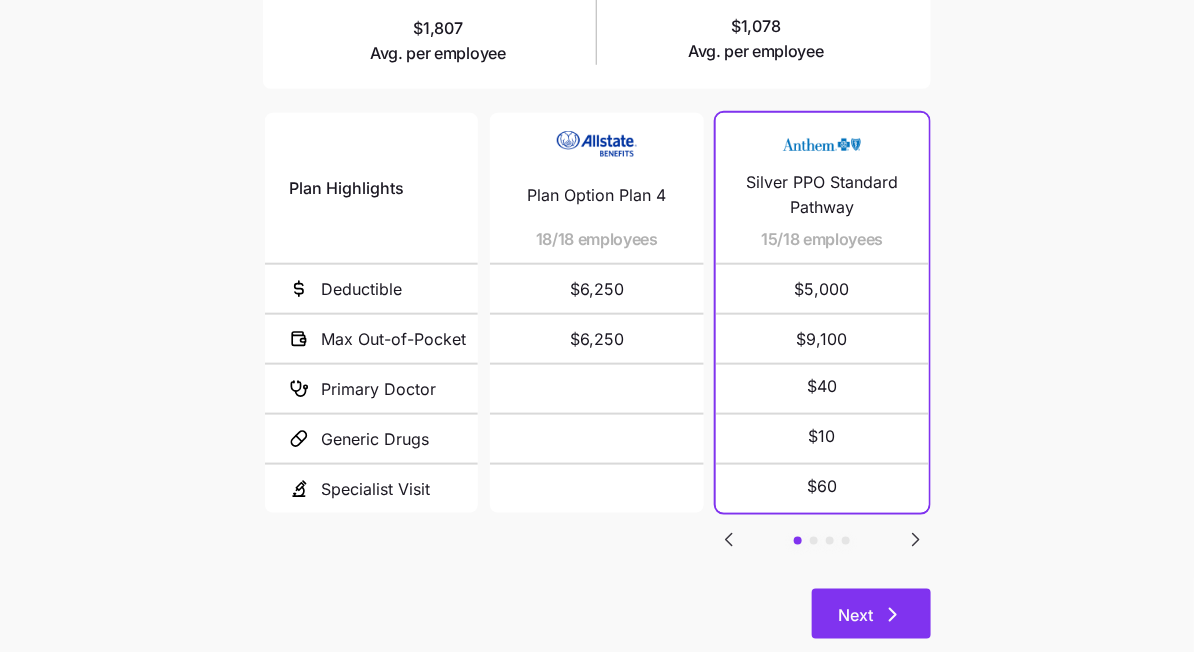 click on "Next" at bounding box center (871, 614) 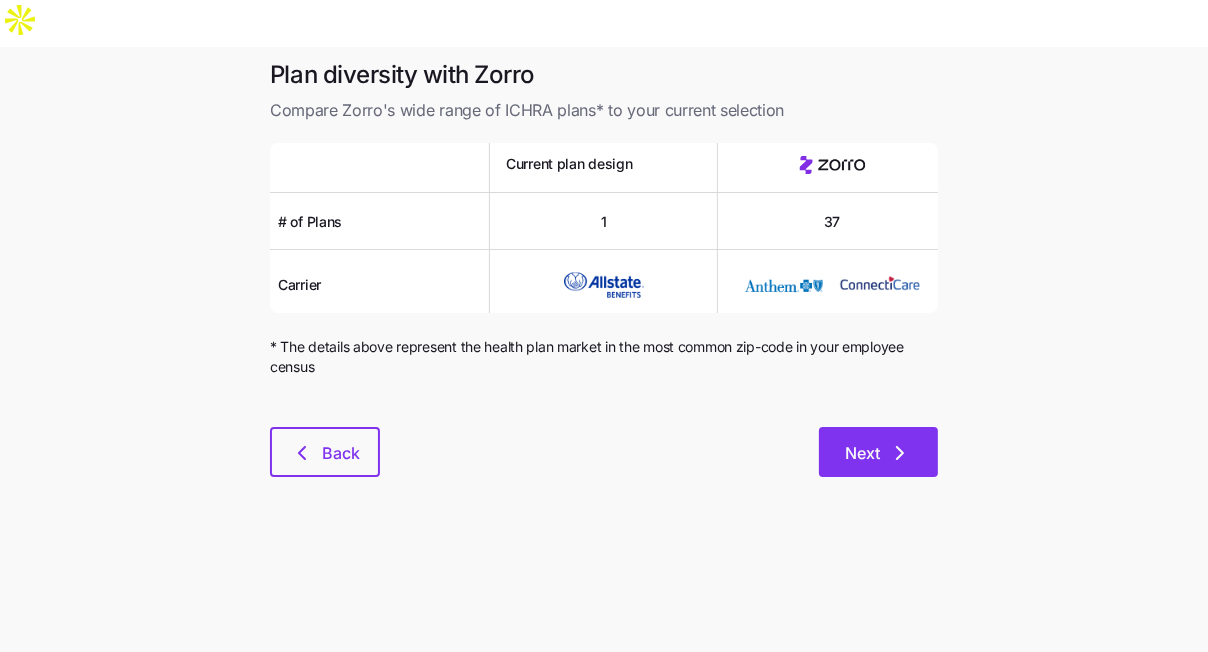 click on "Next" at bounding box center [878, 453] 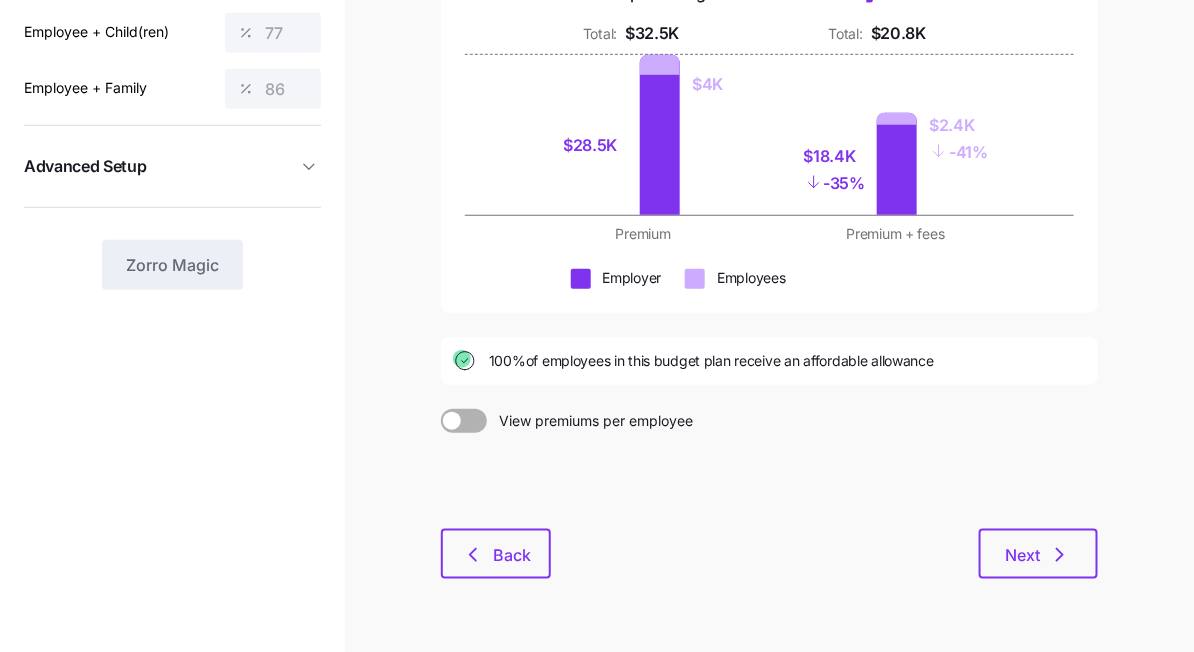 scroll, scrollTop: 330, scrollLeft: 0, axis: vertical 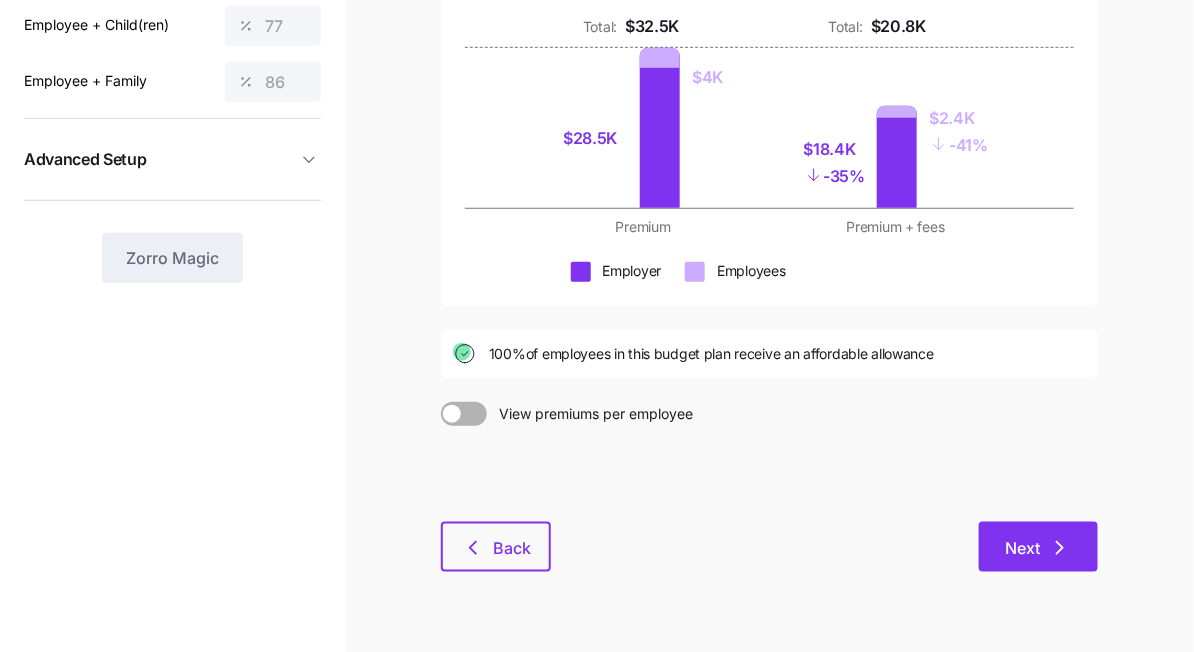 click on "Next" at bounding box center (1038, 547) 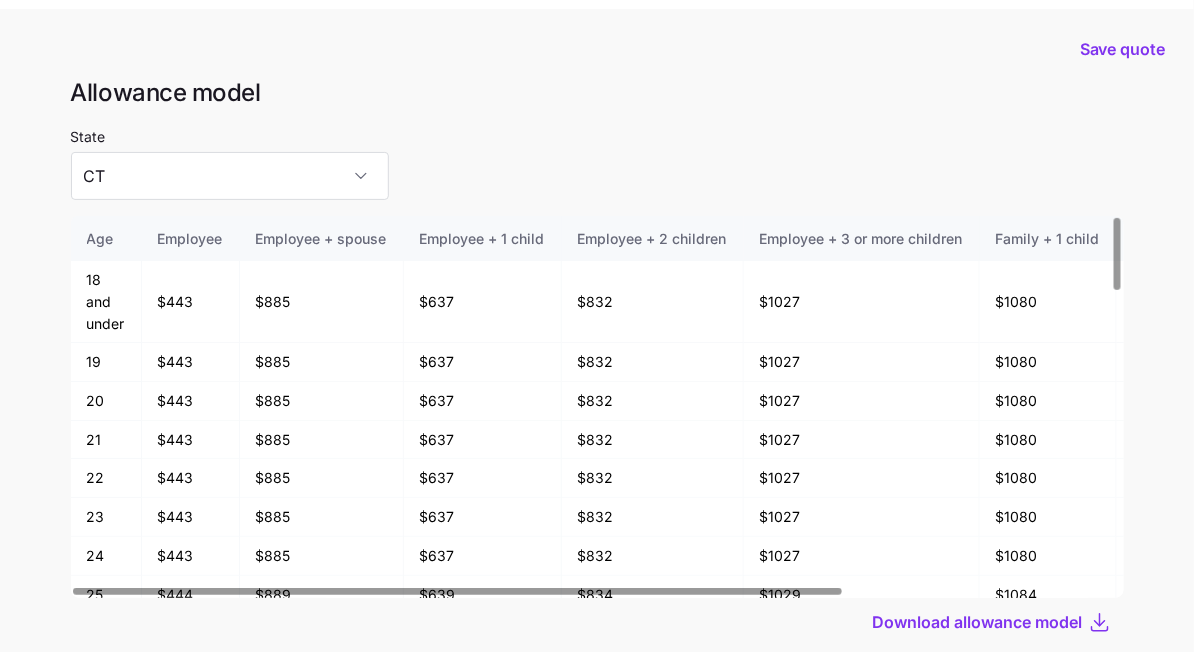 scroll, scrollTop: 53, scrollLeft: 0, axis: vertical 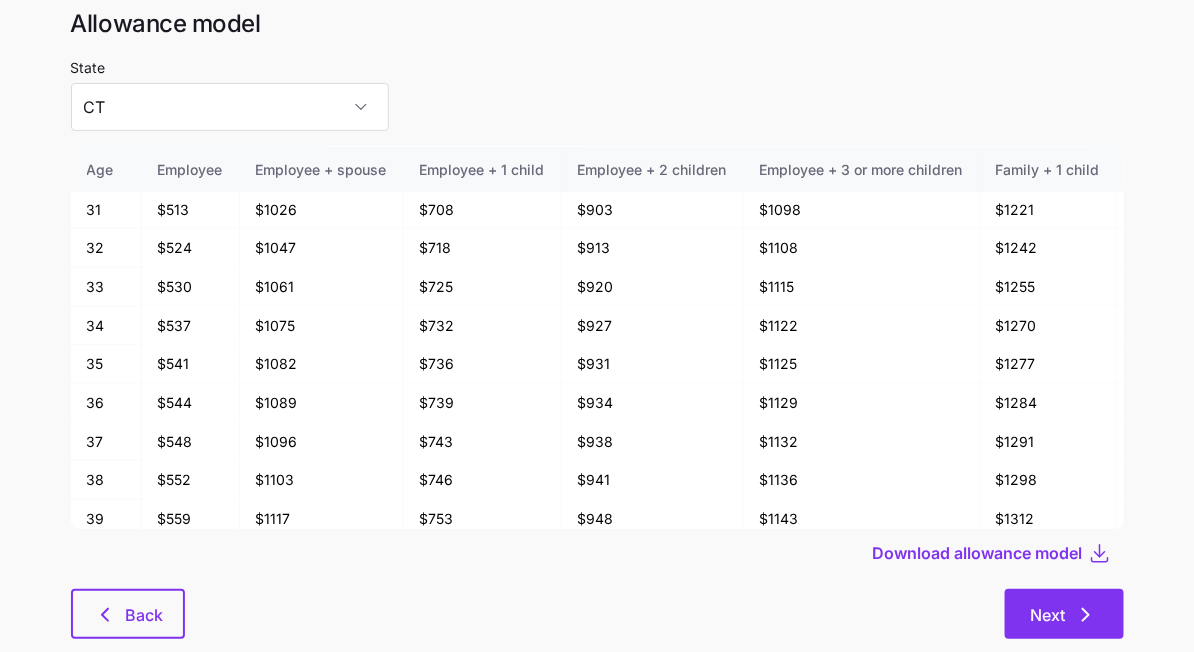 click on "Next" at bounding box center (1064, 614) 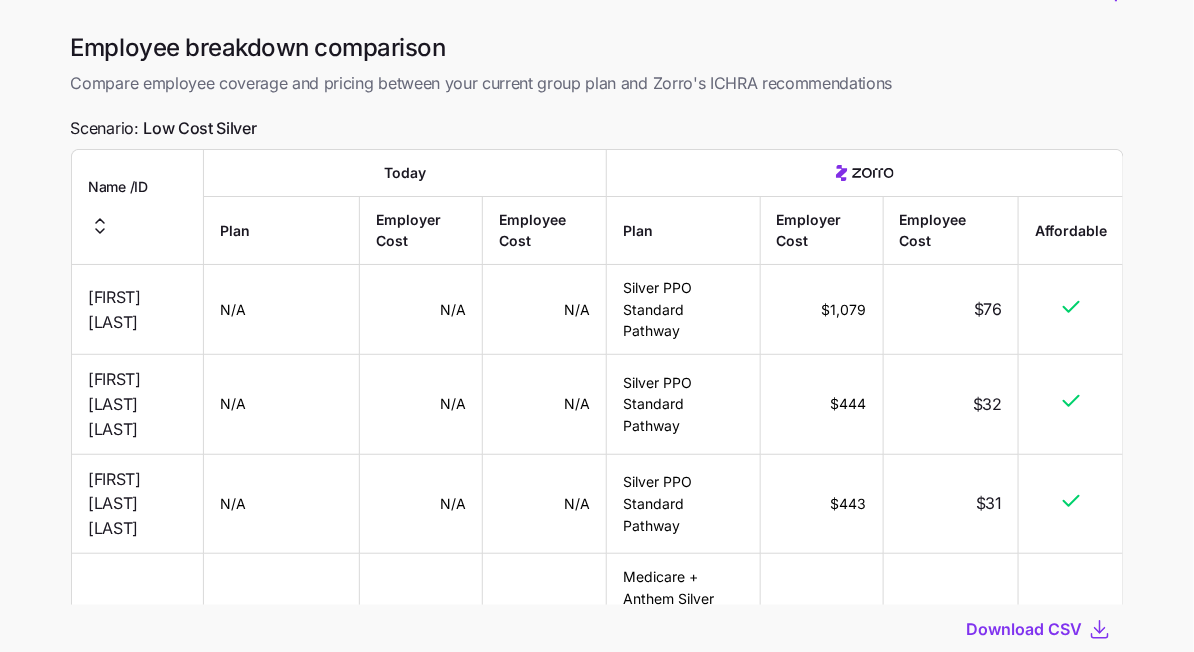 scroll, scrollTop: 0, scrollLeft: 0, axis: both 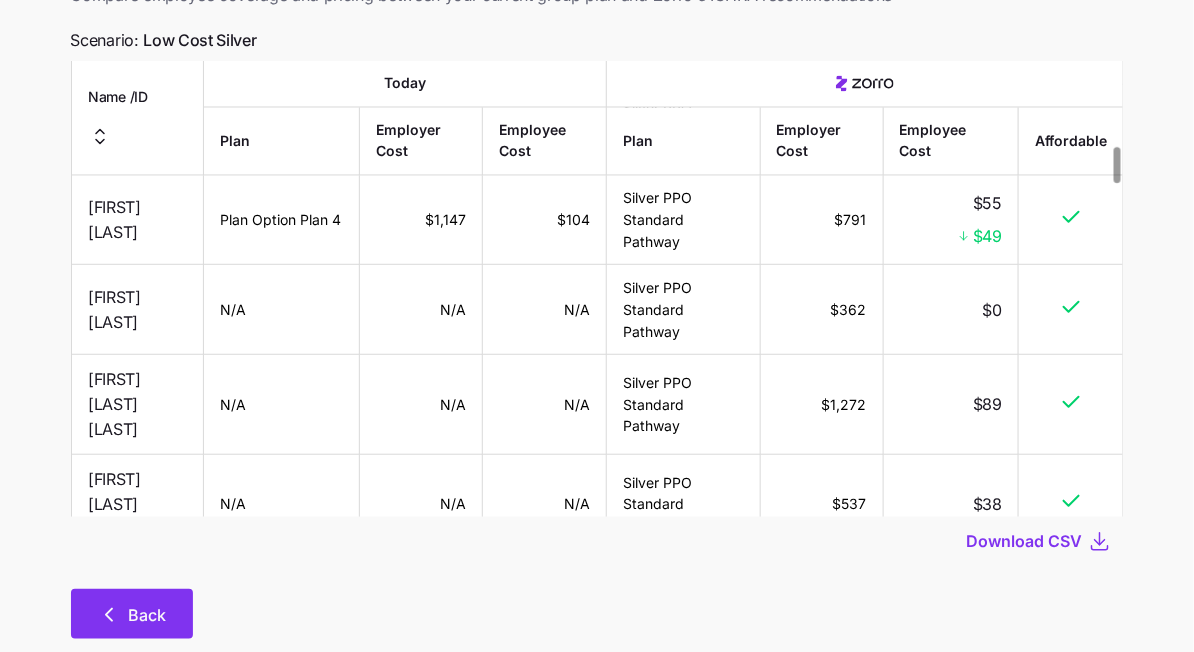 click on "Back" at bounding box center (132, 614) 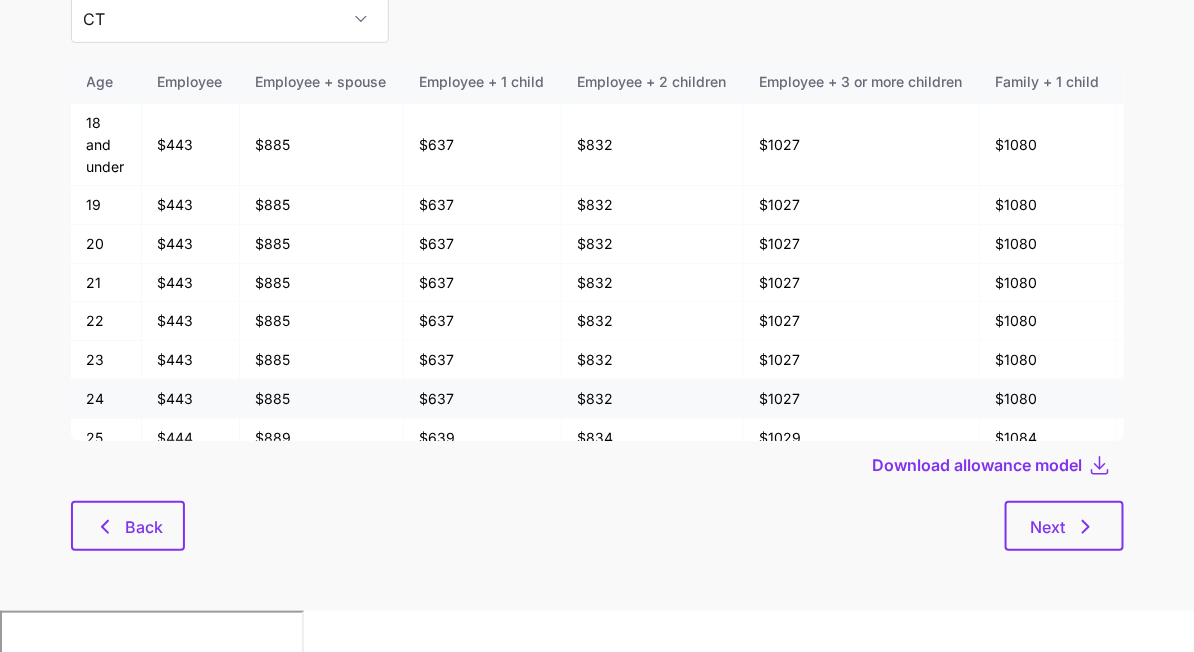 scroll, scrollTop: 0, scrollLeft: 0, axis: both 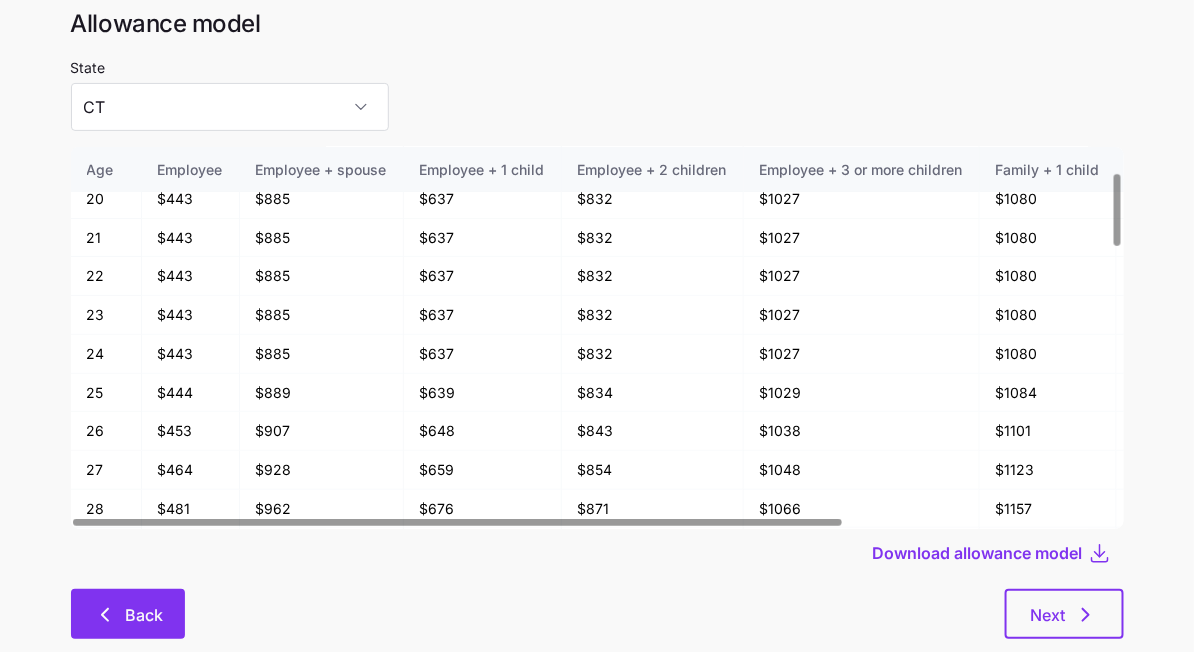 click 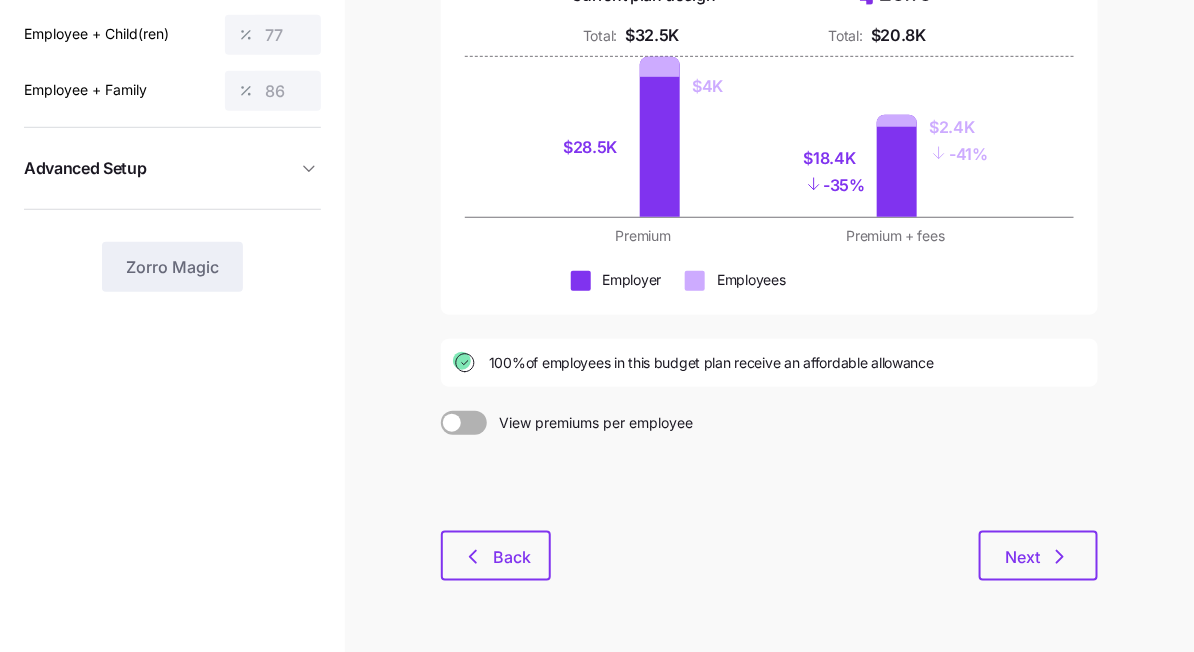scroll, scrollTop: 330, scrollLeft: 0, axis: vertical 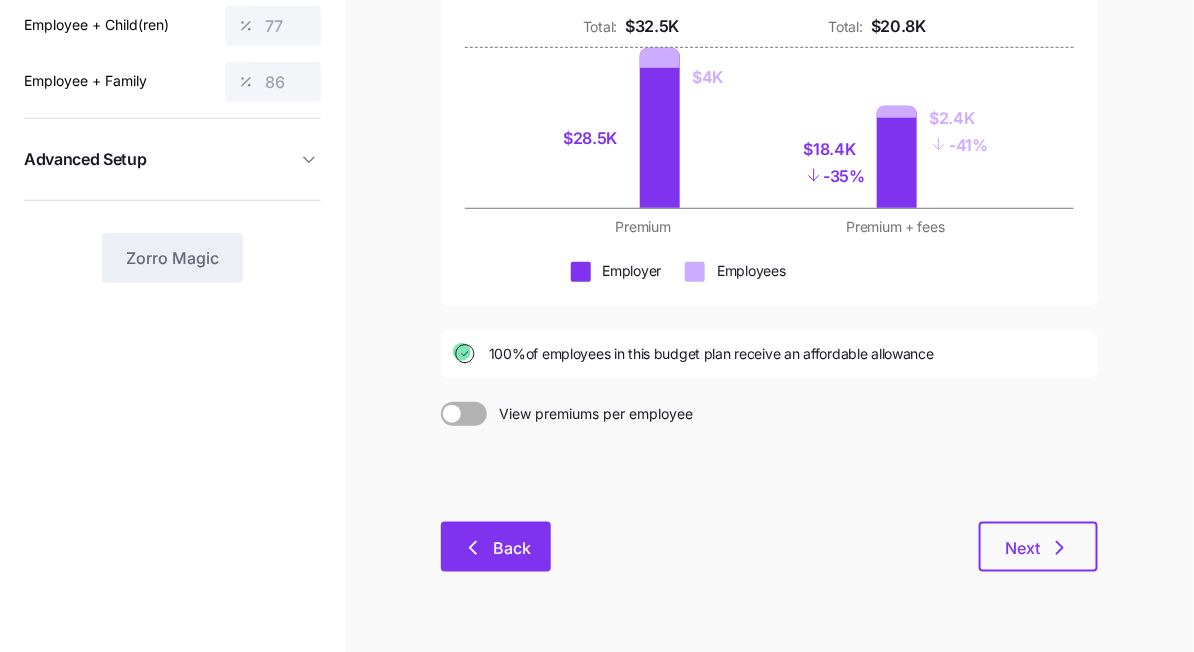 click on "Back" at bounding box center [496, 547] 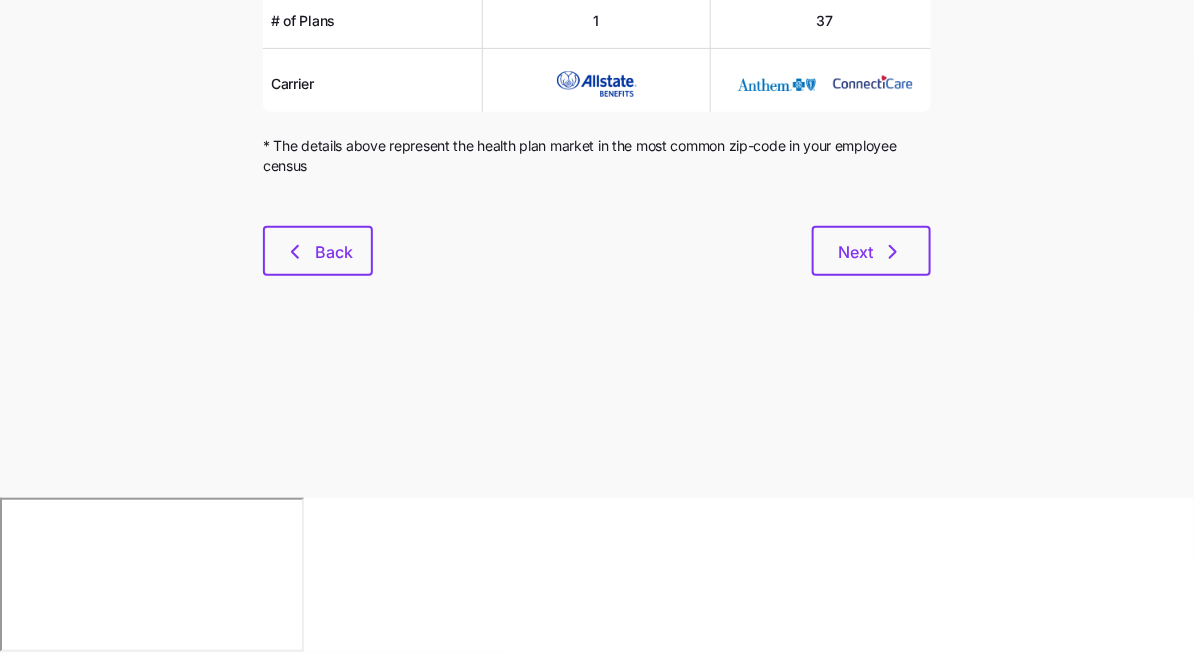 scroll, scrollTop: 0, scrollLeft: 0, axis: both 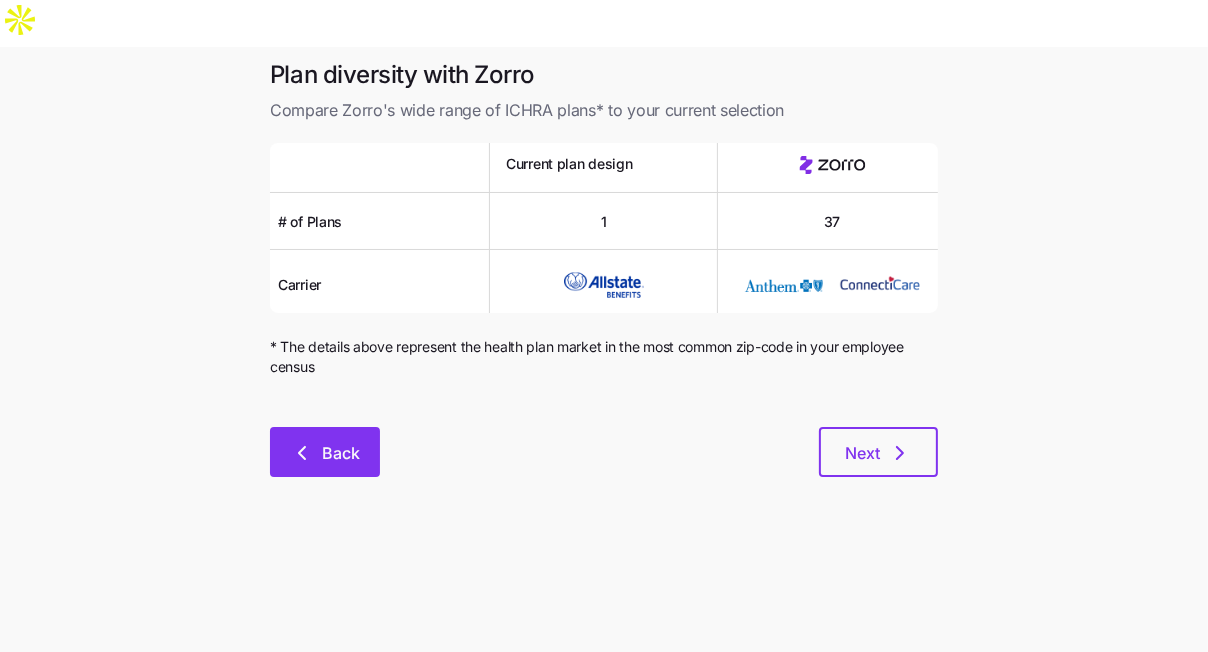 click on "Back" at bounding box center (325, 452) 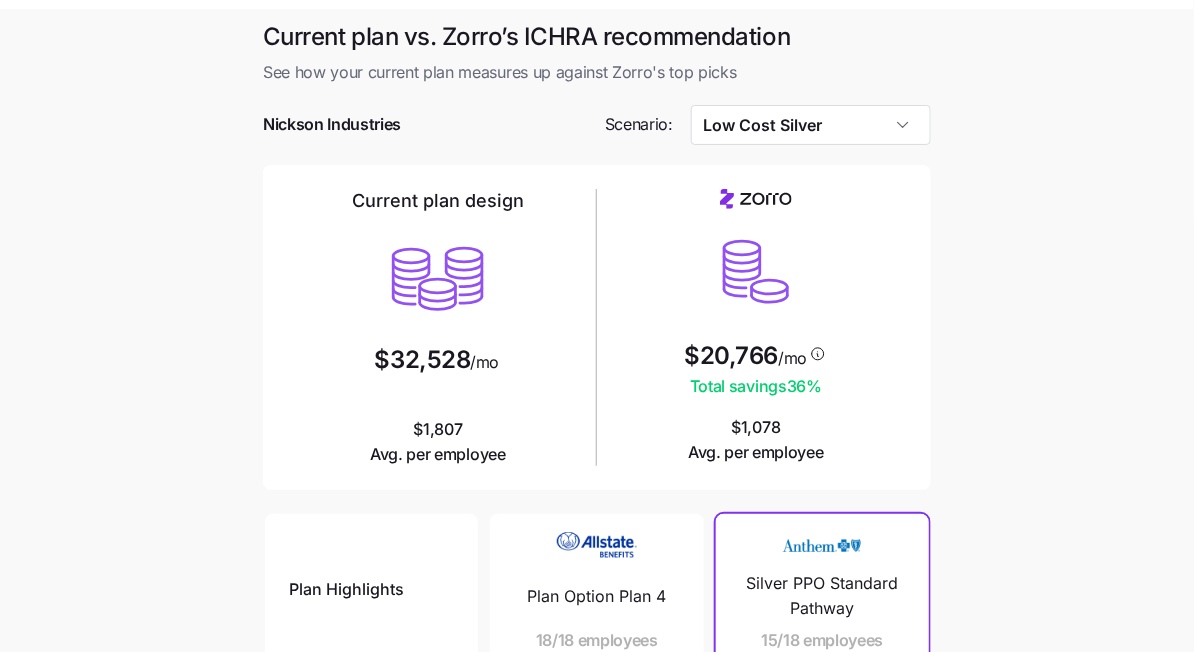 scroll, scrollTop: 40, scrollLeft: 0, axis: vertical 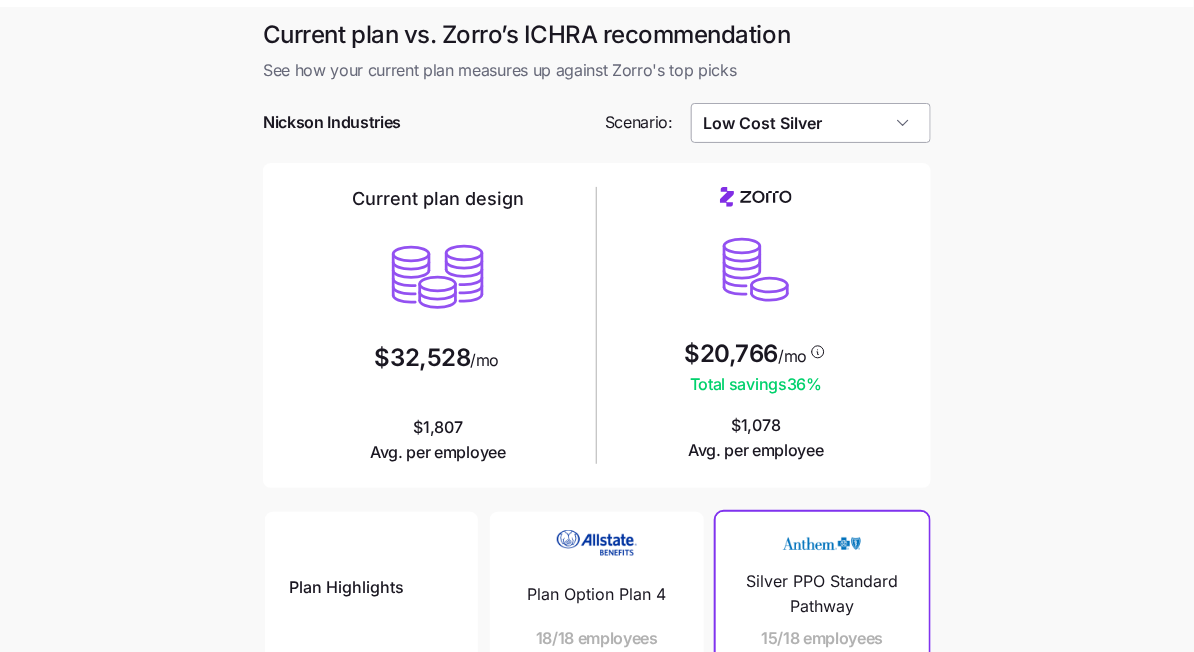 click on "Low Cost Silver" at bounding box center (811, 123) 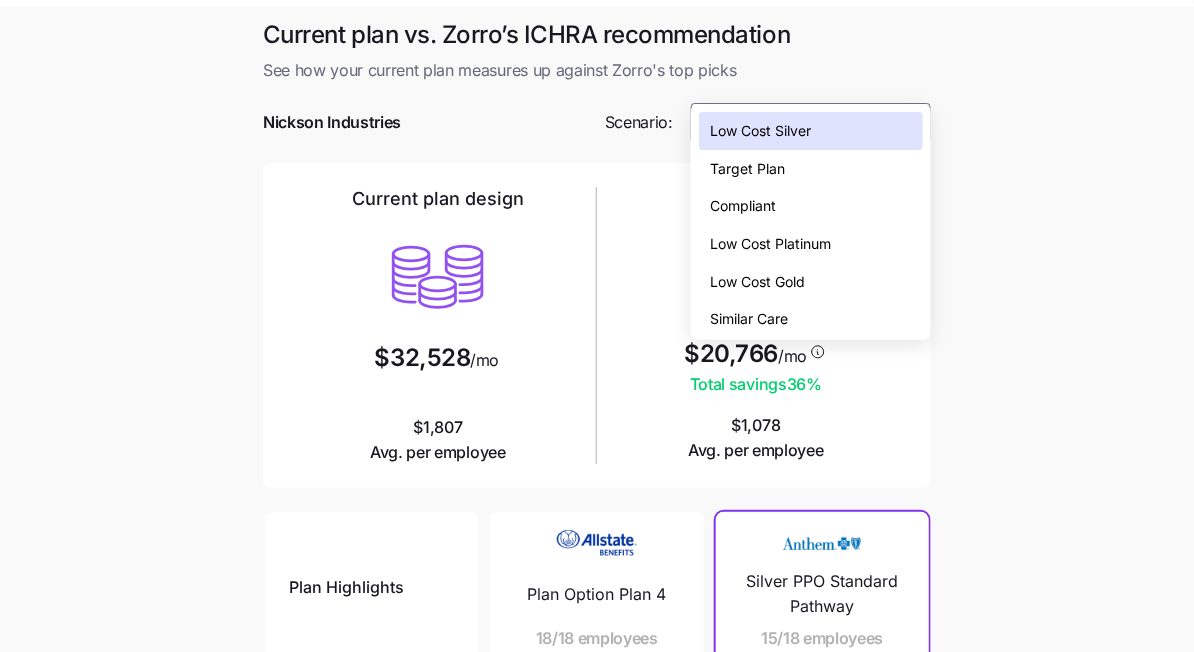 click on "Low Cost Gold" at bounding box center (811, 282) 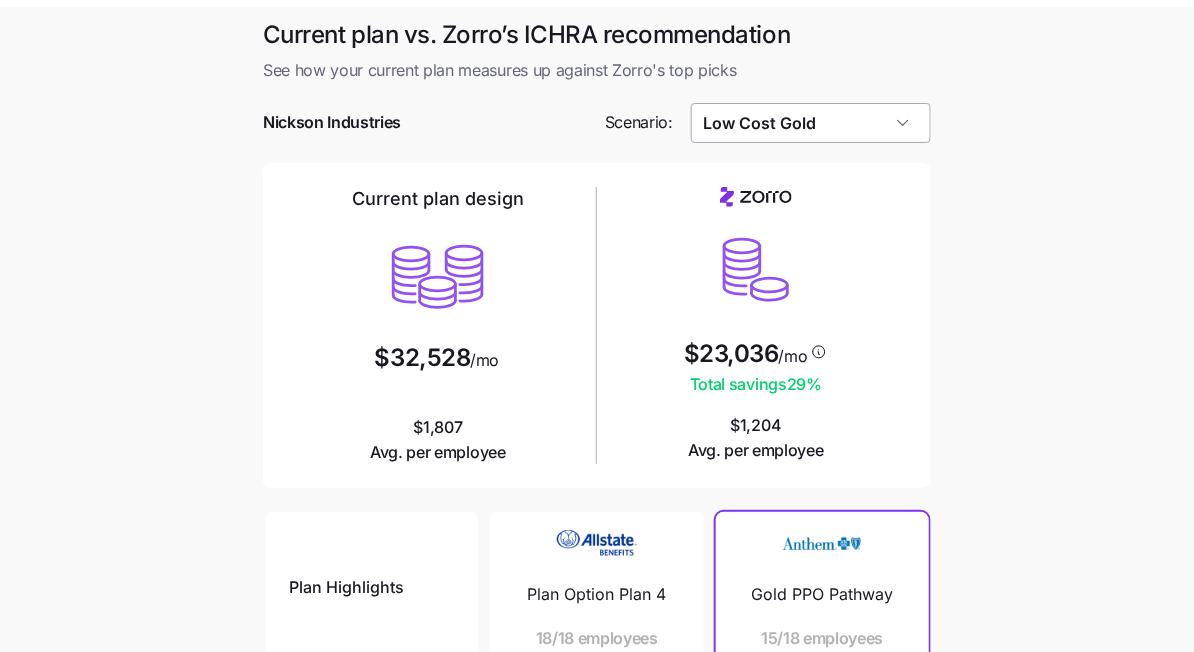 click on "Low Cost Gold" at bounding box center [811, 123] 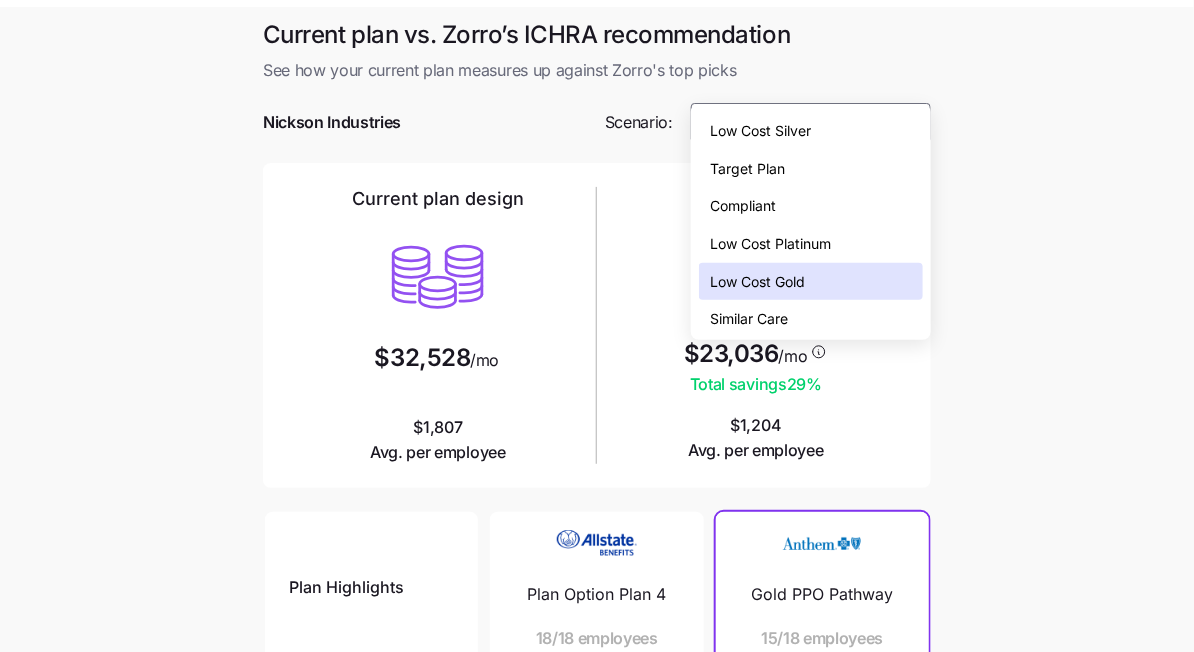 click on "Low Cost Silver" at bounding box center [811, 131] 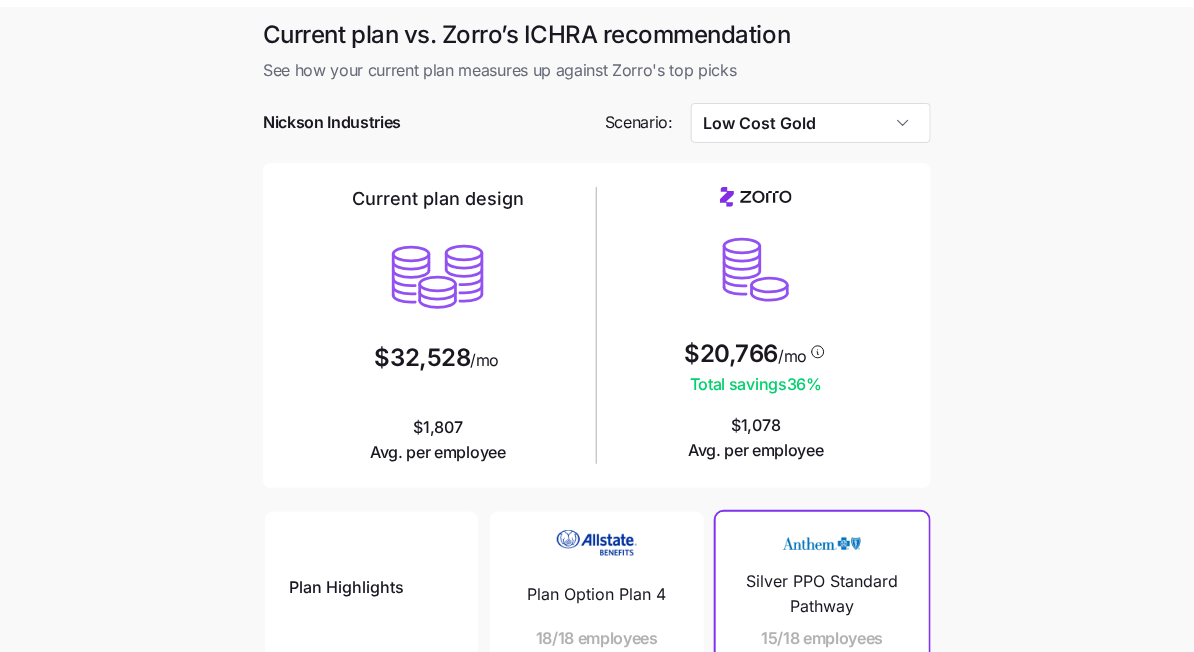 type on "Low Cost Silver" 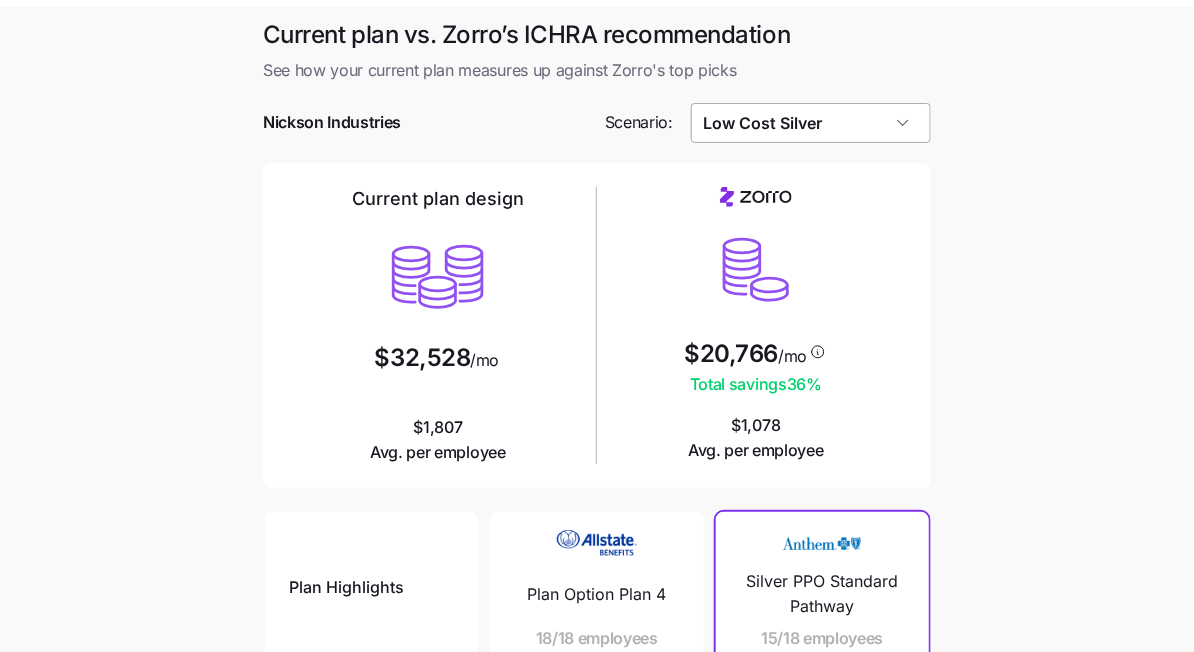 click on "Low Cost Silver" at bounding box center [811, 123] 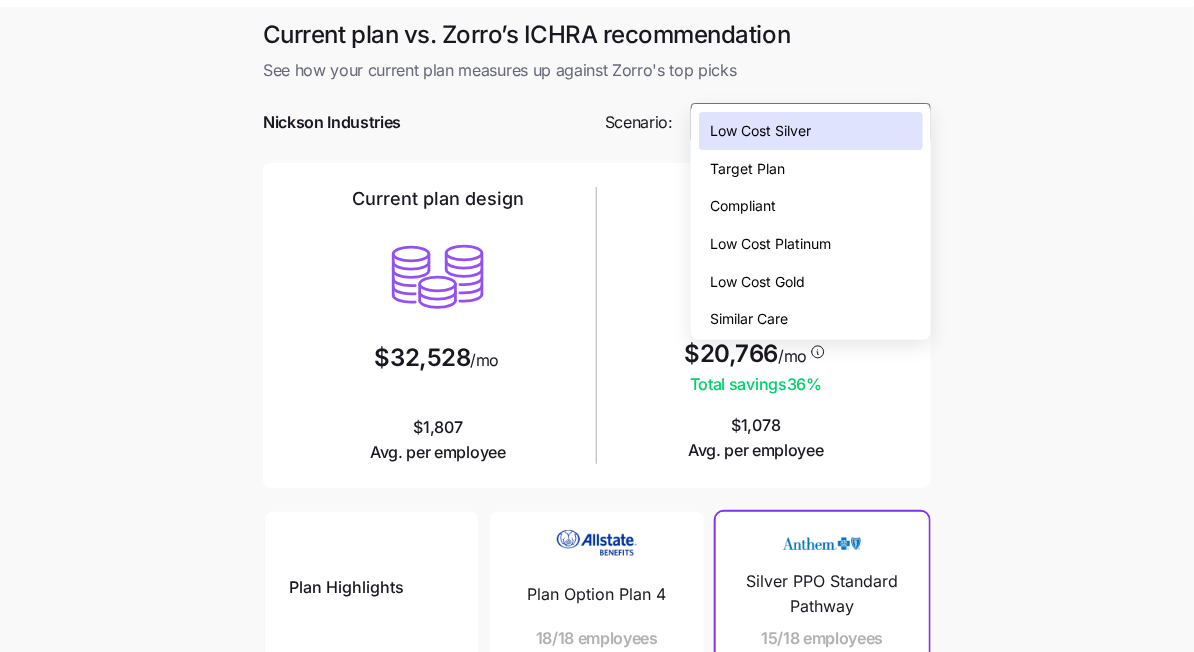 click on "Current plan vs. Zorro’s ICHRA recommendation See how your current plan measures up against Zorro's top picks Nickson Industries Scenario: Low Cost Silver Current plan design $32,528 /mo $1,807 Avg. per employee $20,766 /mo Total savings  36 % $1,078 Avg. per employee Plan Highlights Deductible Max Out-of-Pocket Primary Doctor Generic Drugs Specialist Visit Plan Option Plan 4 18/18 employees $6,250 $6,250 Silver PPO Standard Pathway 15/18 employees $5,000 $9,100 $40 $10 $60 Anthem Silver Pathway HMO 4250 ($0 Virtual PCP + $0 Select Drugs) 1/18 employees $4,250 $8,800 $45 $10 $70 Direct Silver 2000 HSA 1/18 employees $2,000 $7,050 not covered not covered not covered Silver 201 HSA 1/18 employees $5,800 $5,800 not covered not covered not covered Next" at bounding box center [597, 553] 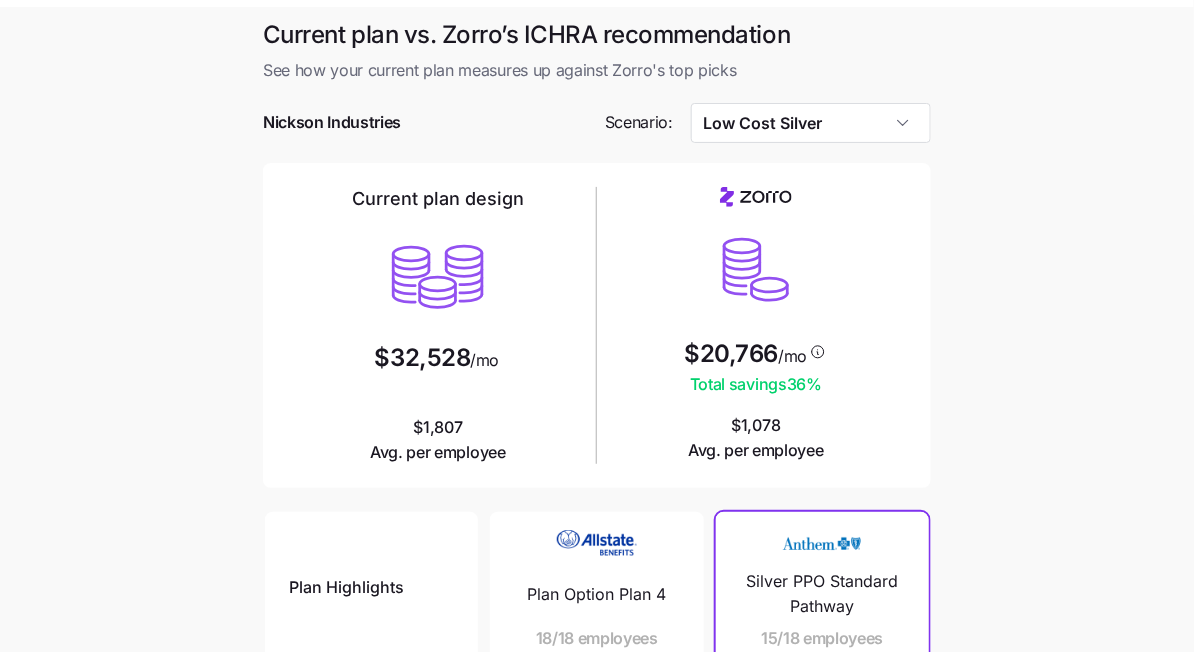 click on "Current plan vs. Zorro’s ICHRA recommendation See how your current plan measures up against Zorro's top picks Nickson Industries Scenario: Low Cost Silver Current plan design $32,528 /mo $1,807 Avg. per employee $20,766 /mo Total savings  36 % $1,078 Avg. per employee Plan Highlights Deductible Max Out-of-Pocket Primary Doctor Generic Drugs Specialist Visit Plan Option Plan 4 18/18 employees $6,250 $6,250 Silver PPO Standard Pathway 15/18 employees $5,000 $9,100 $40 $10 $60 Anthem Silver Pathway HMO 4250 ($0 Virtual PCP + $0 Select Drugs) 1/18 employees $4,250 $8,800 $45 $10 $70 Direct Silver 2000 HSA 1/18 employees $2,000 $7,050 not covered not covered not covered Silver 201 HSA 1/18 employees $5,800 $5,800 not covered not covered not covered Next" at bounding box center (597, 553) 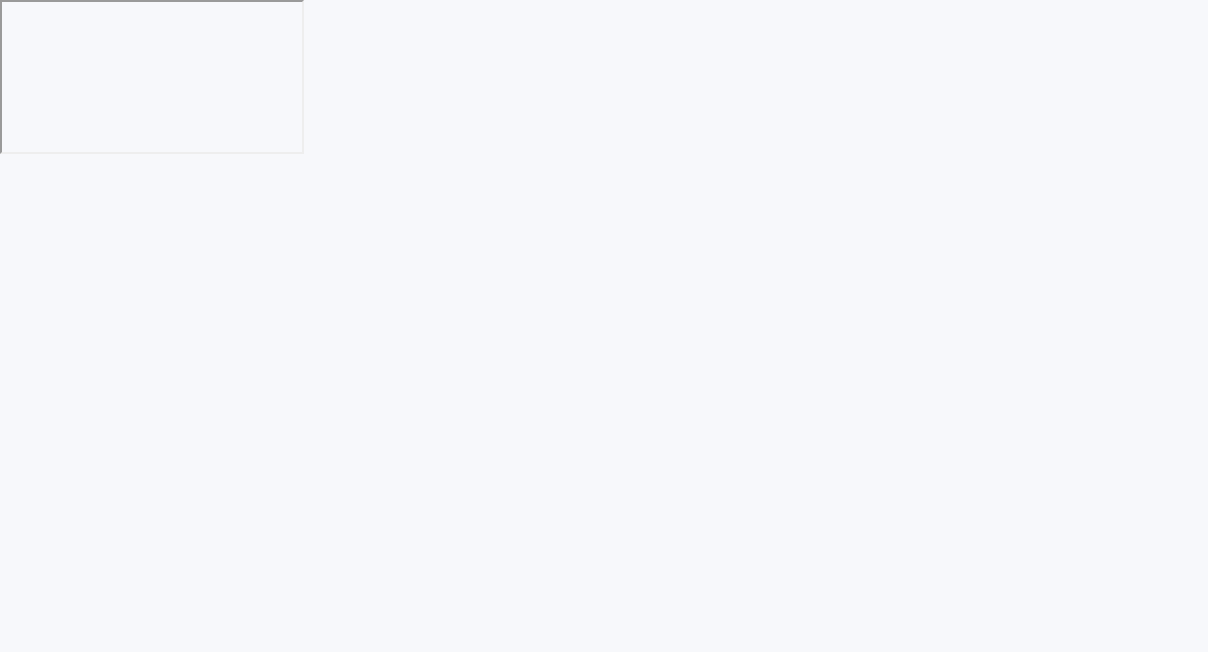 scroll, scrollTop: 0, scrollLeft: 0, axis: both 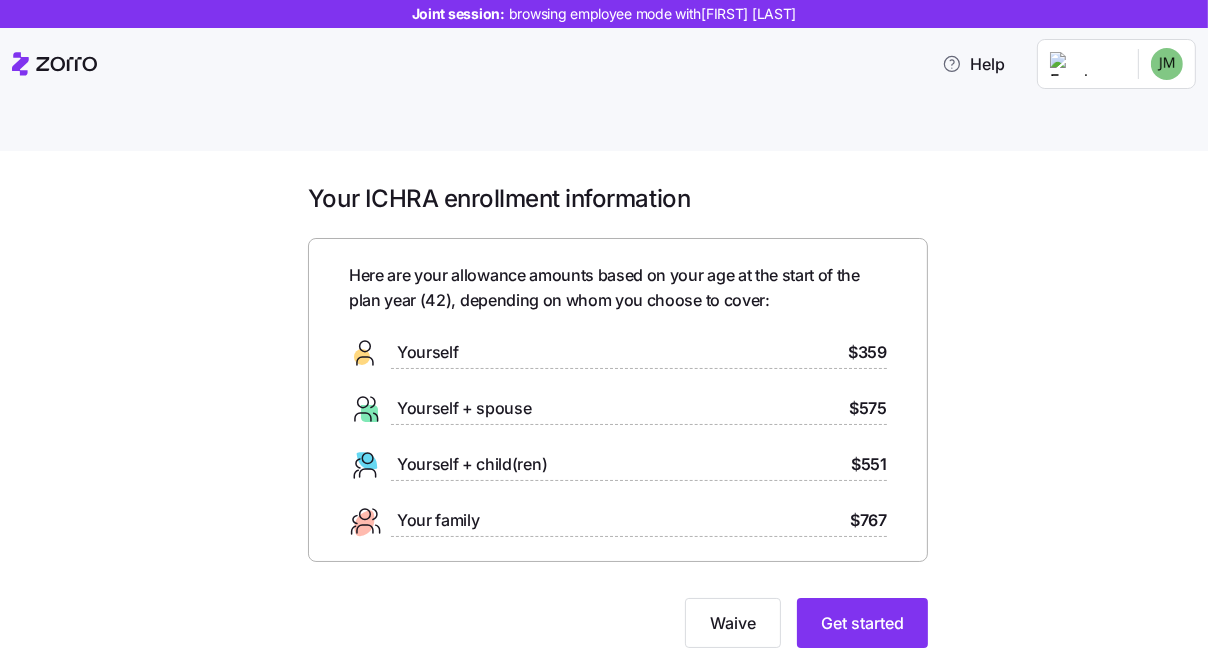 click on "Your ICHRA enrollment information Here are your allowance amounts based on your age at the start of the plan year ( 42 ), depending on whom you choose to cover: Yourself $359 Yourself + spouse $575 Yourself + child(ren) $551 Your family $767 Waive Get started" at bounding box center [618, 427] 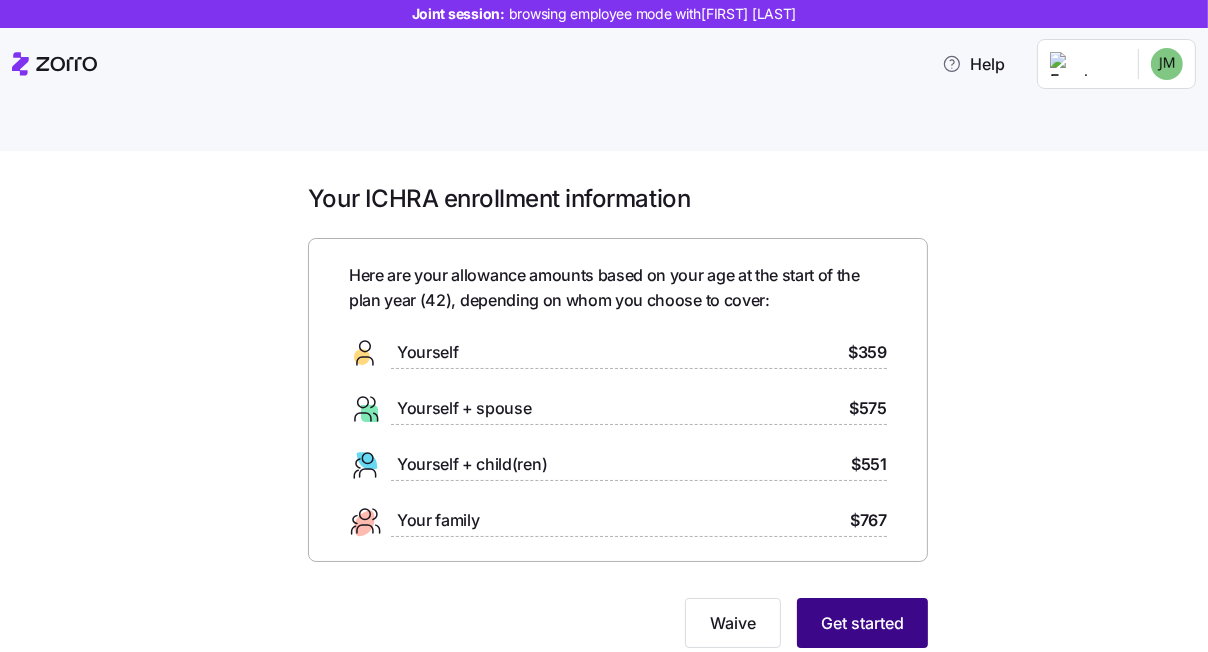 click on "Get started" at bounding box center [862, 623] 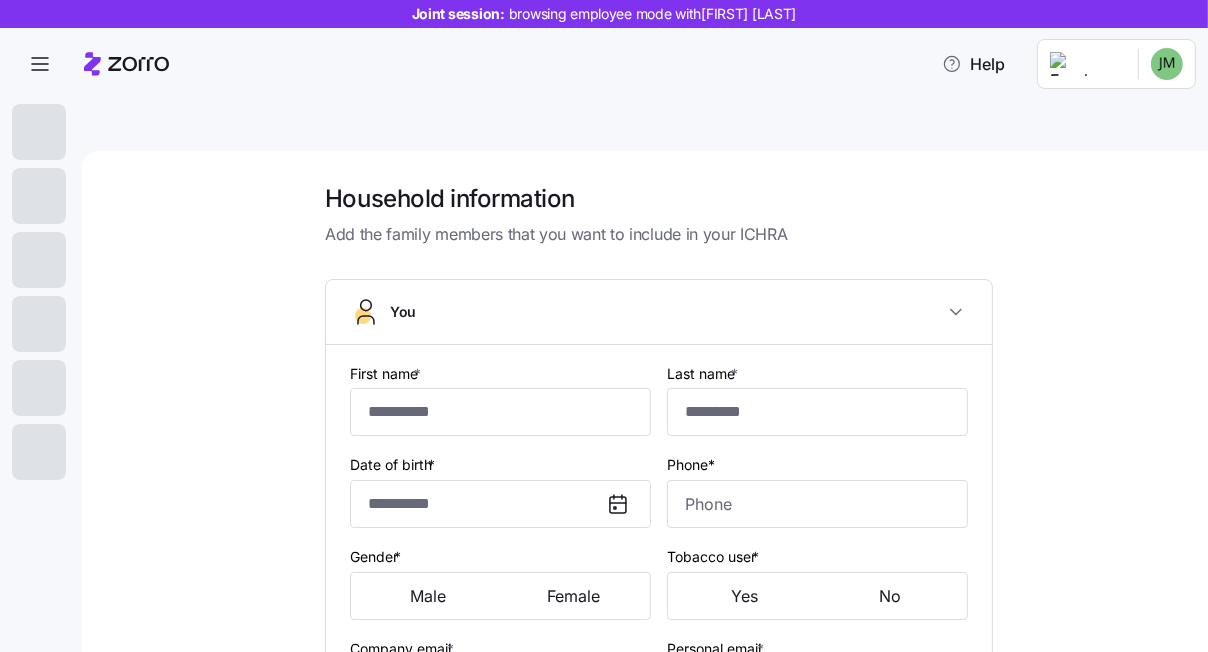 type on "******" 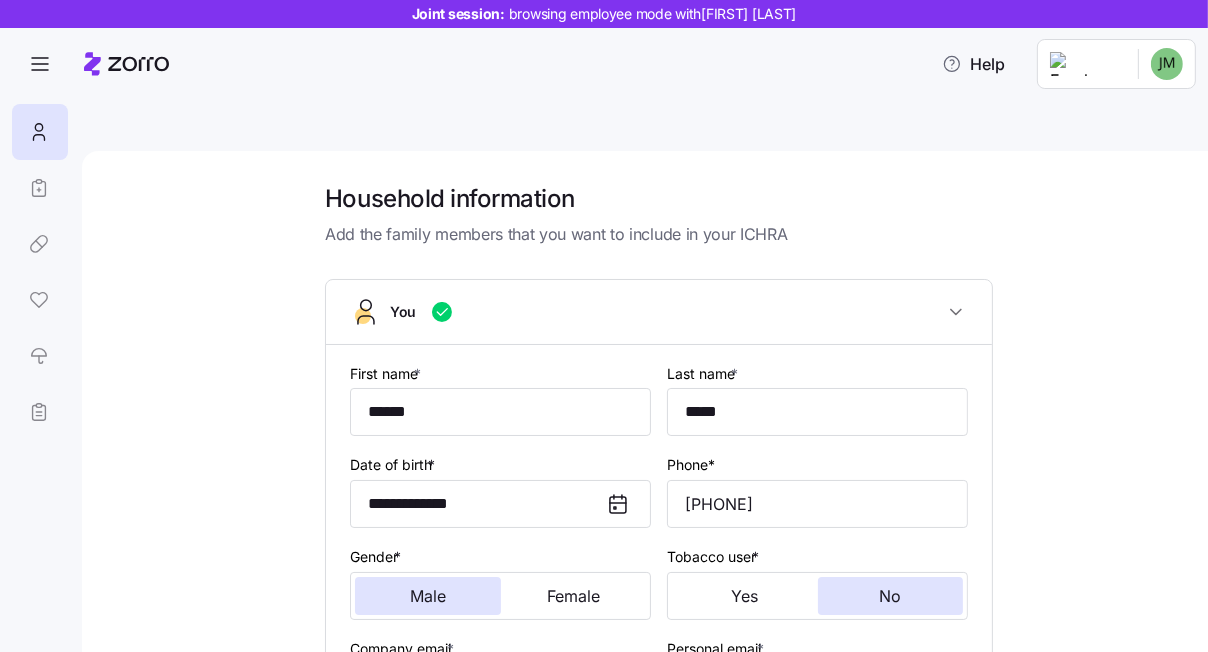 type on "**********" 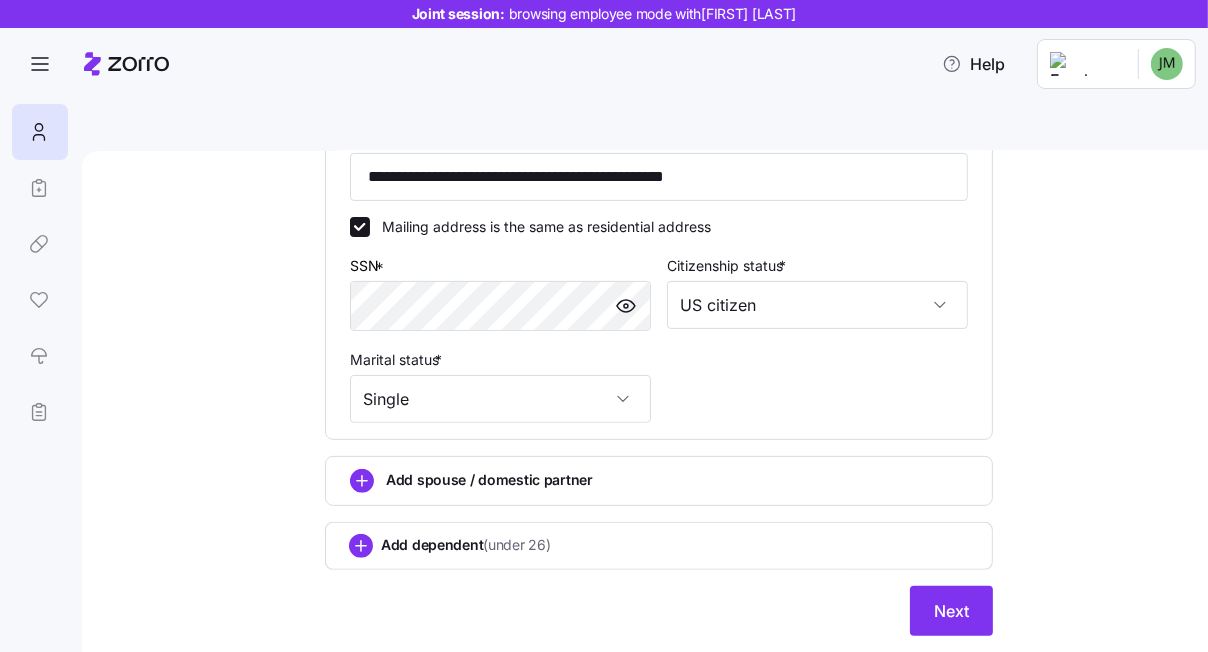 scroll, scrollTop: 612, scrollLeft: 0, axis: vertical 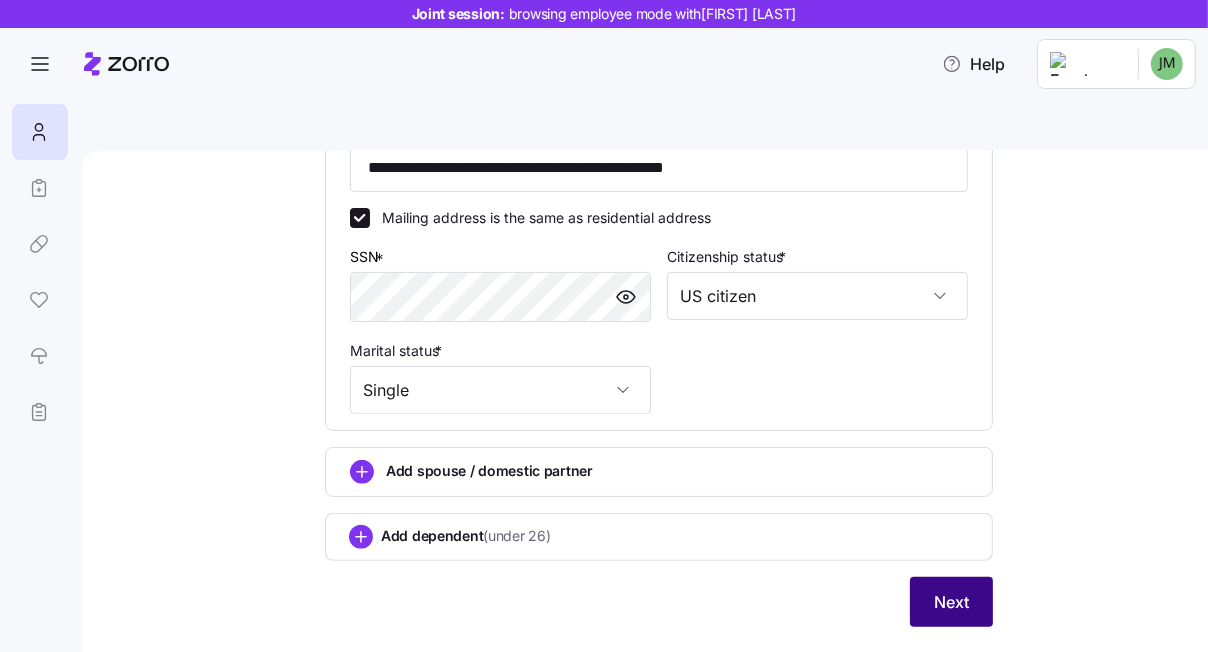 click on "Next" at bounding box center [951, 602] 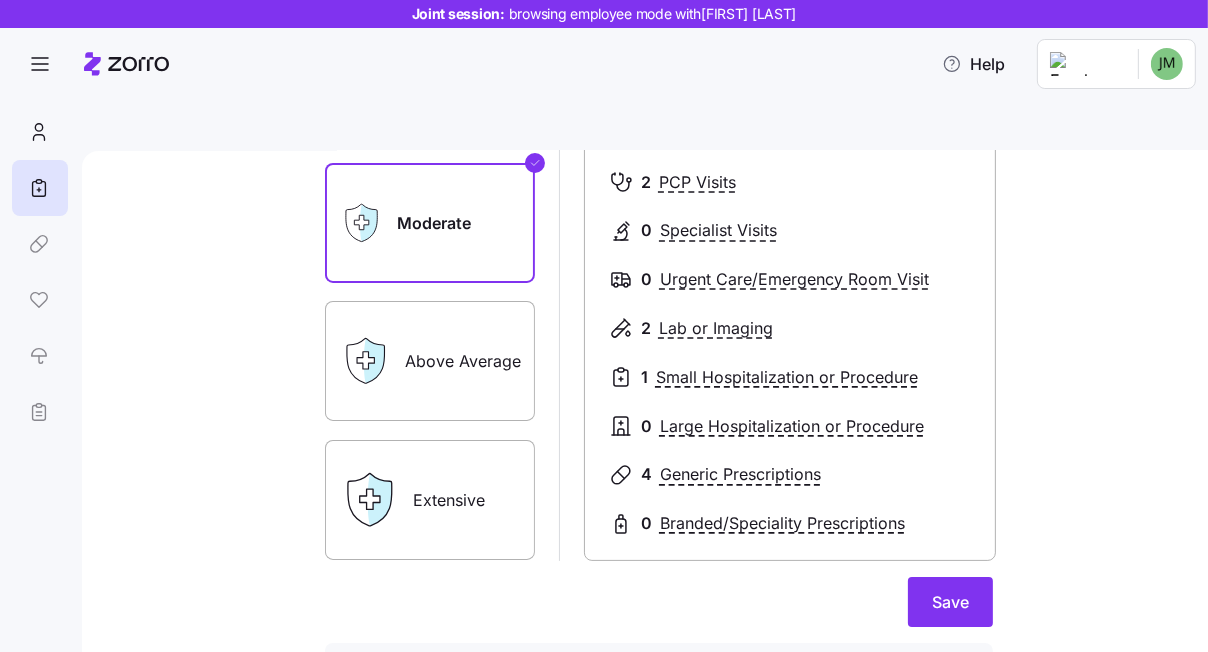 scroll, scrollTop: 281, scrollLeft: 0, axis: vertical 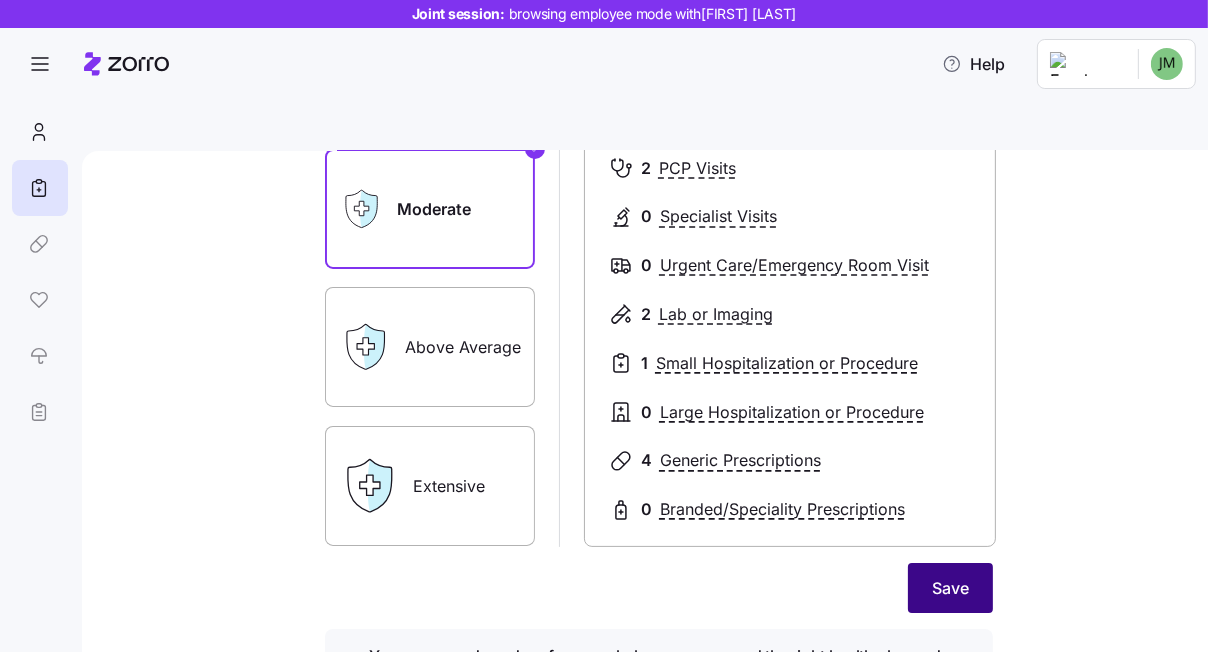 click on "Save" at bounding box center [950, 588] 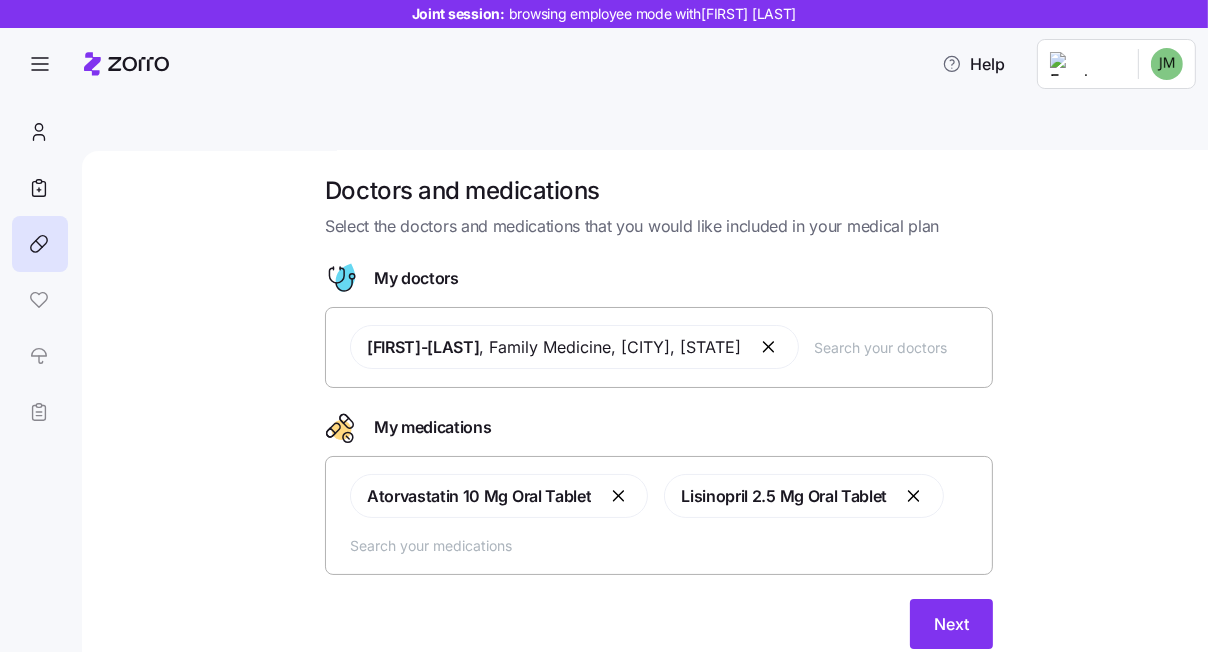 scroll, scrollTop: 30, scrollLeft: 0, axis: vertical 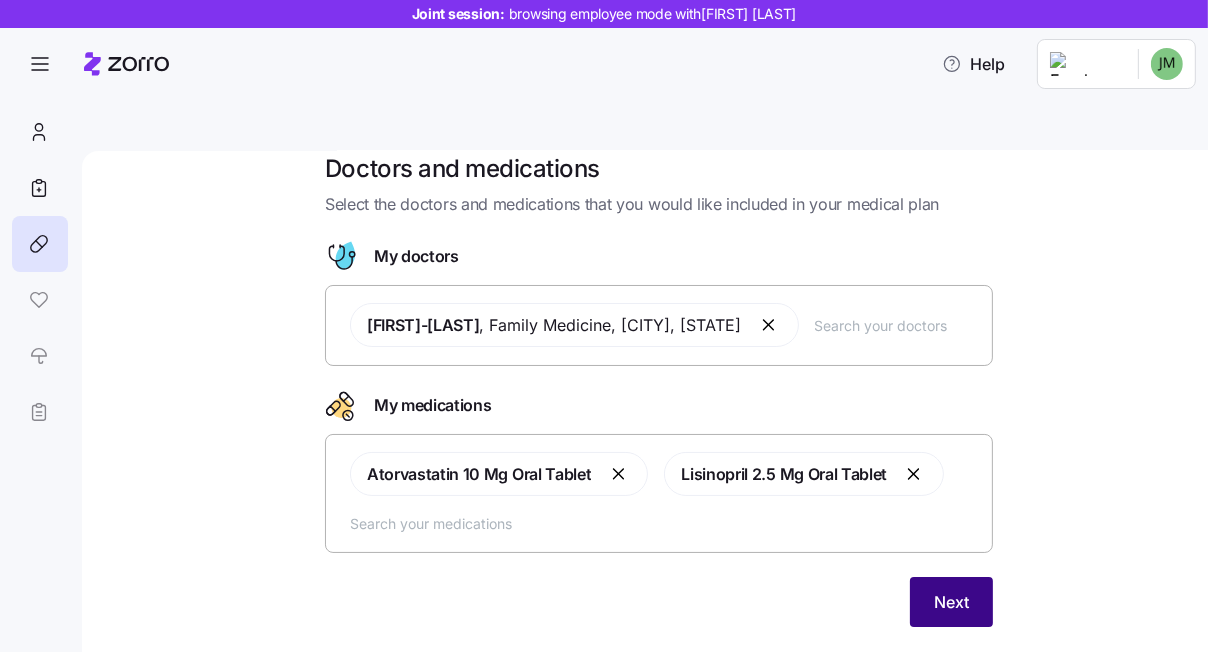 click on "Next" at bounding box center (951, 602) 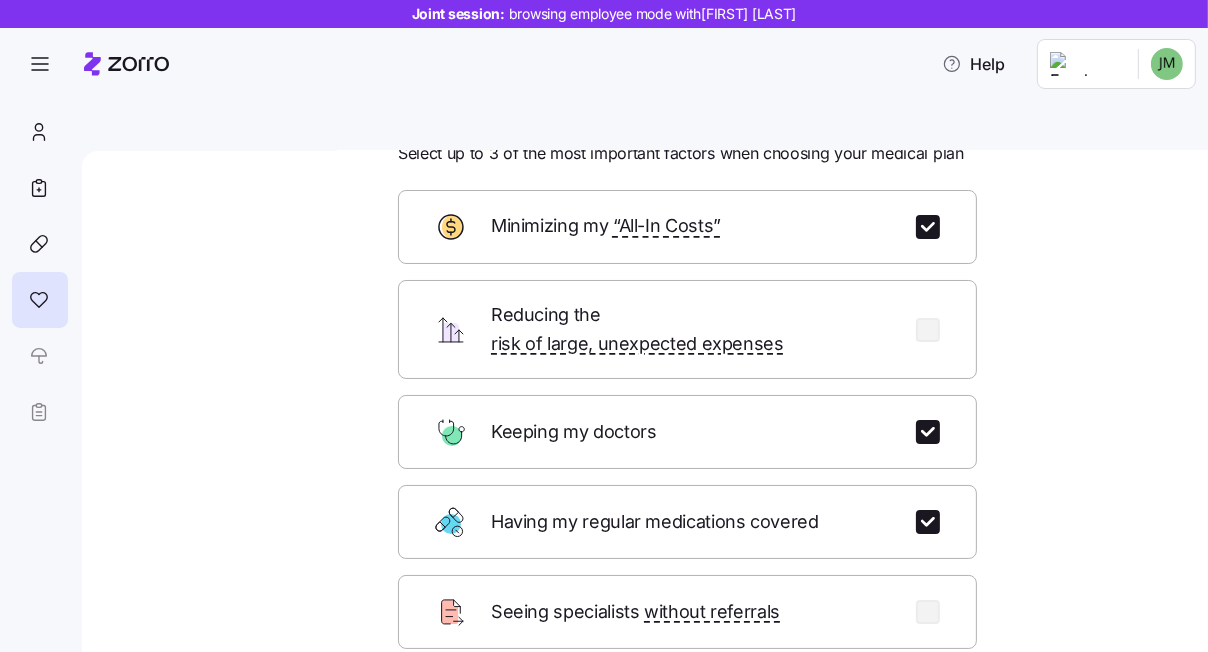 scroll, scrollTop: 94, scrollLeft: 0, axis: vertical 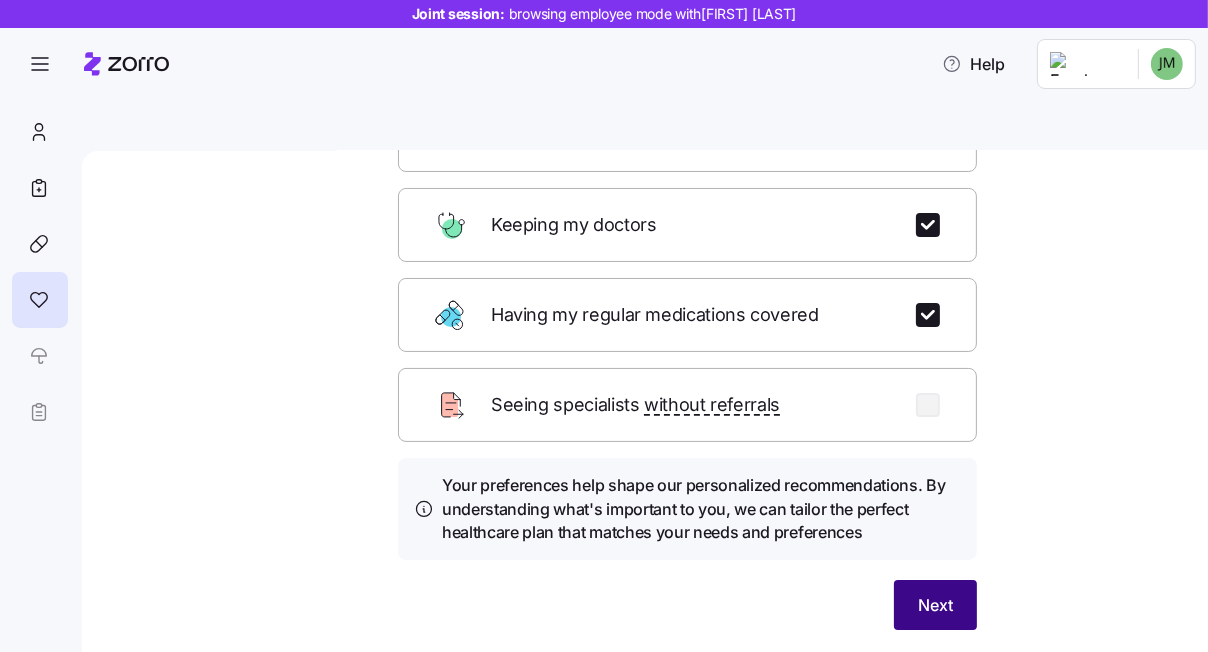 click on "Next" at bounding box center (935, 605) 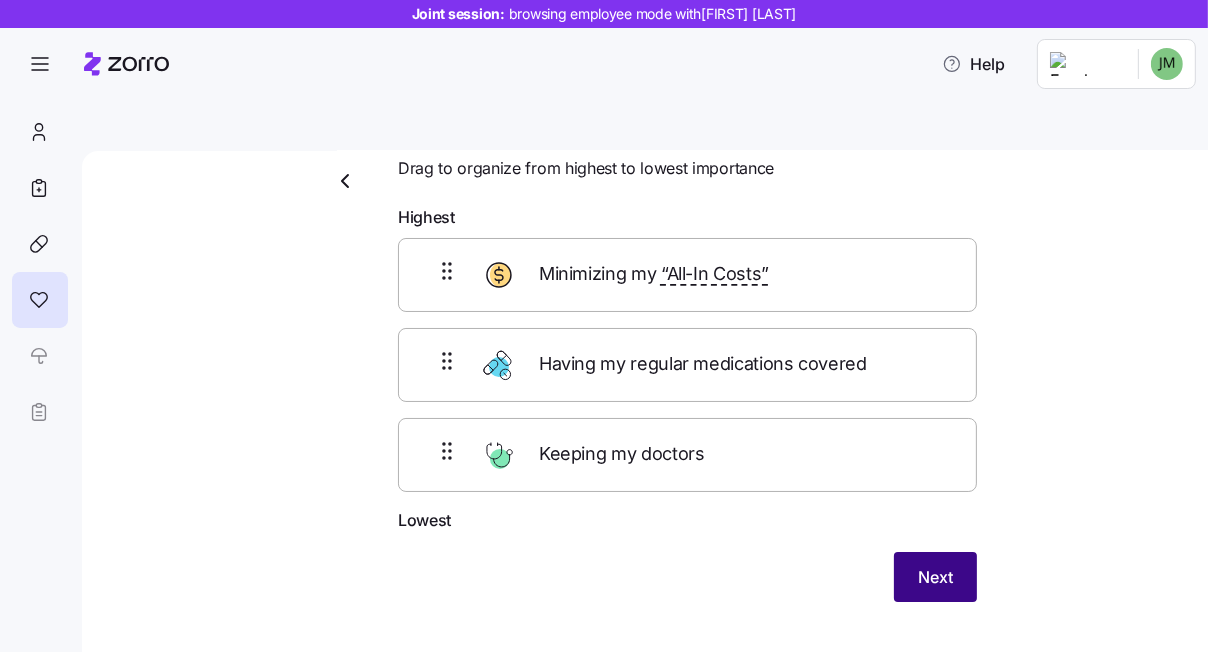 scroll, scrollTop: 65, scrollLeft: 0, axis: vertical 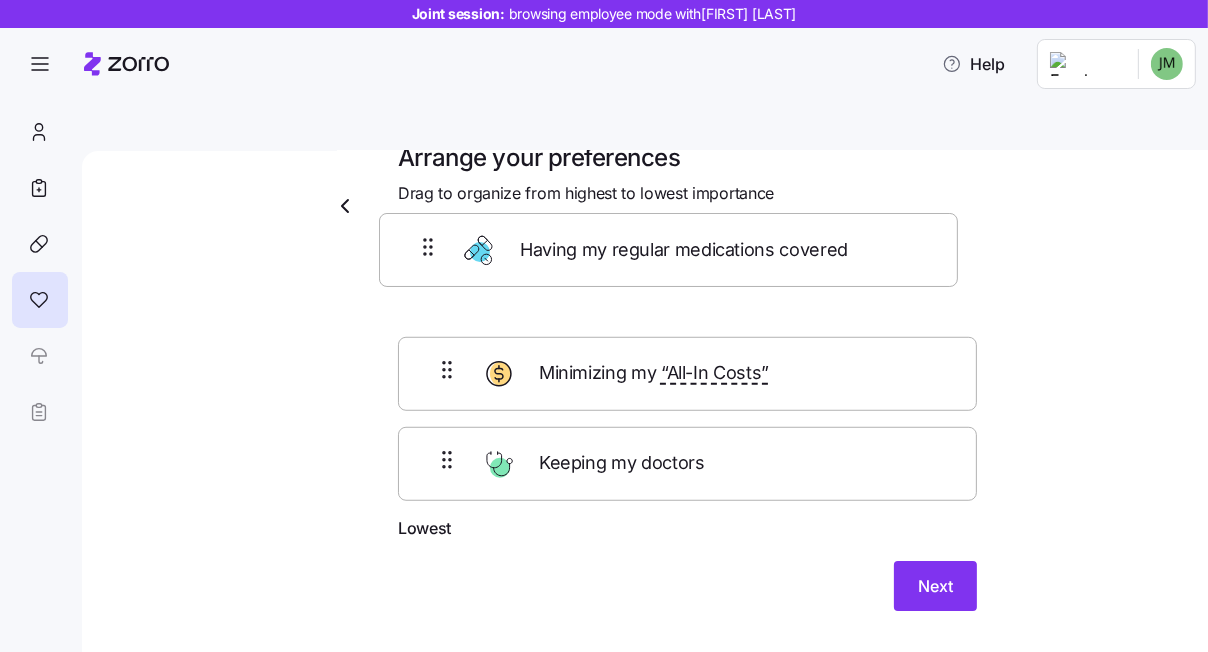 drag, startPoint x: 449, startPoint y: 320, endPoint x: 433, endPoint y: 231, distance: 90.426765 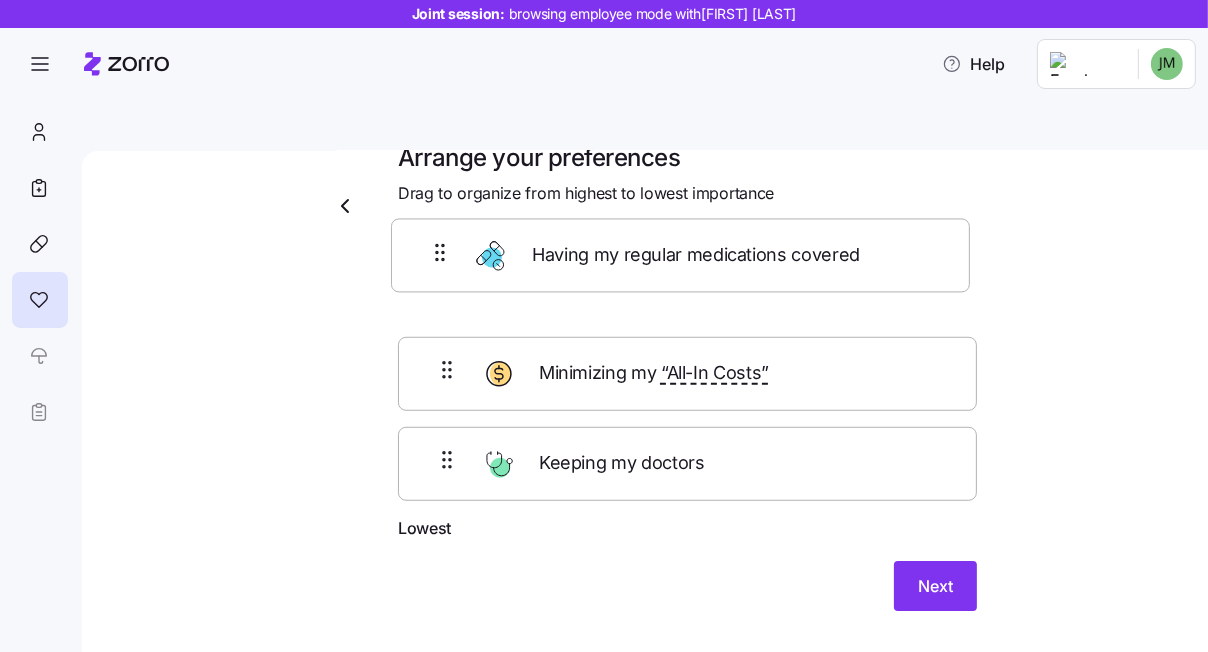scroll, scrollTop: 38, scrollLeft: 0, axis: vertical 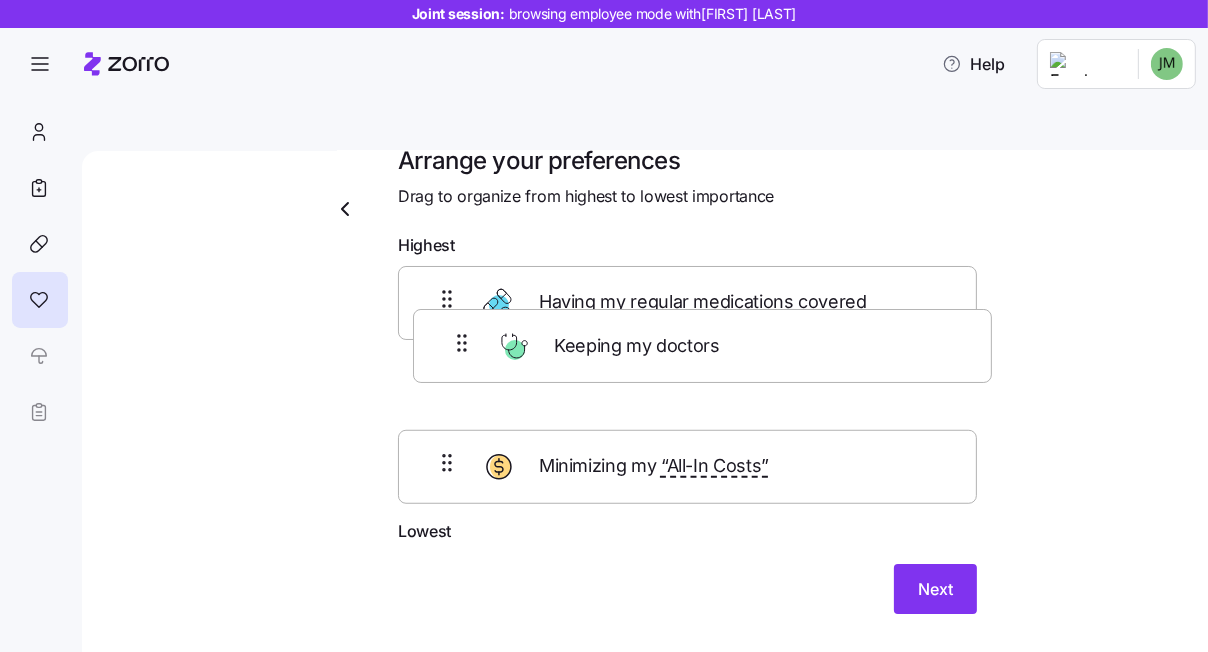 drag, startPoint x: 419, startPoint y: 417, endPoint x: 443, endPoint y: 312, distance: 107.70794 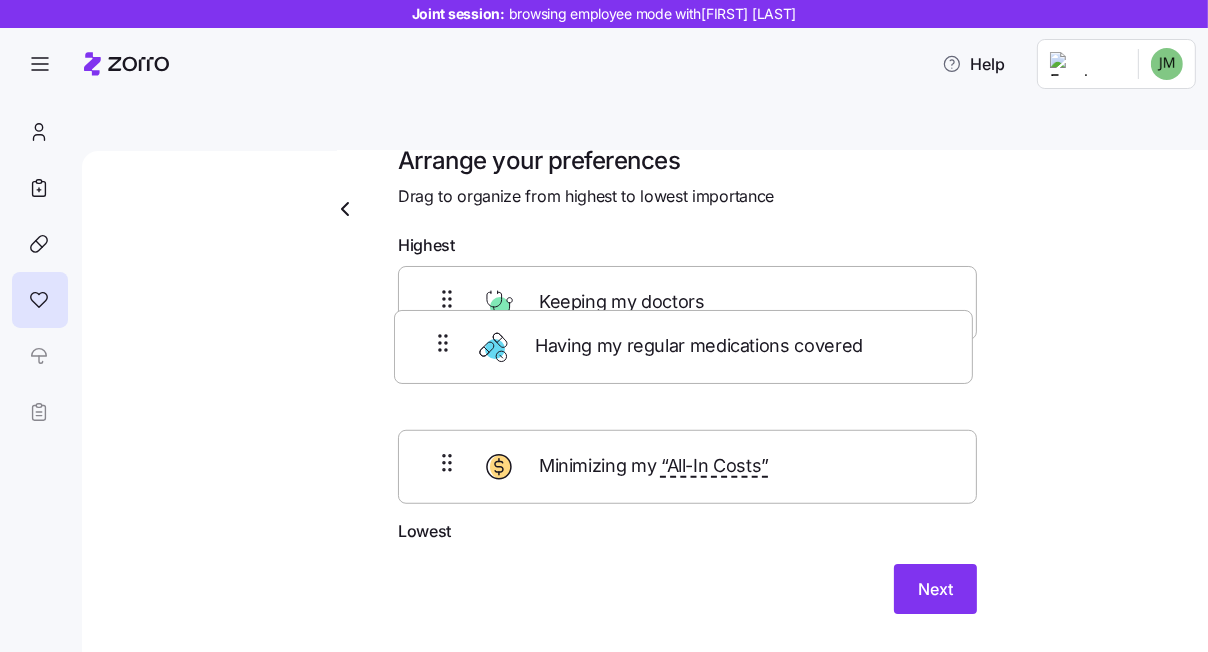 drag, startPoint x: 432, startPoint y: 256, endPoint x: 434, endPoint y: 367, distance: 111.01801 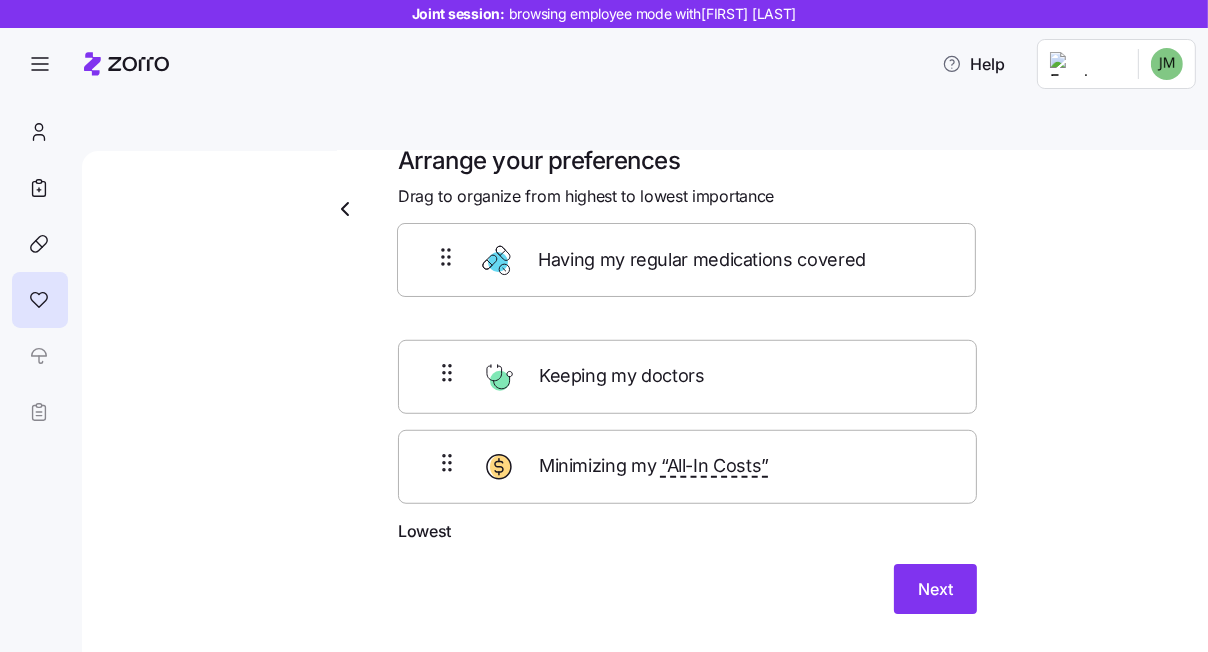 drag, startPoint x: 424, startPoint y: 360, endPoint x: 434, endPoint y: 246, distance: 114.43776 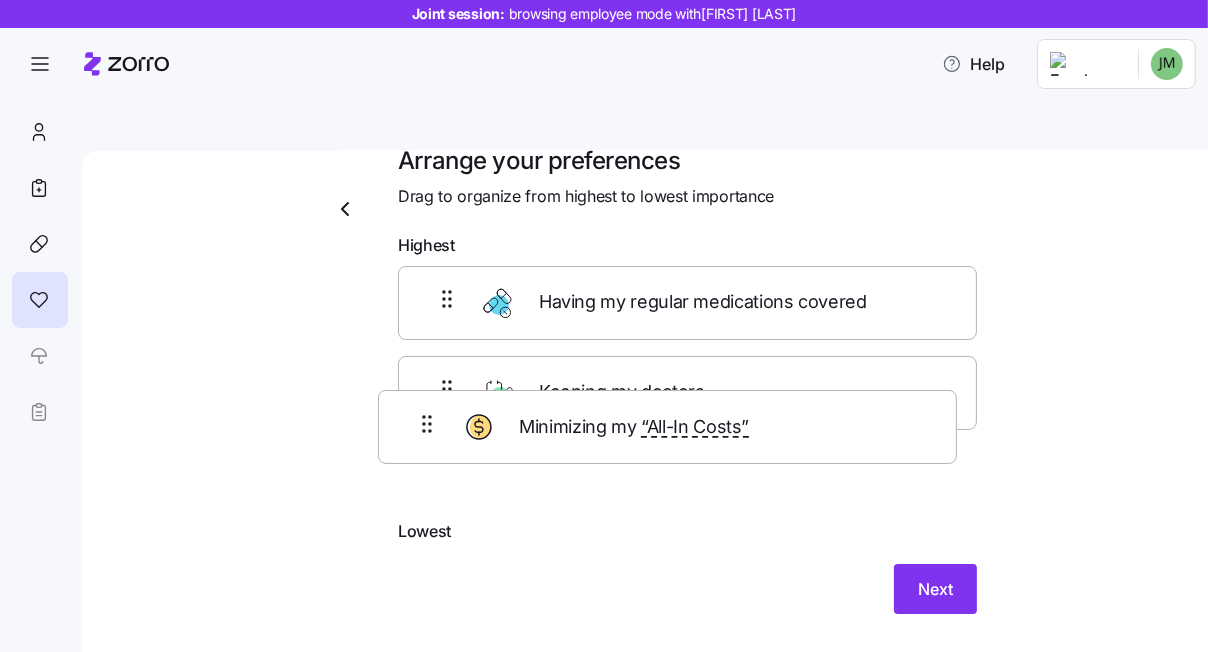 drag, startPoint x: 441, startPoint y: 441, endPoint x: 430, endPoint y: 418, distance: 25.495098 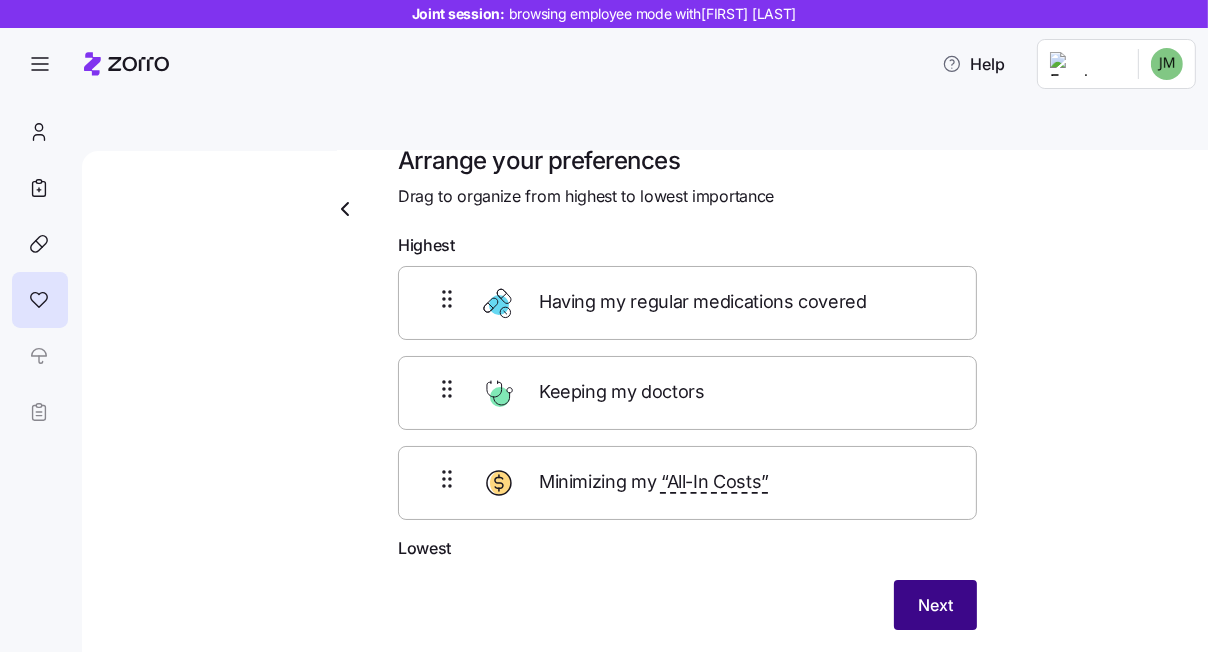 click on "Next" at bounding box center [935, 605] 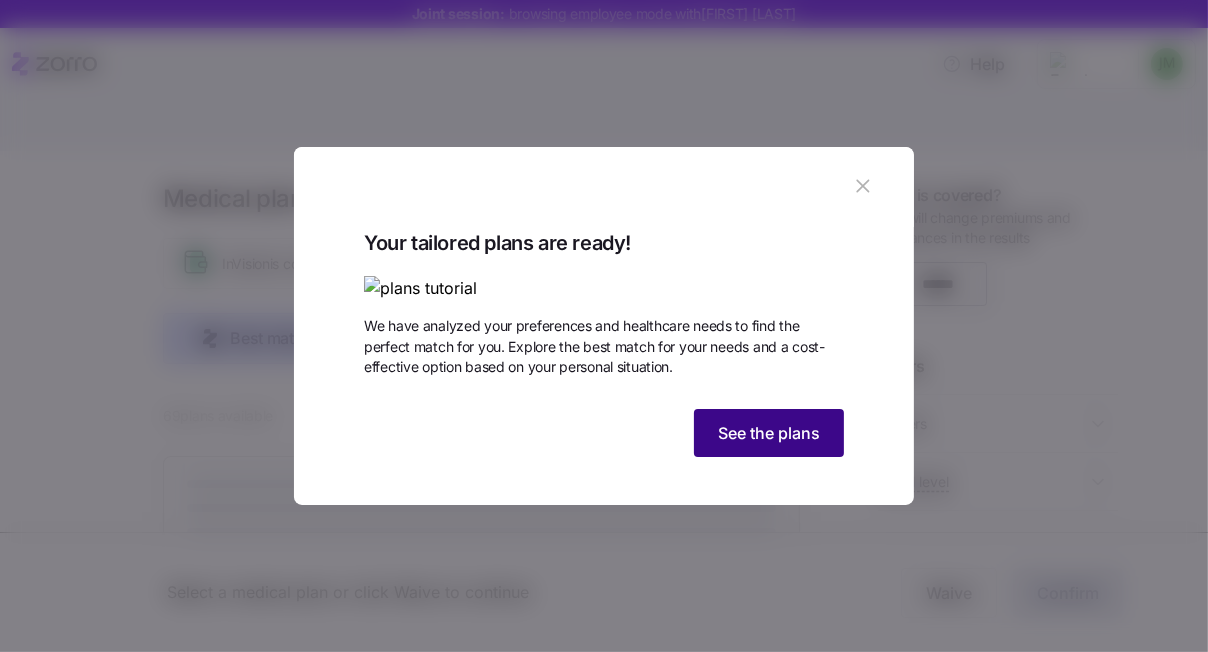 click on "See the plans" at bounding box center (769, 433) 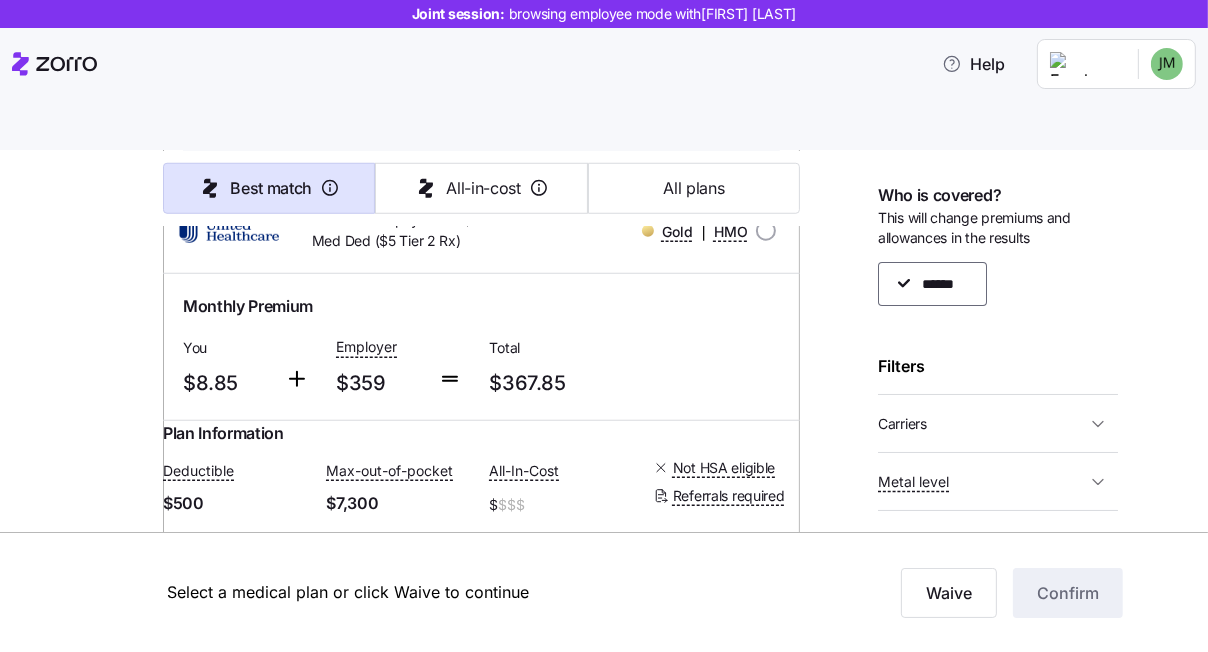 scroll, scrollTop: 1550, scrollLeft: 0, axis: vertical 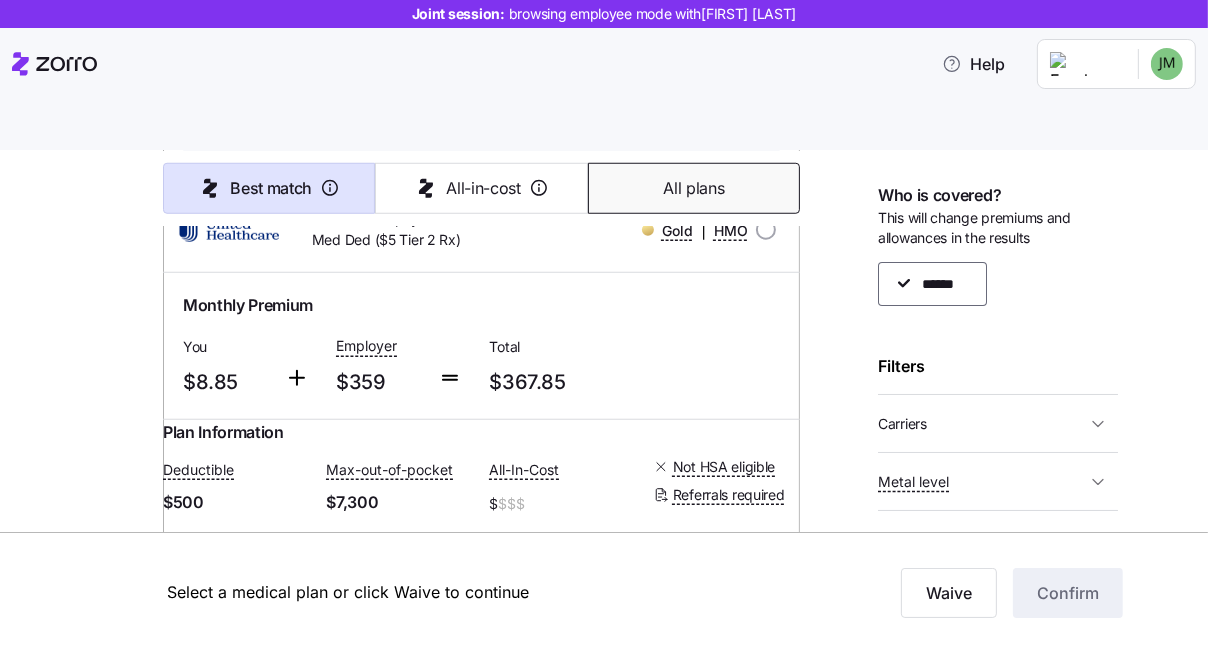 click on "All plans" at bounding box center [693, 188] 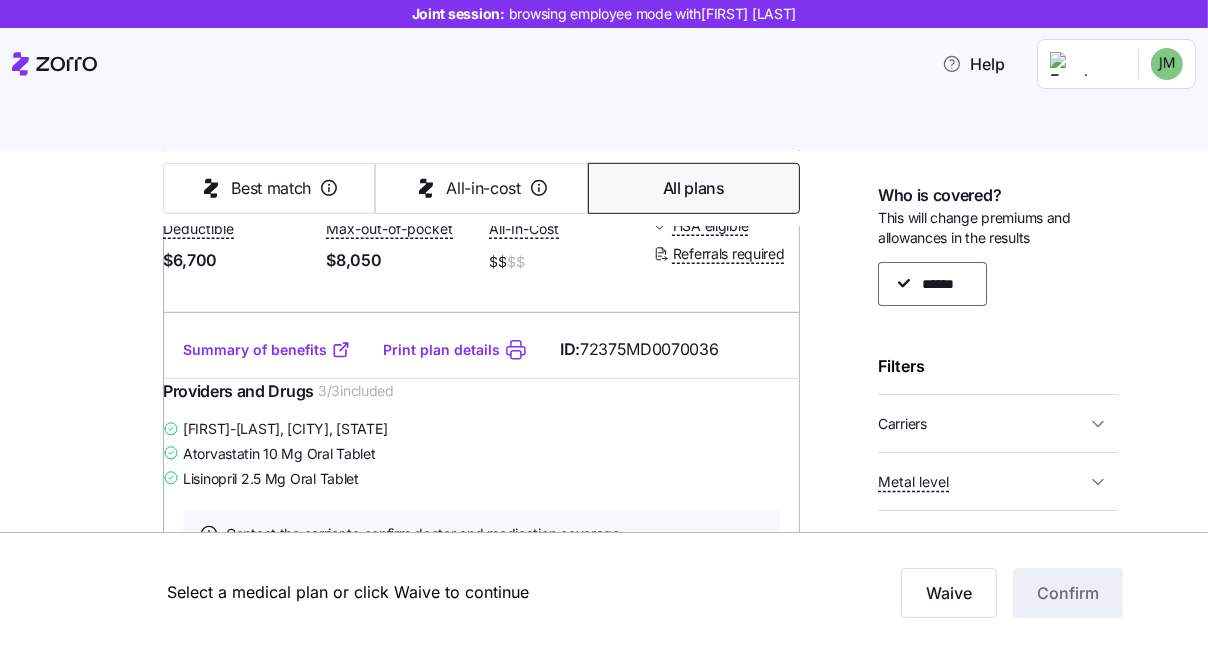 type on "Premium" 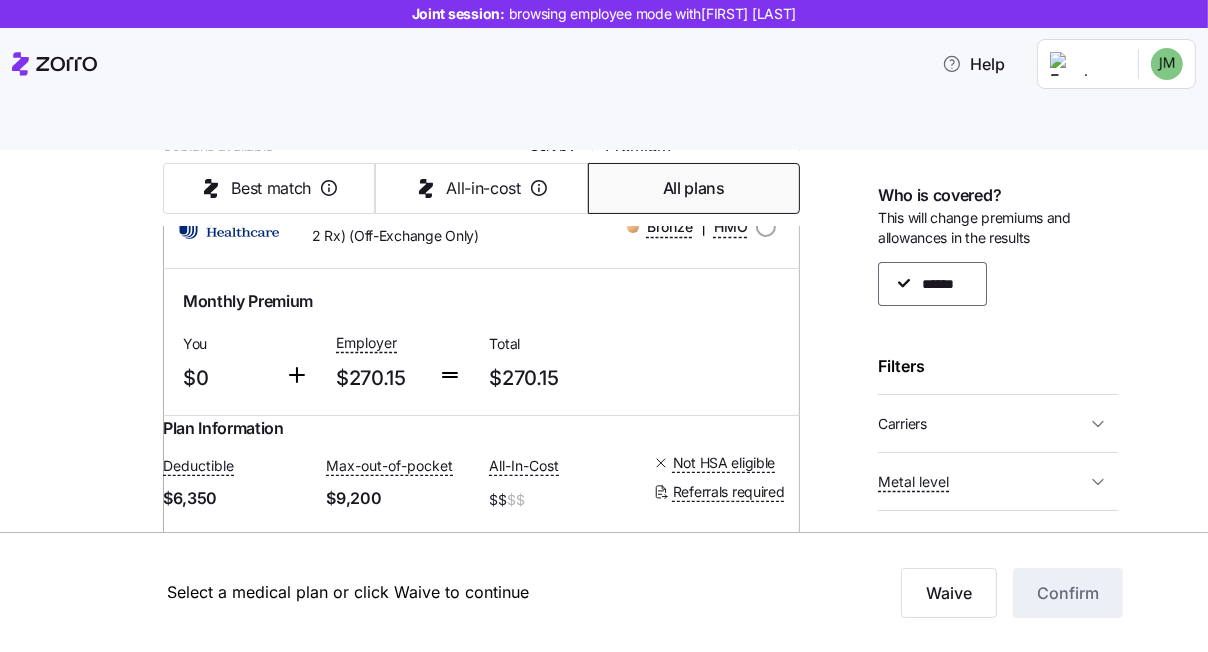 scroll, scrollTop: 0, scrollLeft: 0, axis: both 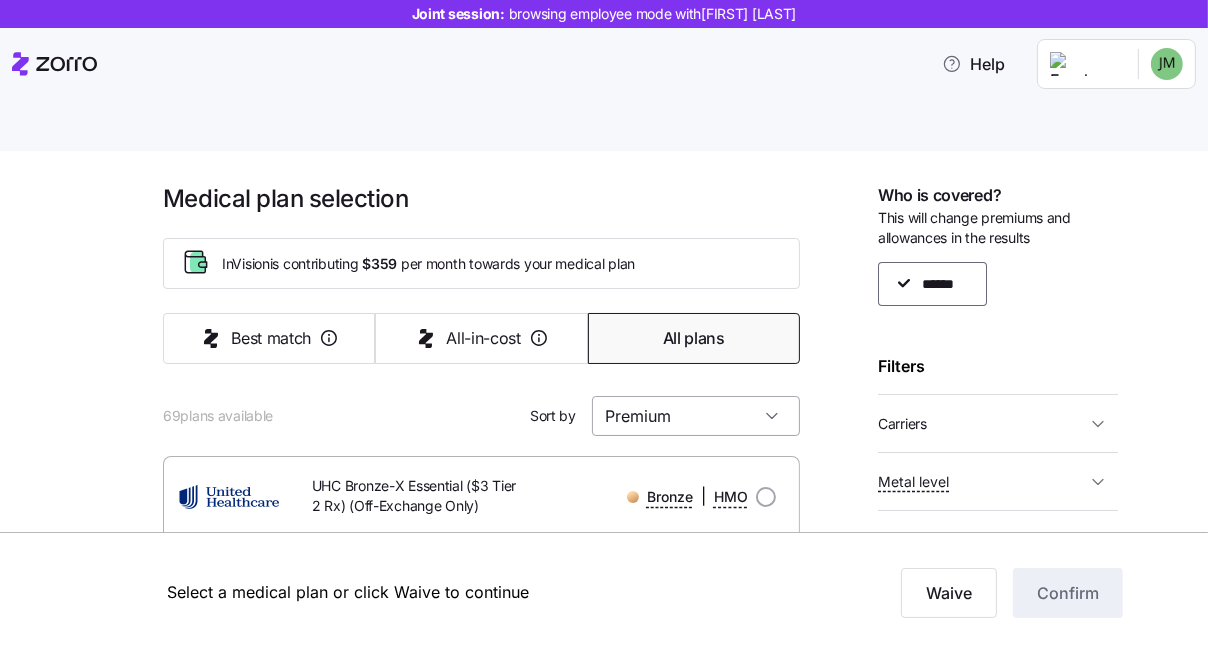 click on "Premium" at bounding box center (696, 416) 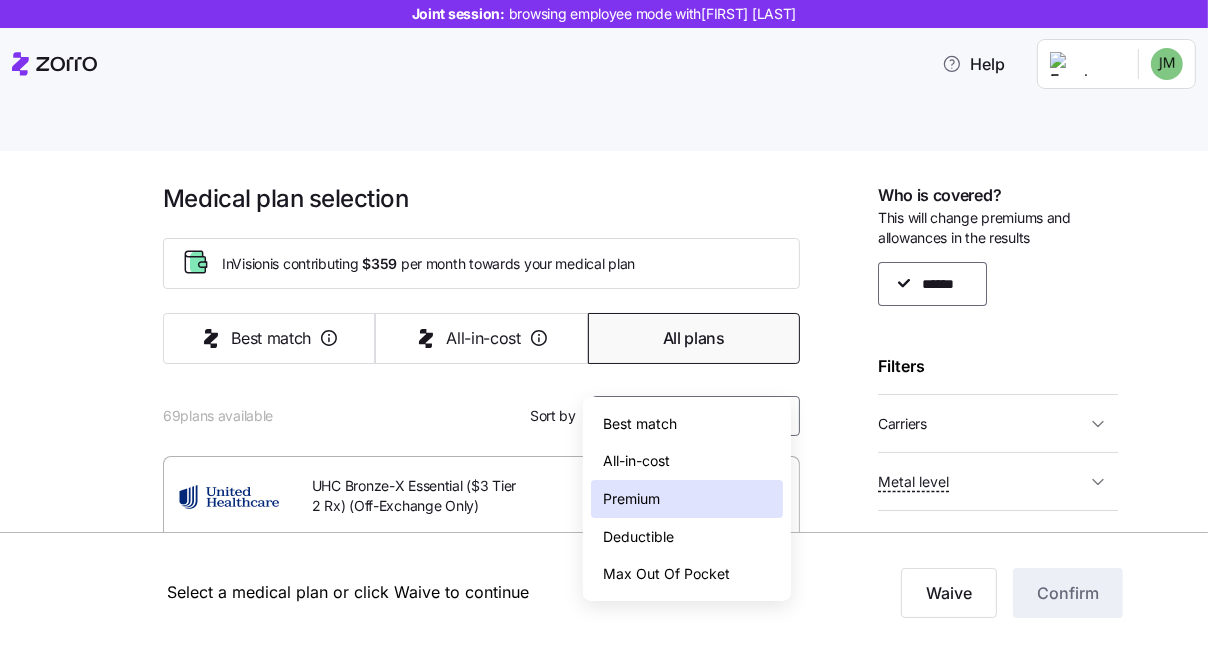 click on "Carriers" at bounding box center (982, 423) 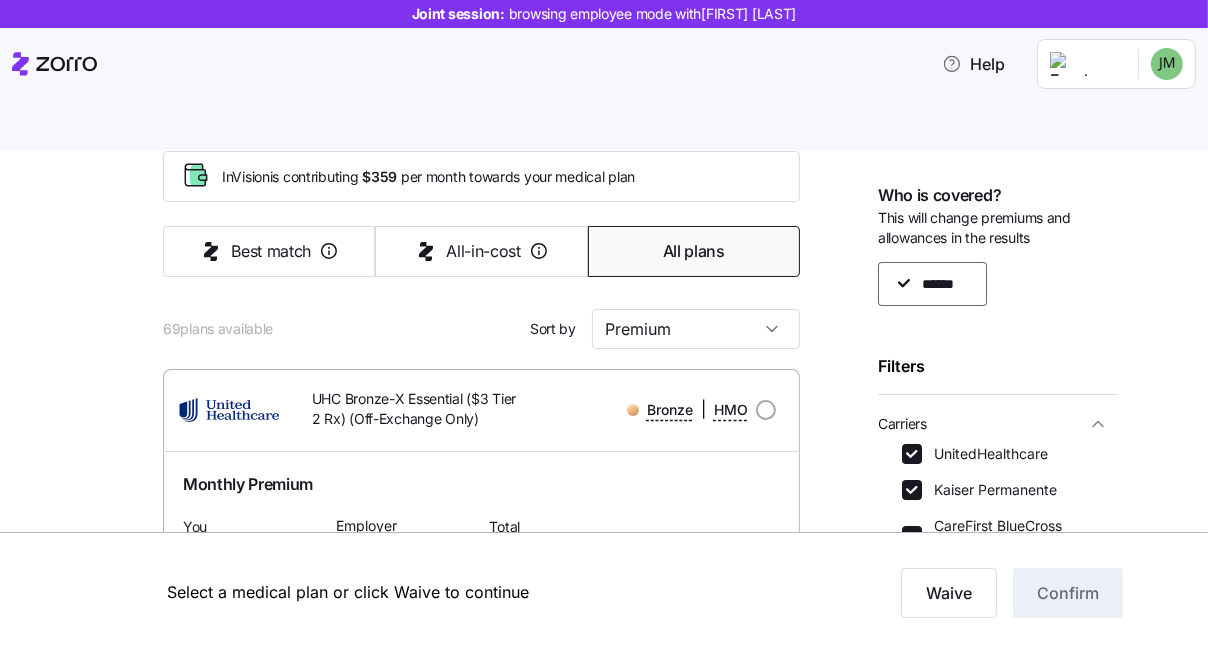 scroll, scrollTop: 95, scrollLeft: 0, axis: vertical 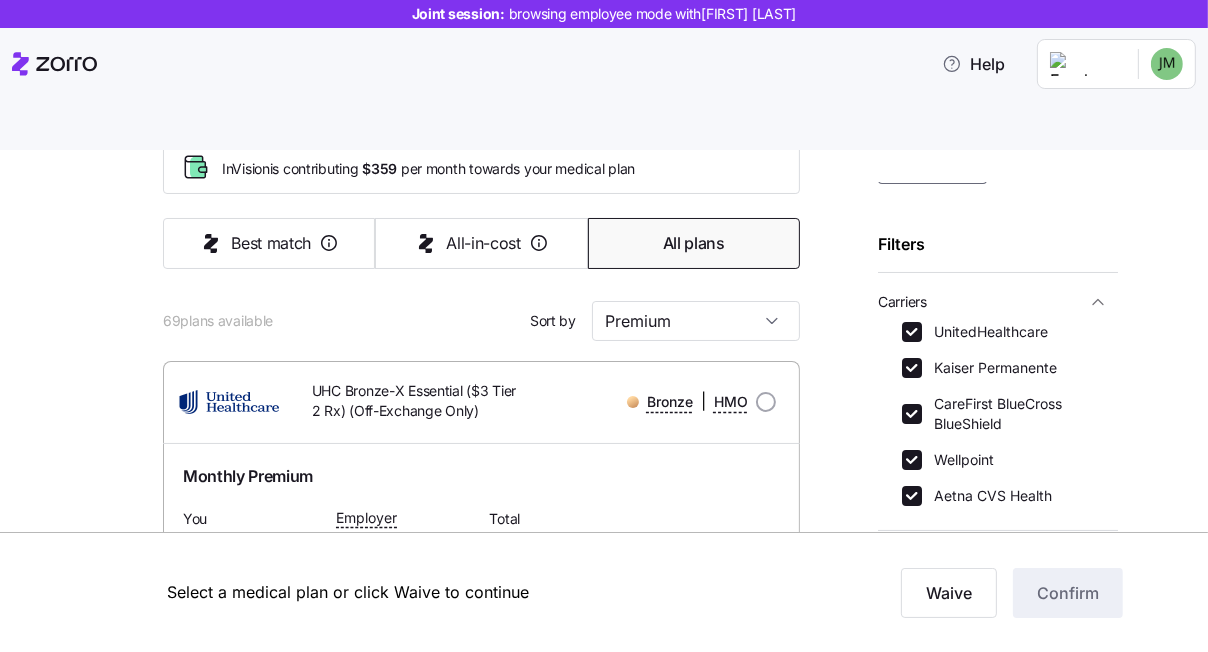 drag, startPoint x: 918, startPoint y: 323, endPoint x: 924, endPoint y: 375, distance: 52.34501 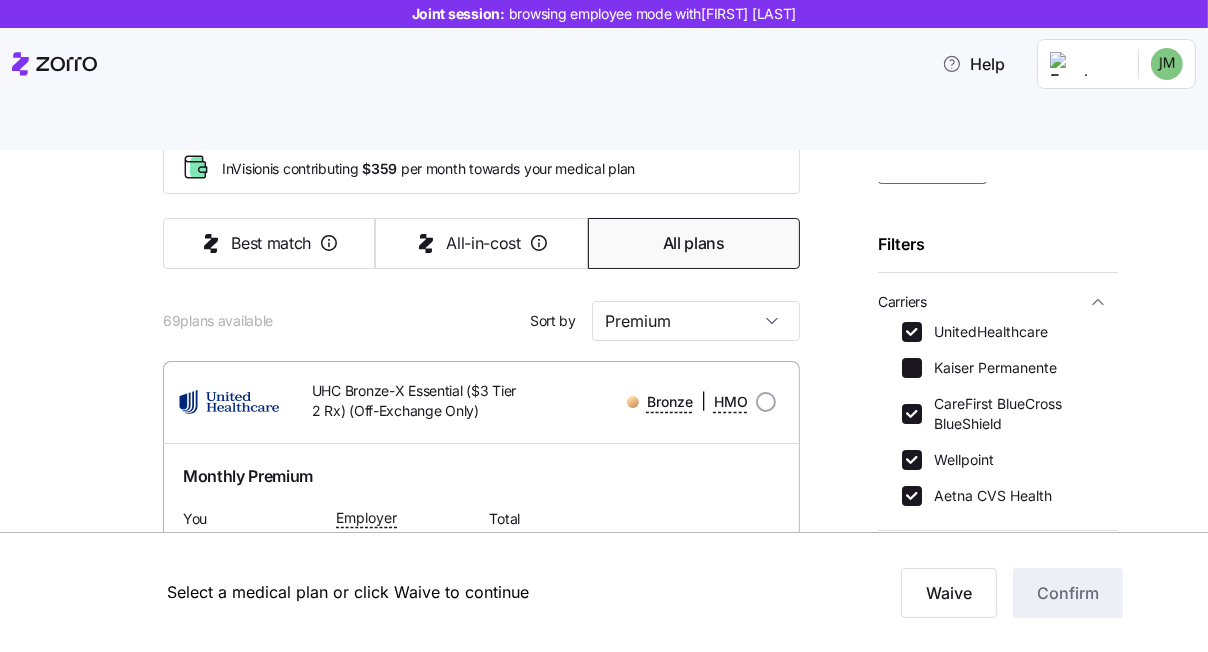 checkbox on "false" 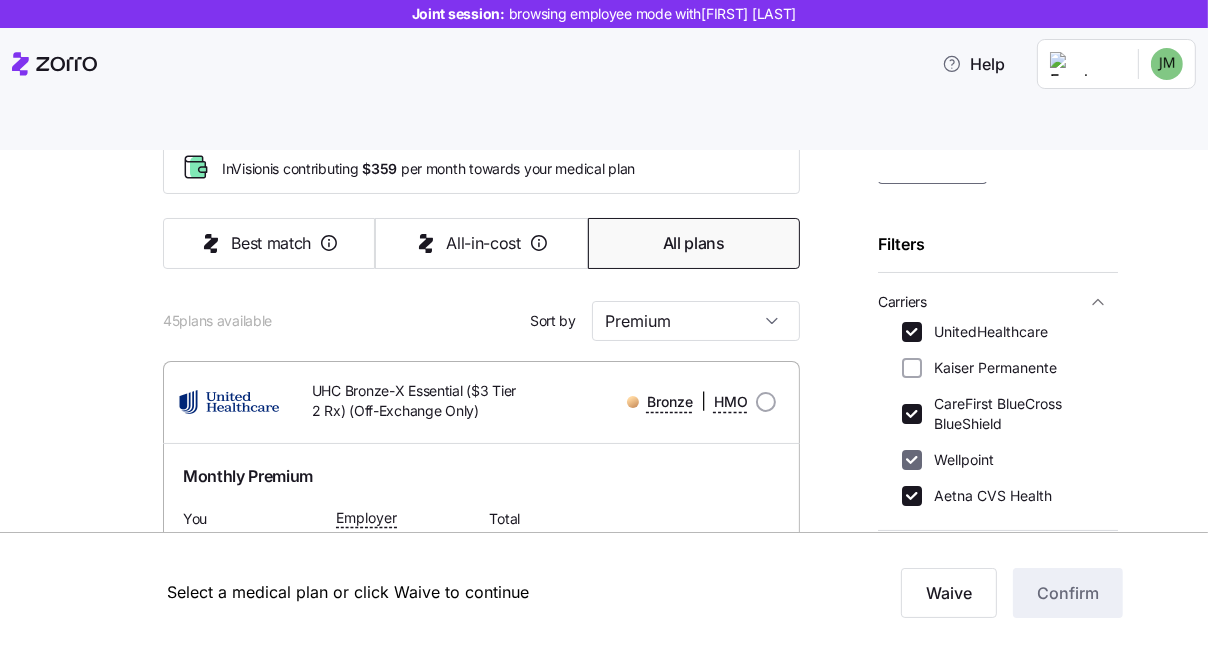 click on "Wellpoint" at bounding box center (912, 460) 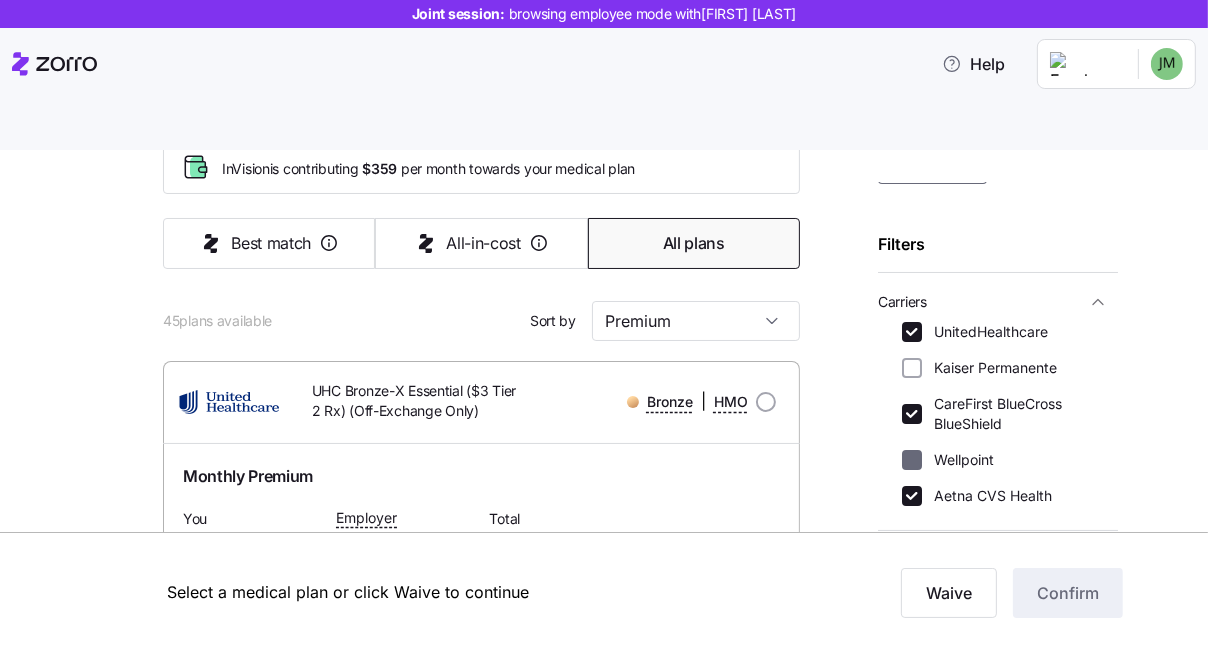 checkbox on "false" 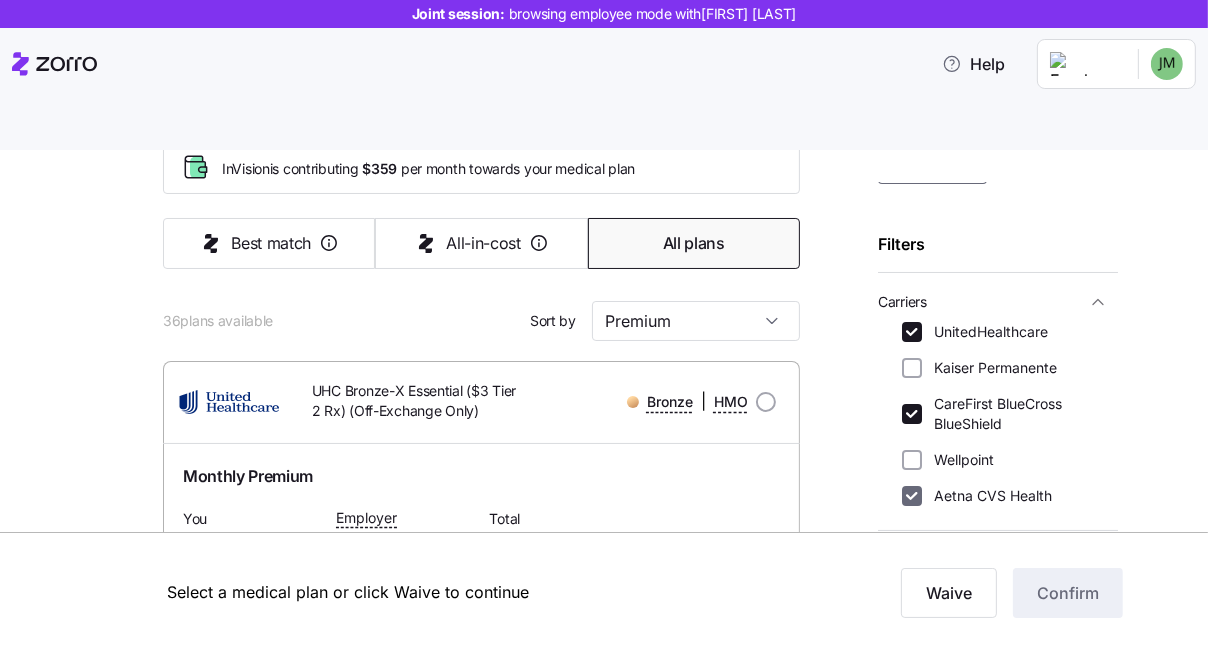 click on "Aetna CVS Health" at bounding box center [912, 496] 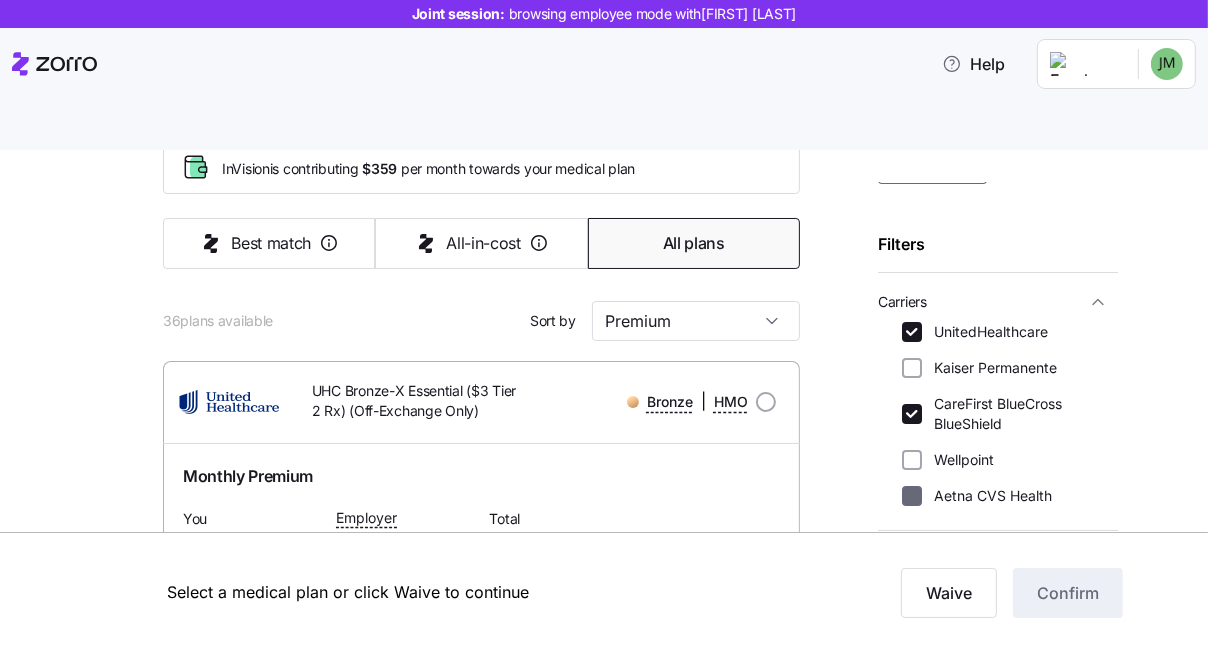 checkbox on "false" 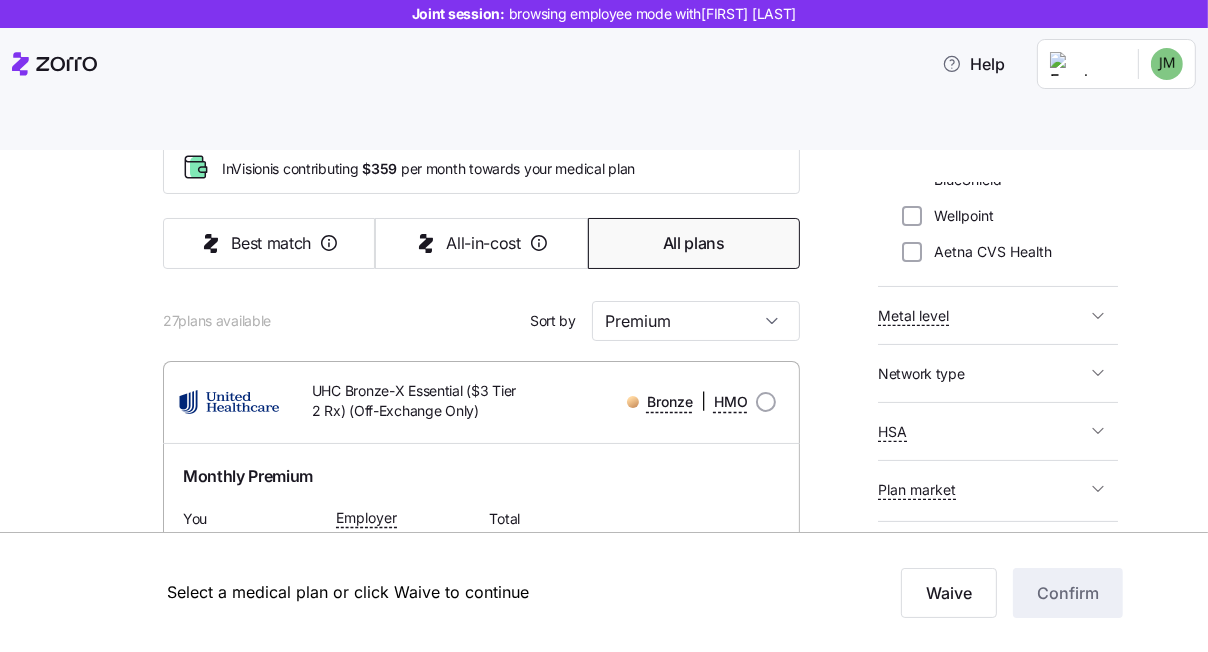 scroll, scrollTop: 370, scrollLeft: 0, axis: vertical 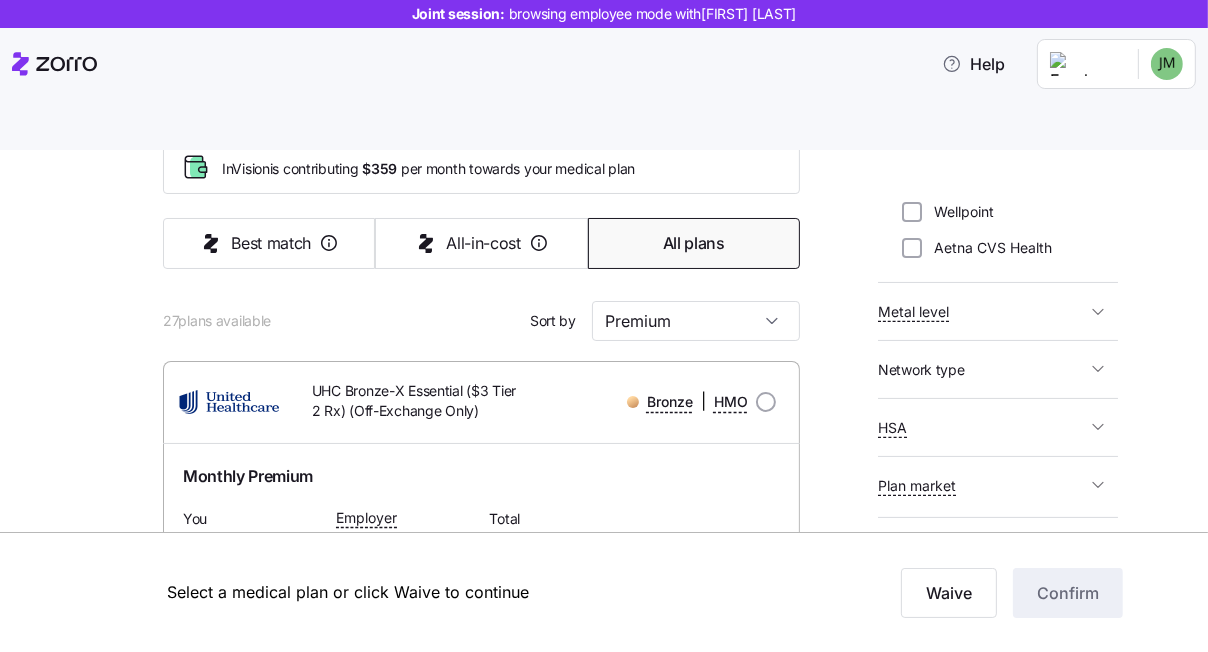 click on "HSA" at bounding box center [982, 427] 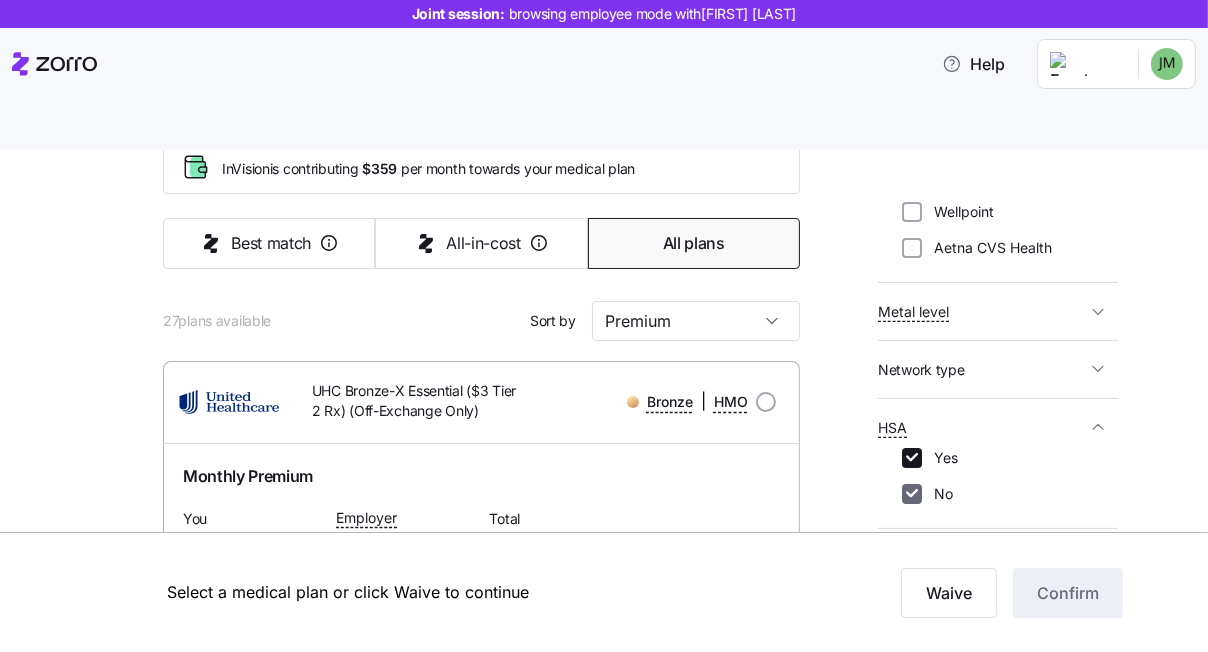 click on "No" at bounding box center (912, 494) 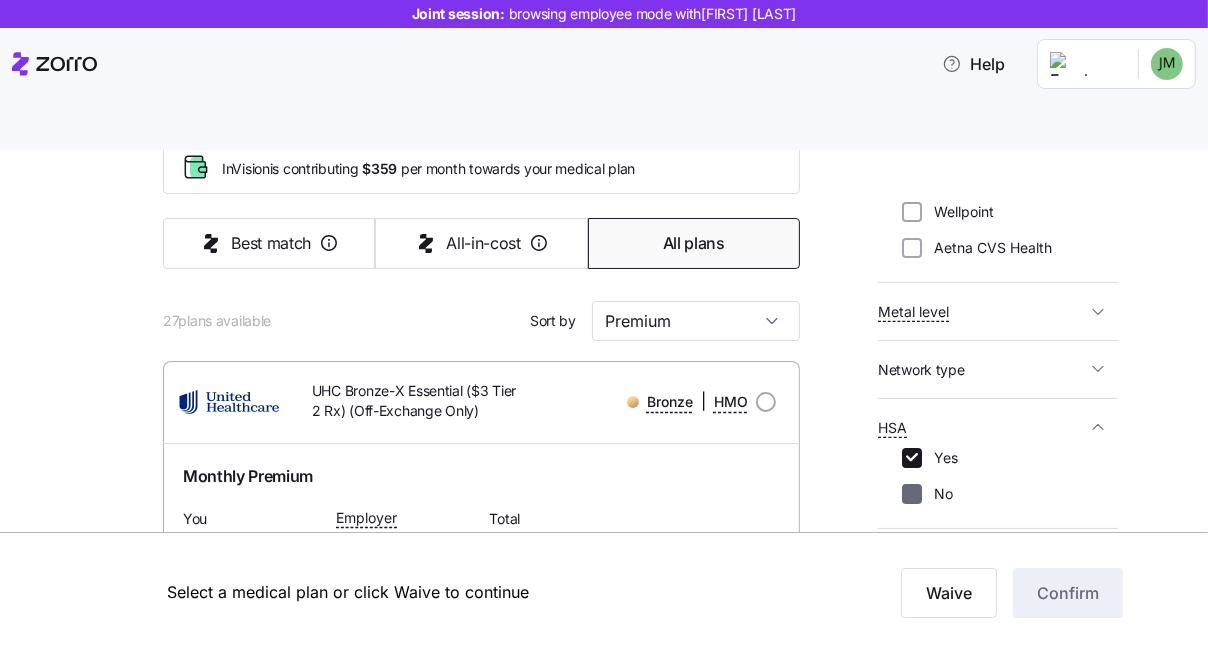 checkbox on "false" 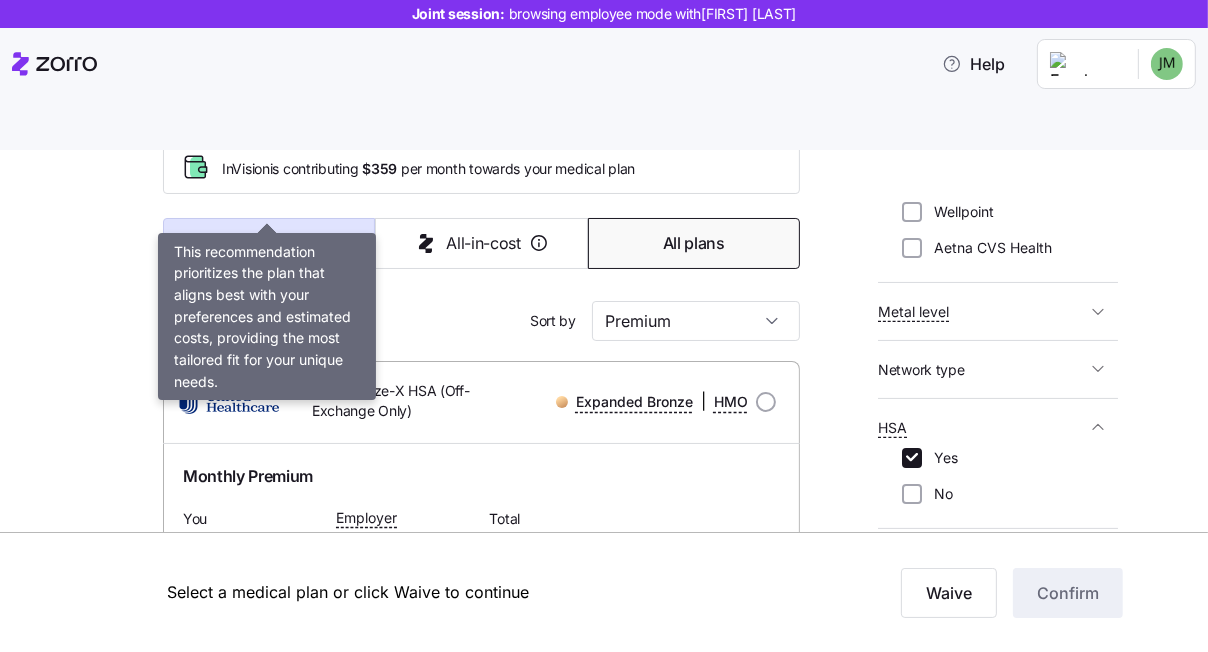 click on "Best match" at bounding box center (269, 243) 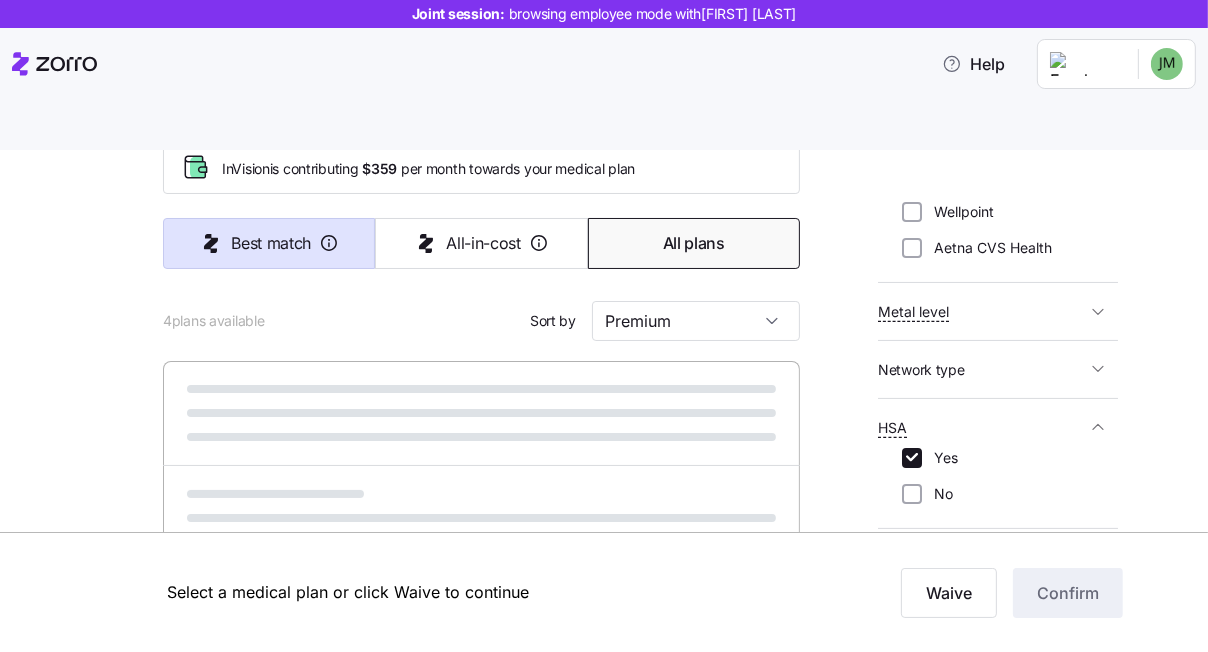 type on "Best match" 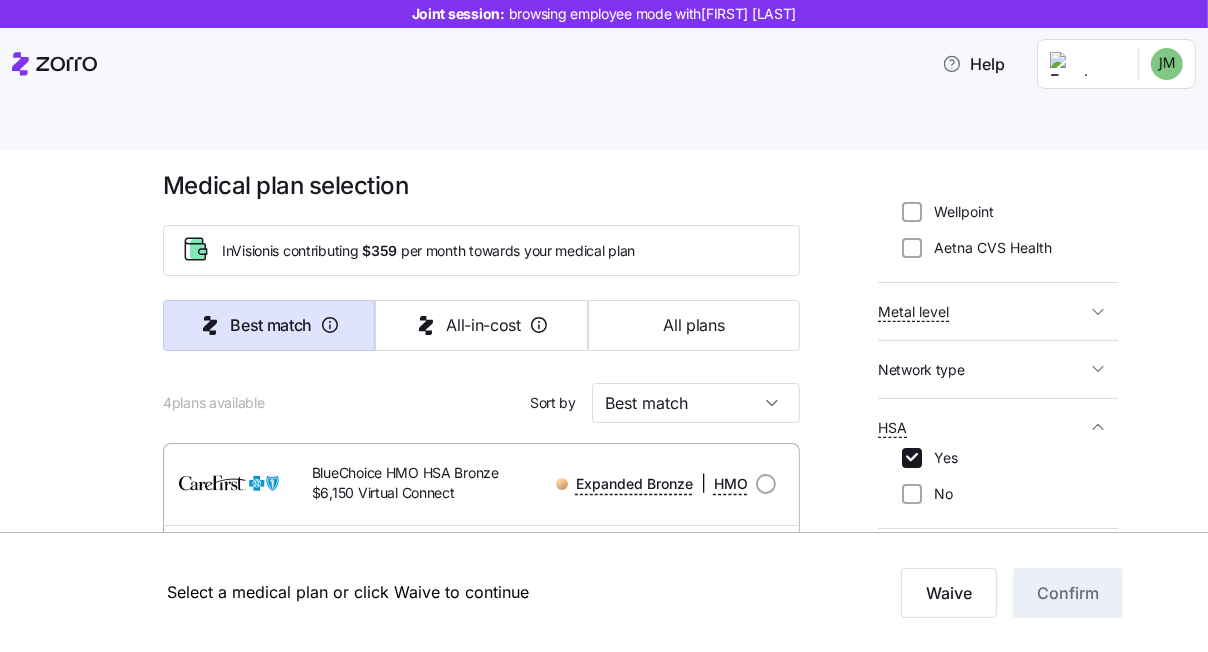 scroll, scrollTop: 0, scrollLeft: 0, axis: both 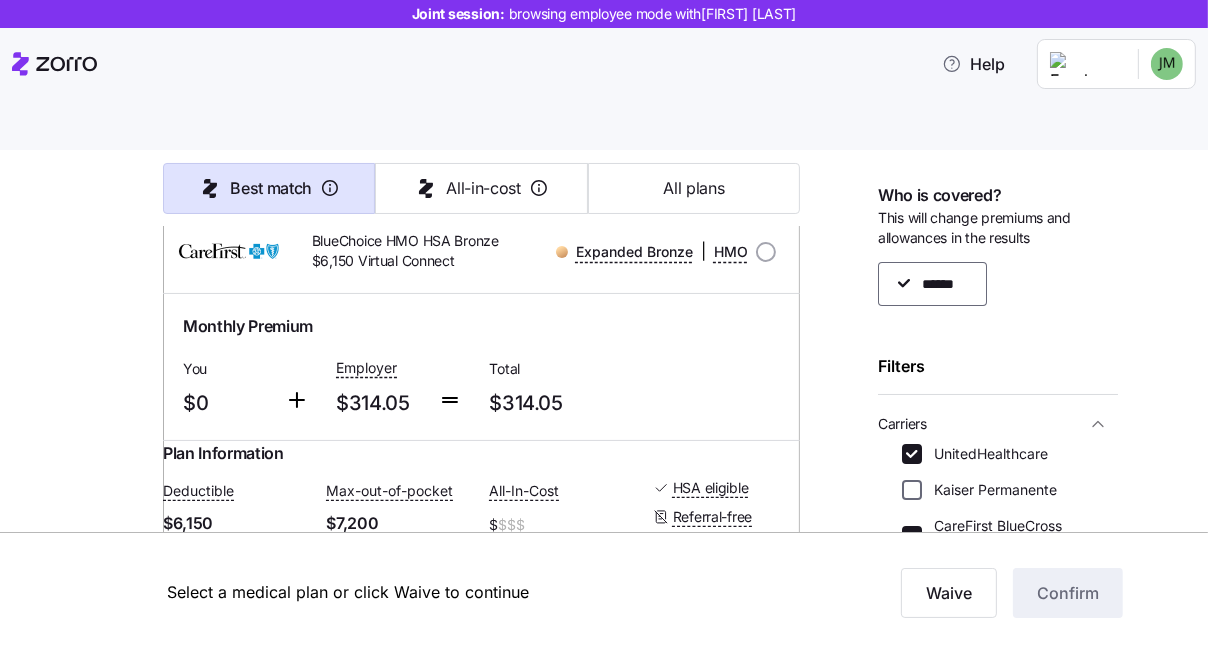 click on "Kaiser Permanente" at bounding box center [912, 490] 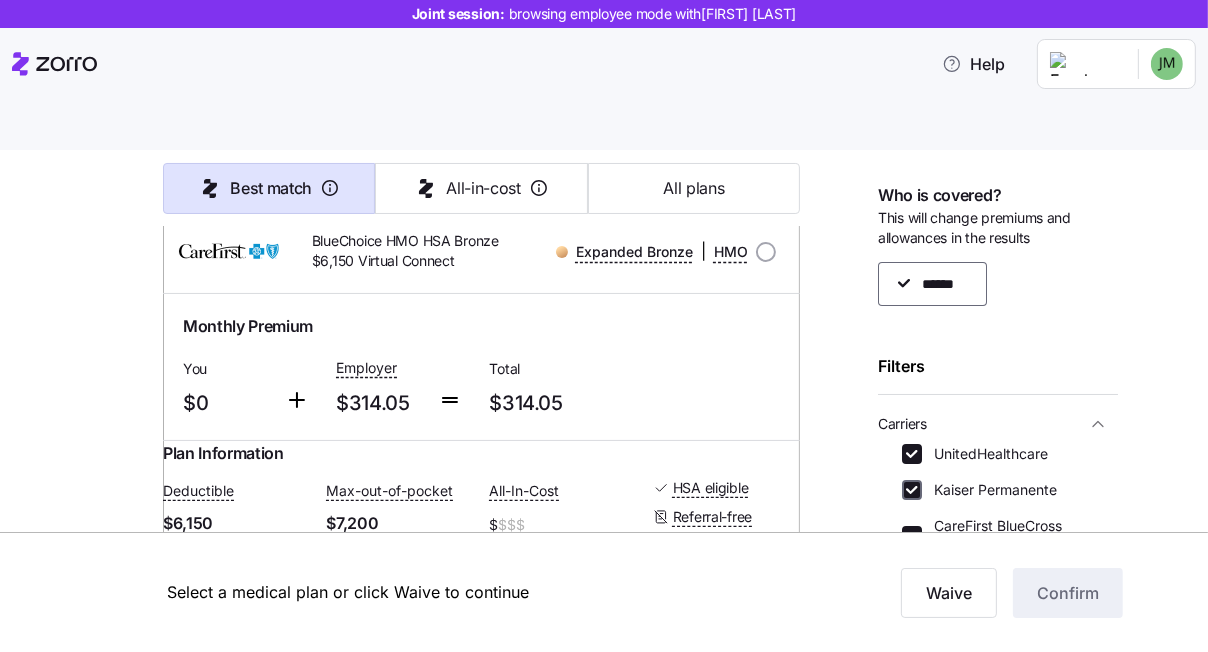 checkbox on "true" 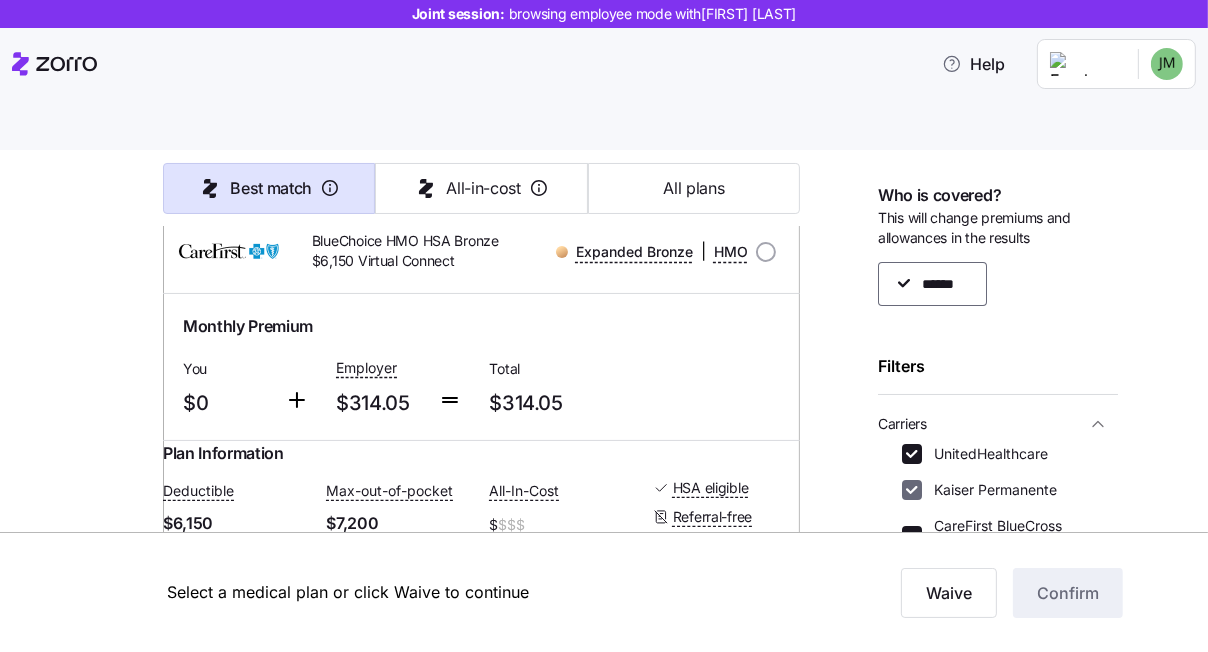 scroll, scrollTop: 157, scrollLeft: 0, axis: vertical 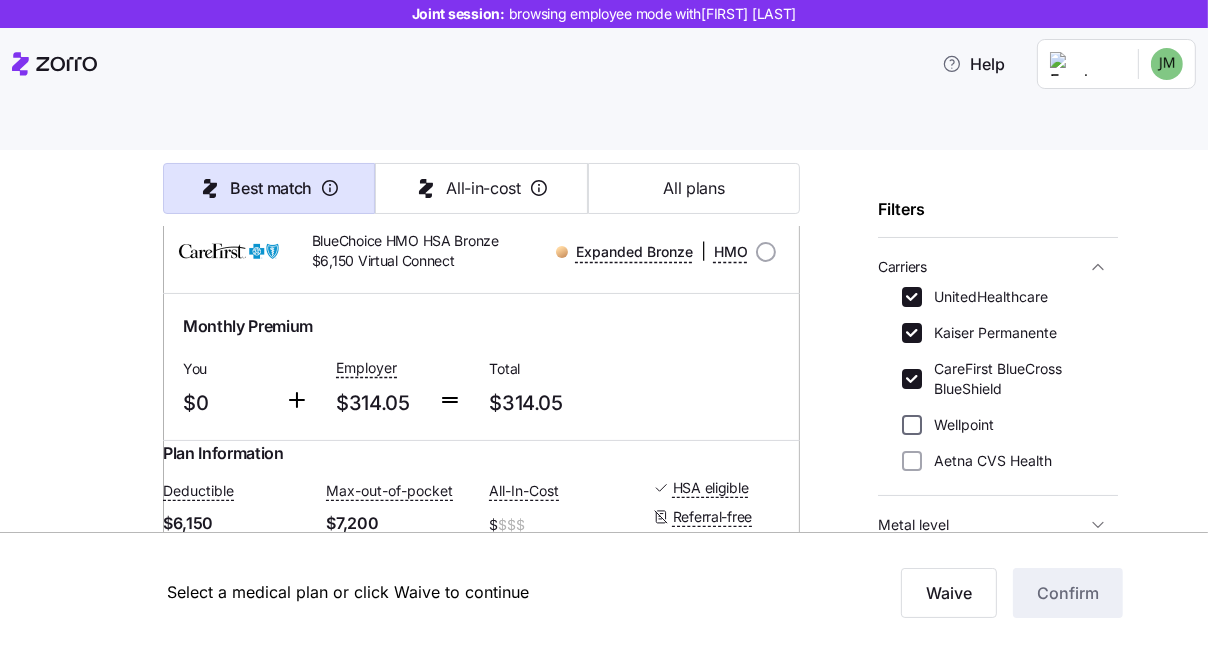 click on "Wellpoint" at bounding box center (912, 425) 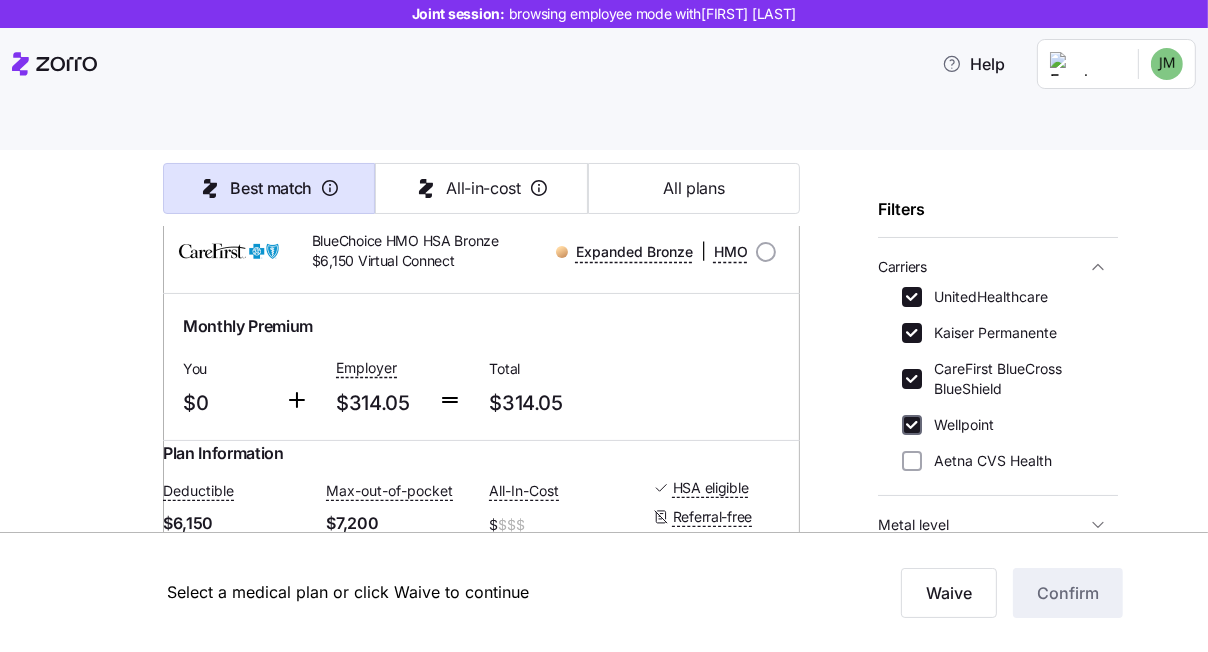 checkbox on "true" 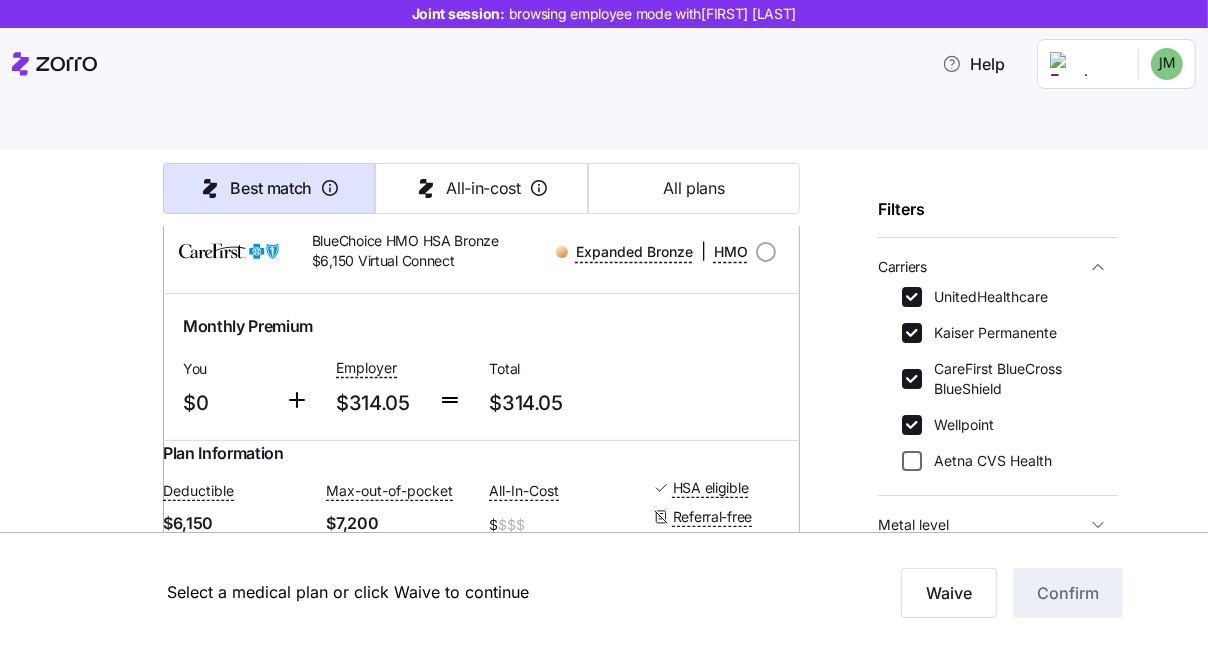 click on "Aetna CVS Health" at bounding box center (912, 461) 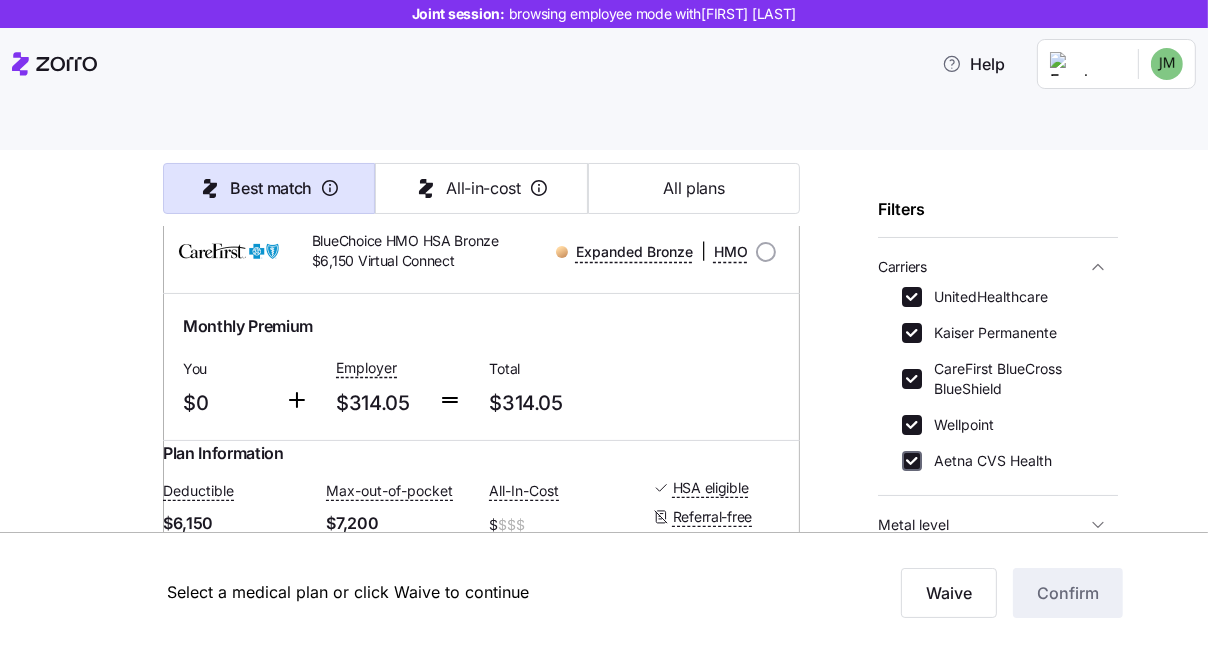 checkbox on "true" 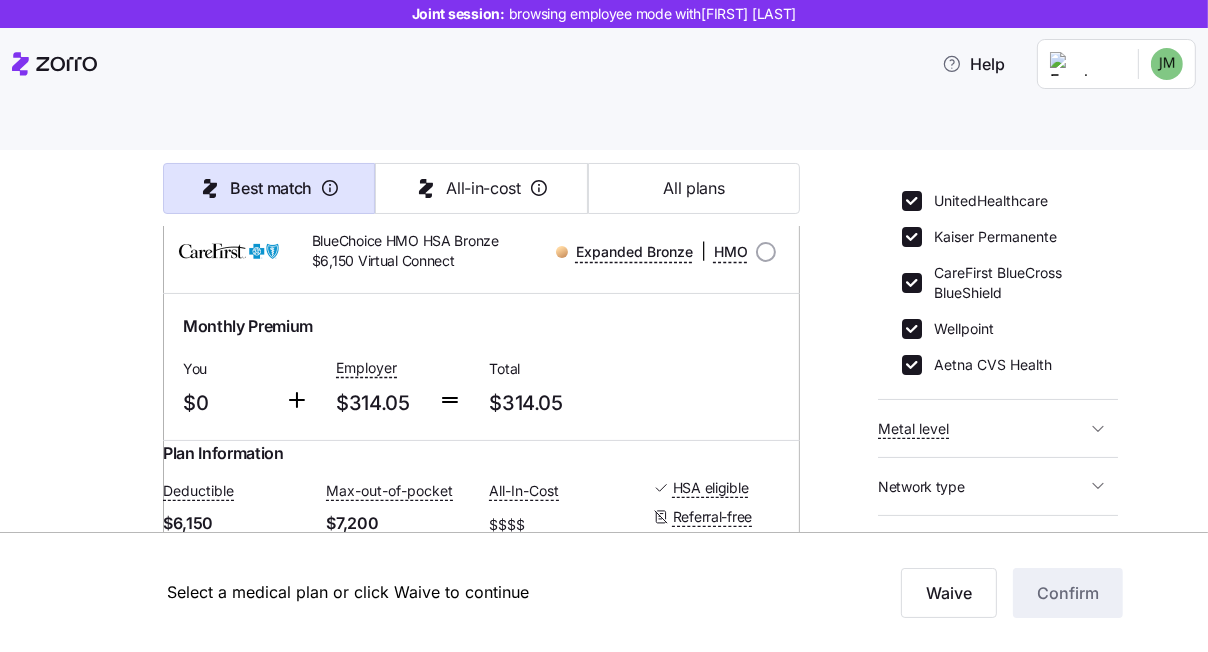 scroll, scrollTop: 441, scrollLeft: 0, axis: vertical 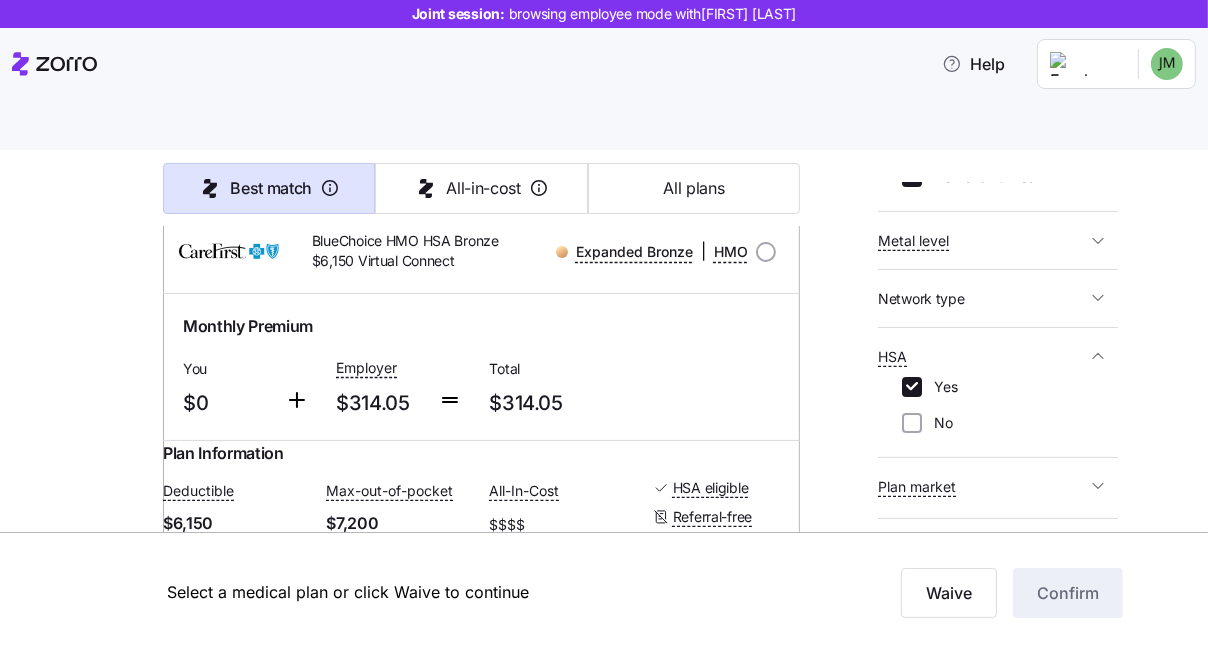 click on "Yes No" at bounding box center (998, 413) 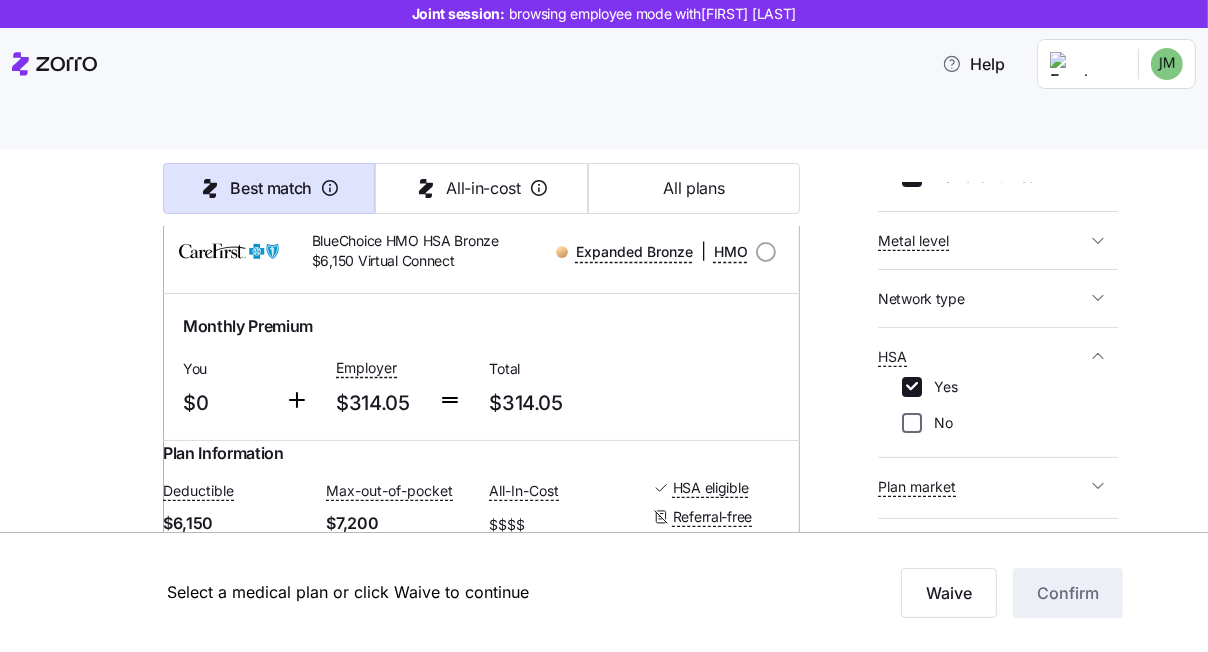 click on "No" at bounding box center (912, 423) 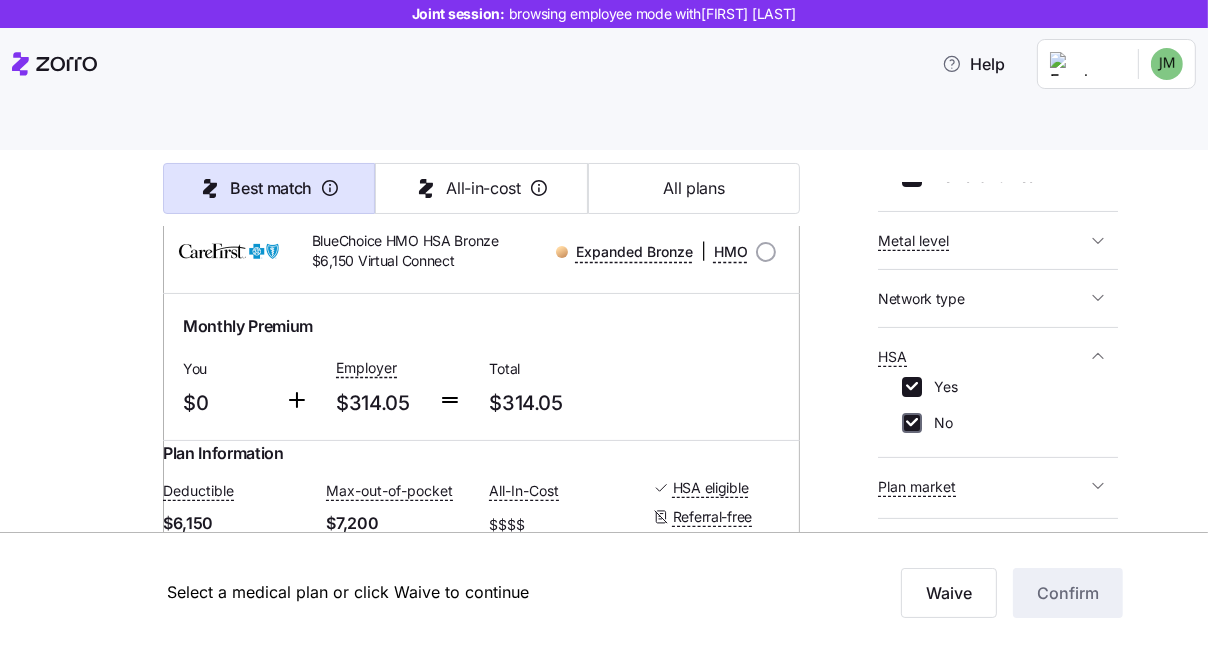 checkbox on "true" 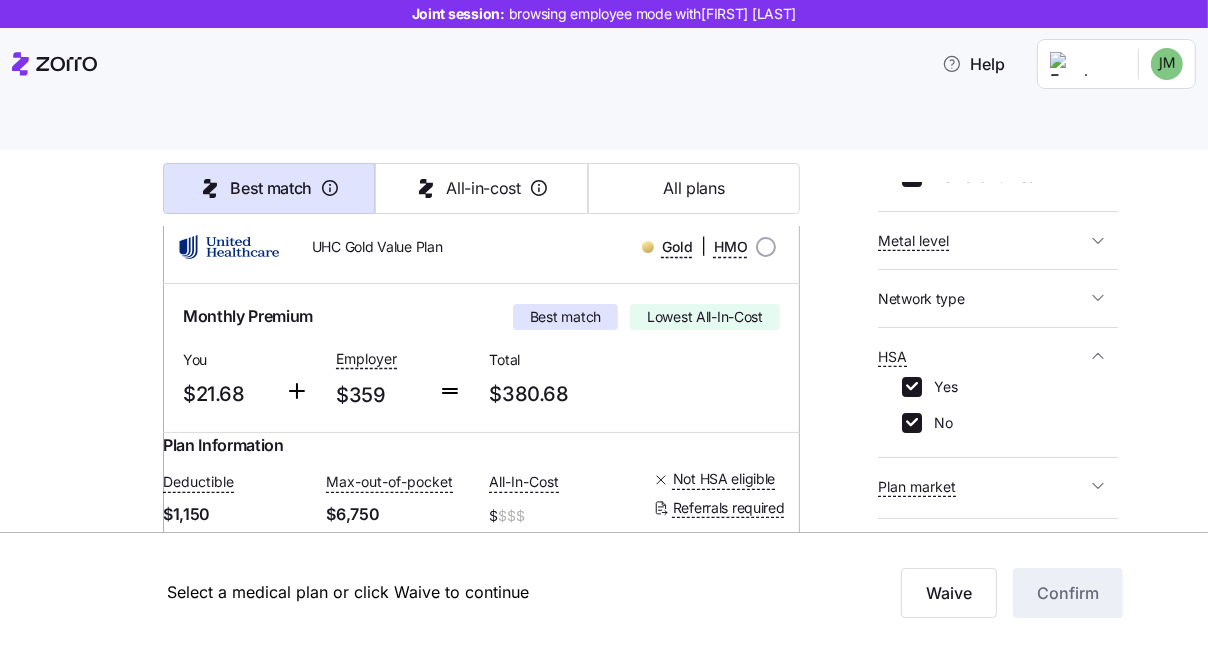 click on "Plan market" at bounding box center [998, 486] 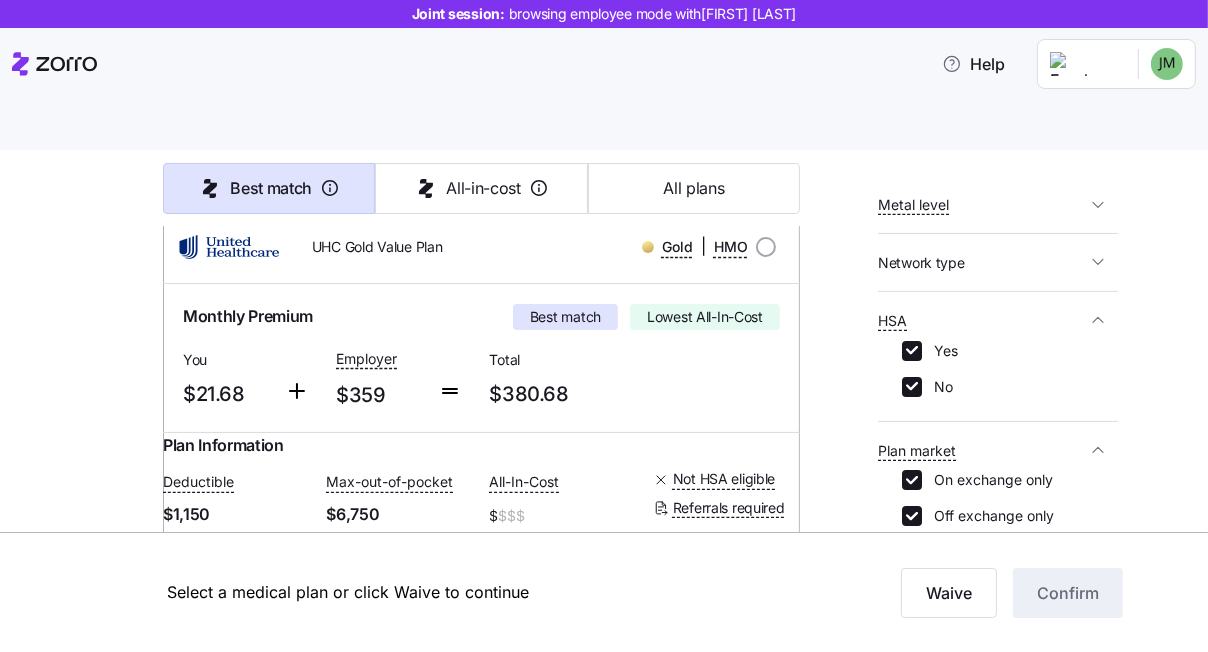 scroll, scrollTop: 550, scrollLeft: 0, axis: vertical 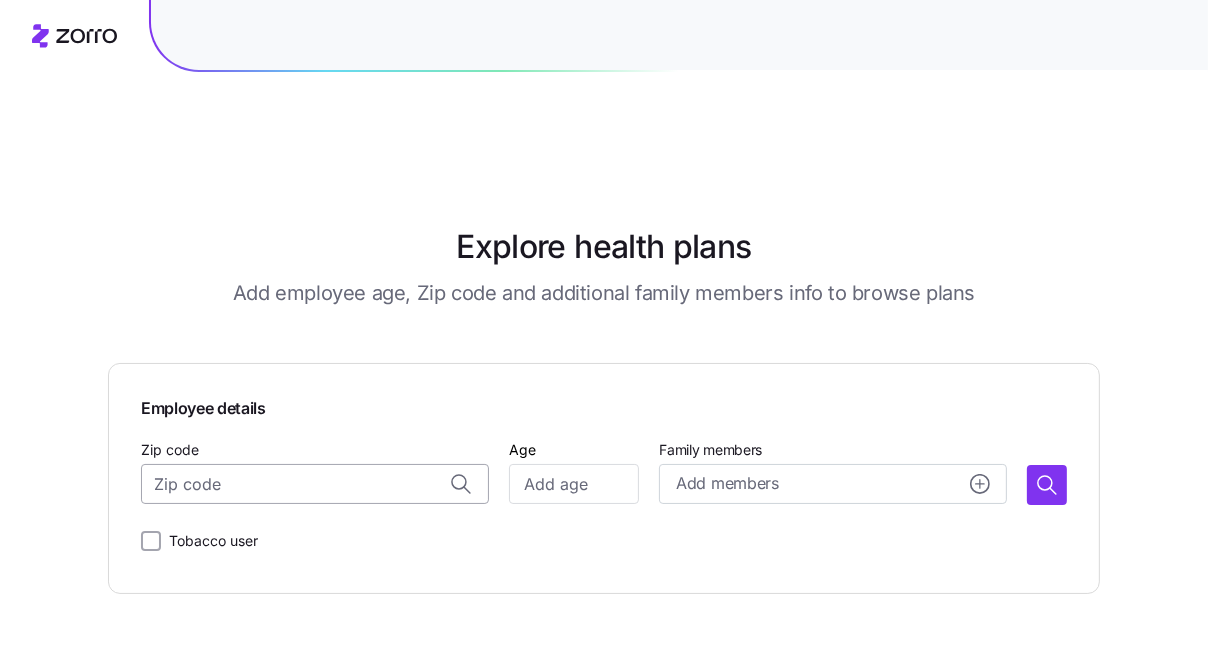 click on "Zip code" at bounding box center (315, 484) 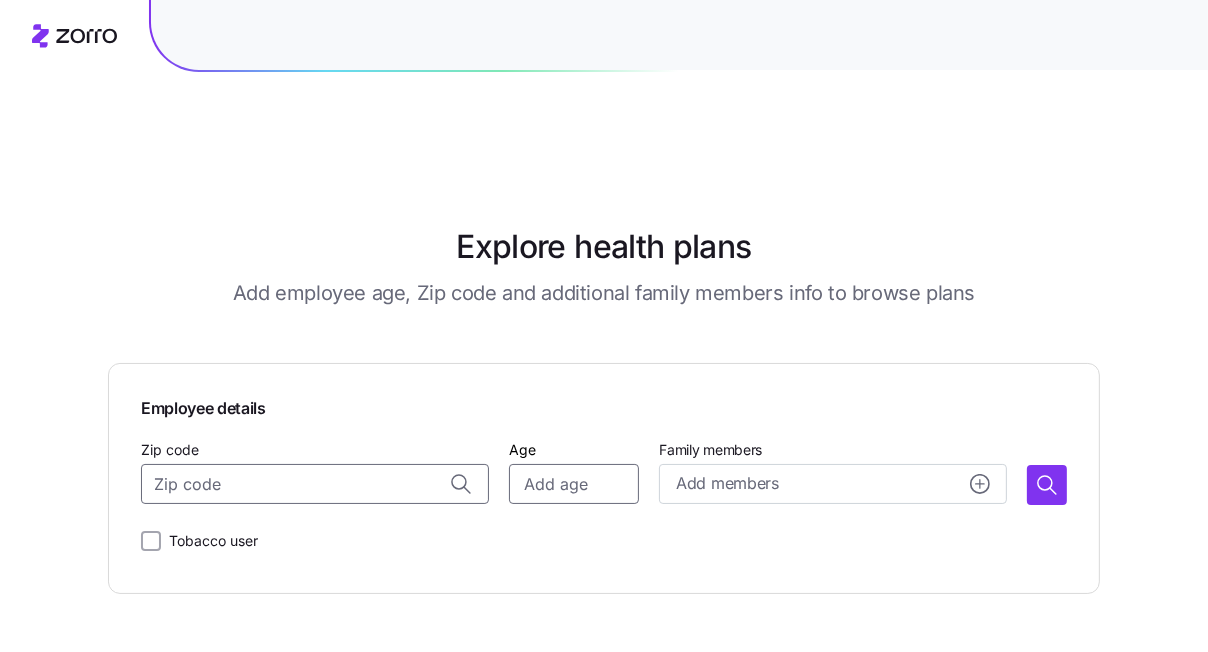 click on "Age" at bounding box center [574, 484] 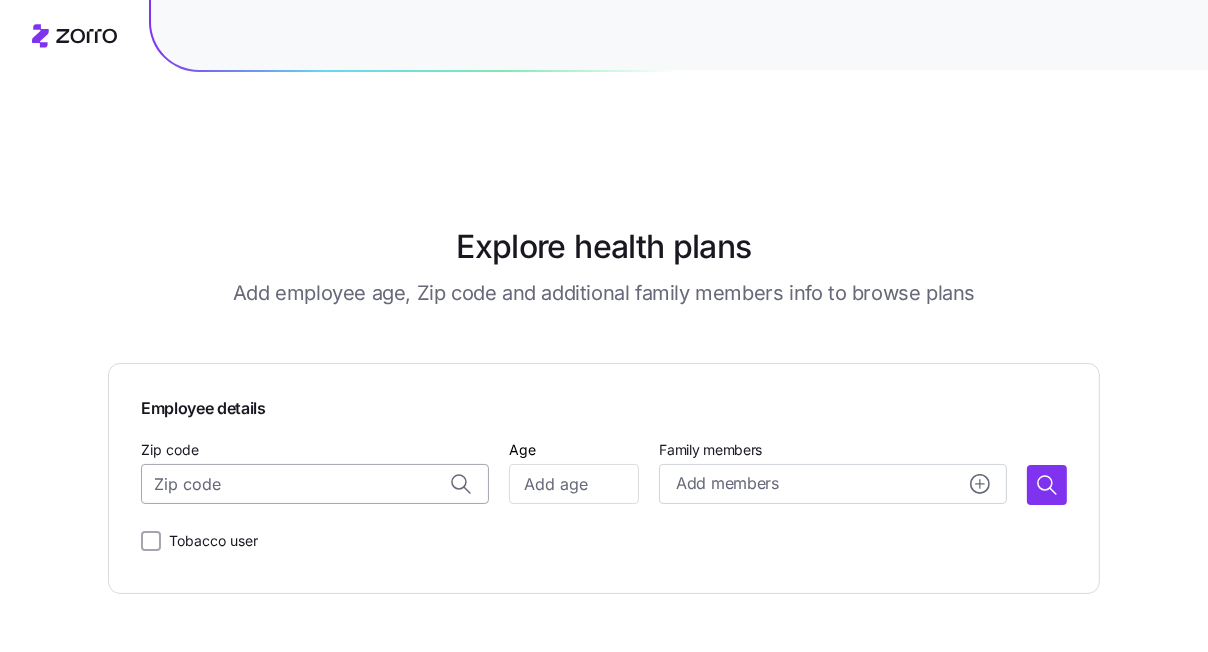 click on "Zip code" at bounding box center [315, 484] 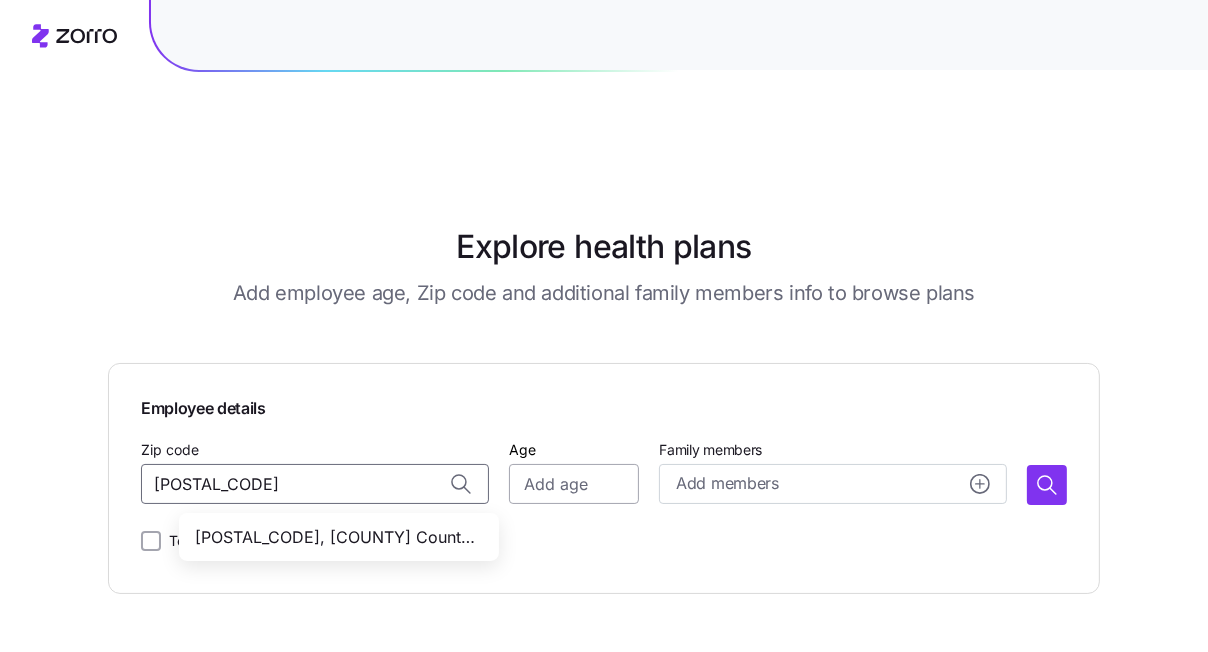 type on "[POSTAL_CODE]" 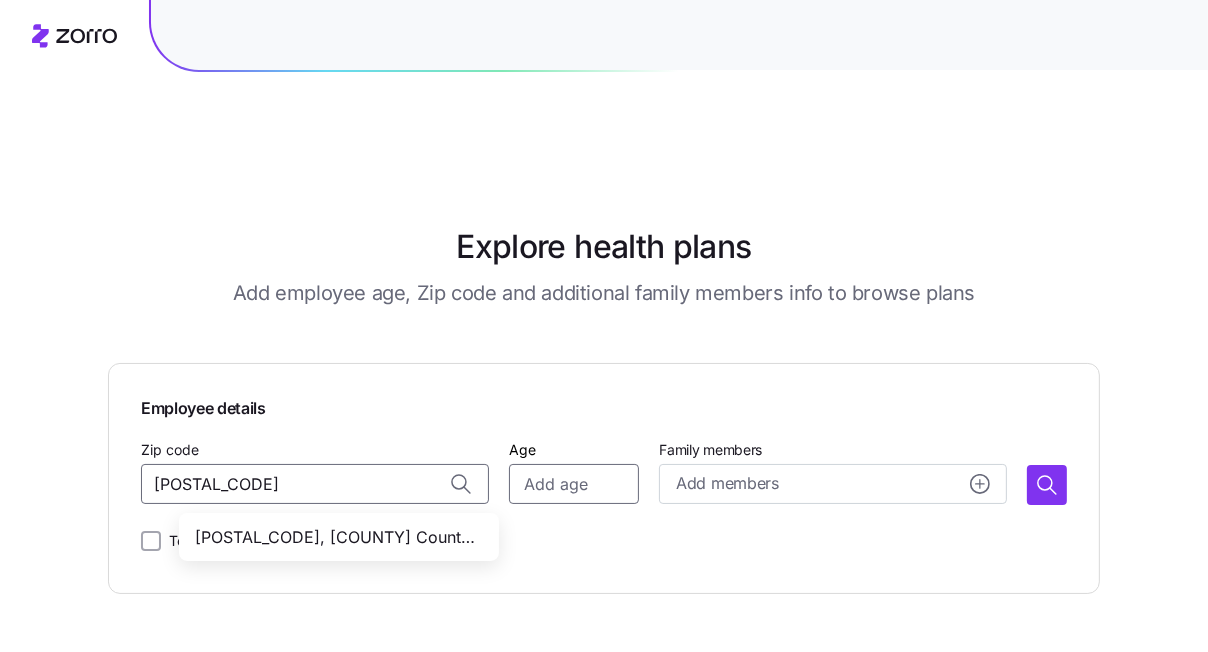 type 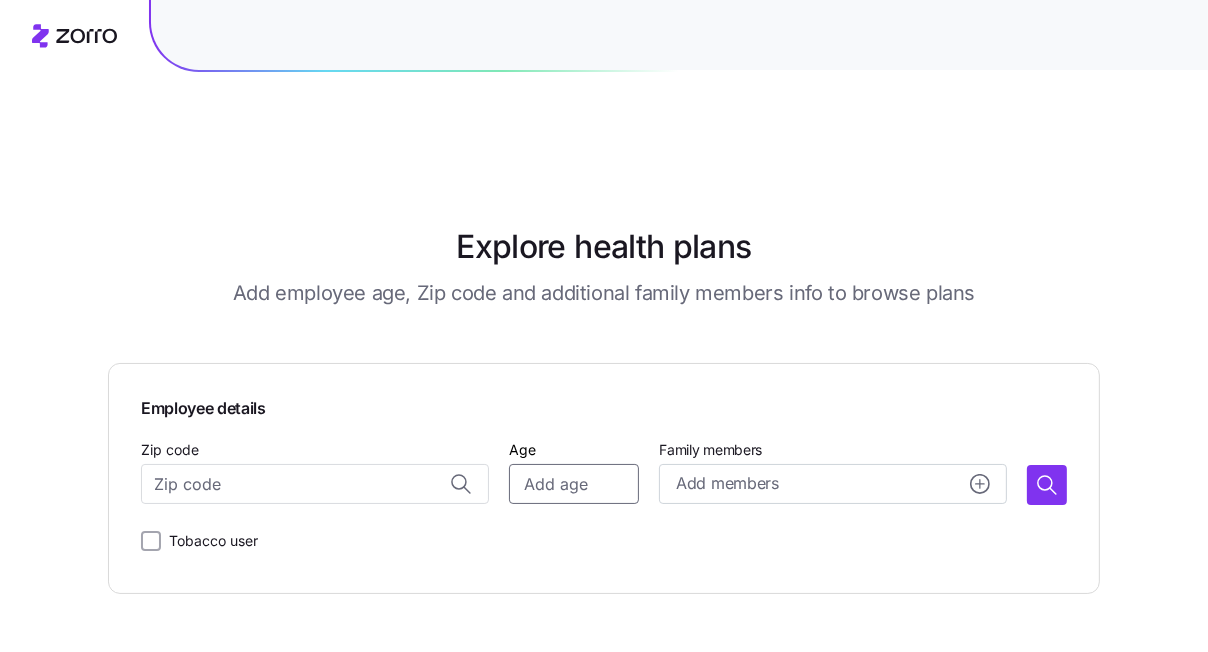 click on "Age" at bounding box center (574, 484) 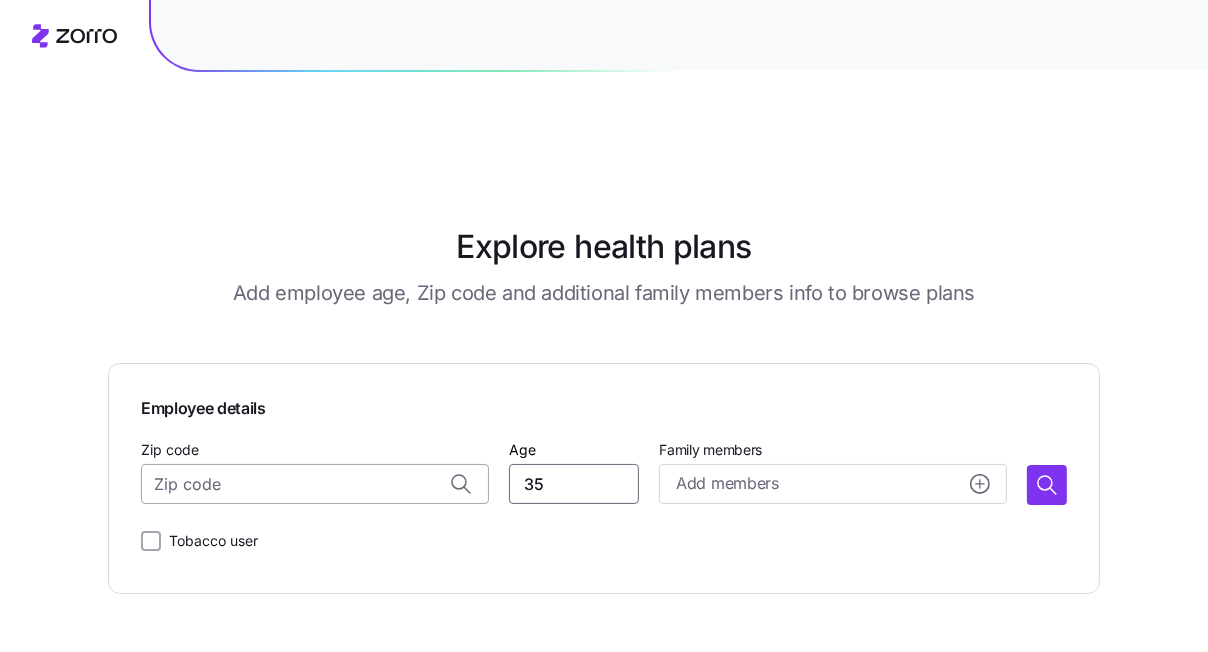 type on "35" 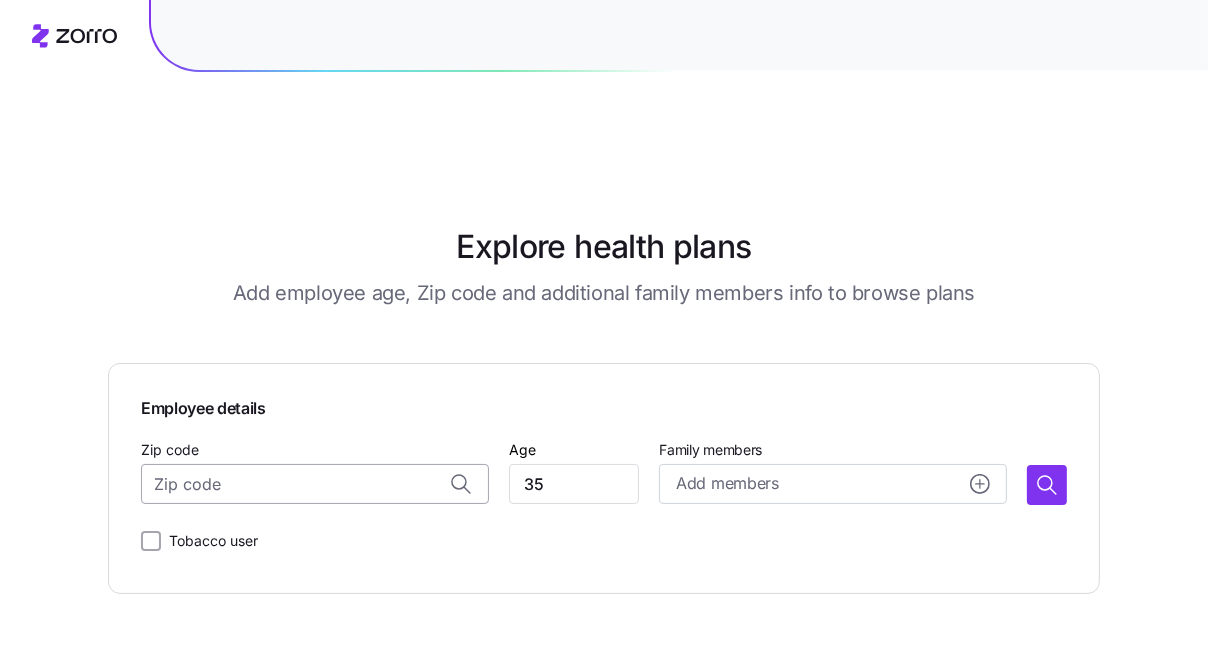click on "Zip code" at bounding box center (315, 484) 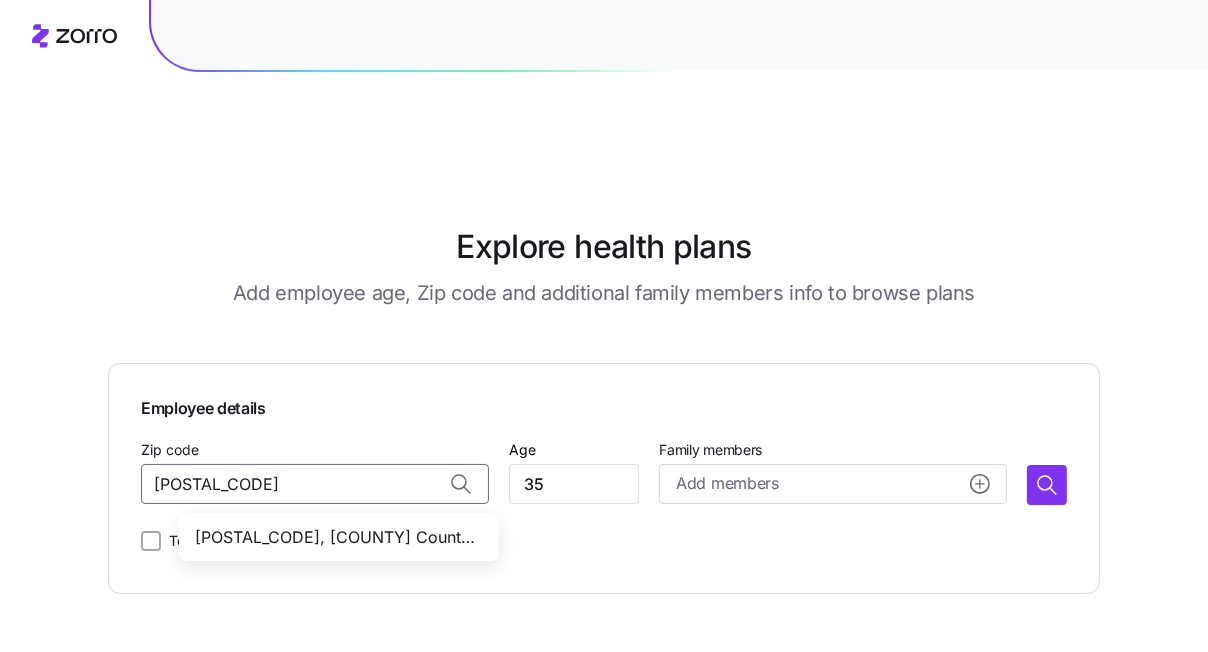 click on "[POSTAL_CODE], [COUNTY] County, [STATE]" at bounding box center (335, 537) 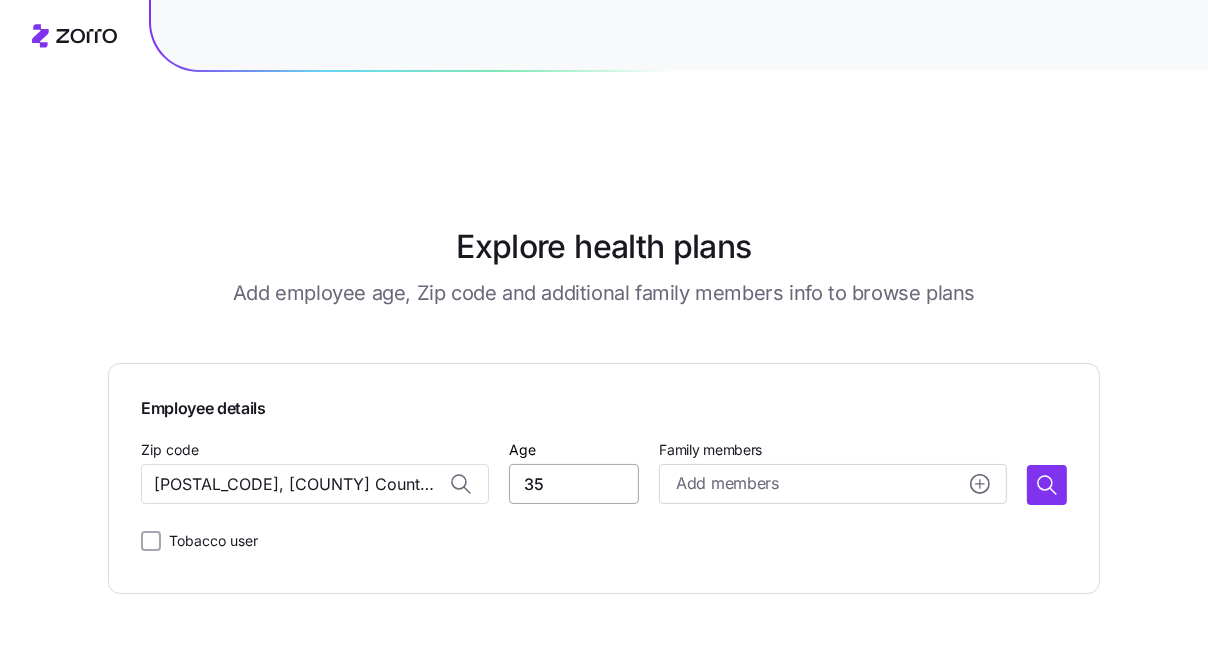 type on "[POSTAL_CODE], [COUNTY] County, [STATE]" 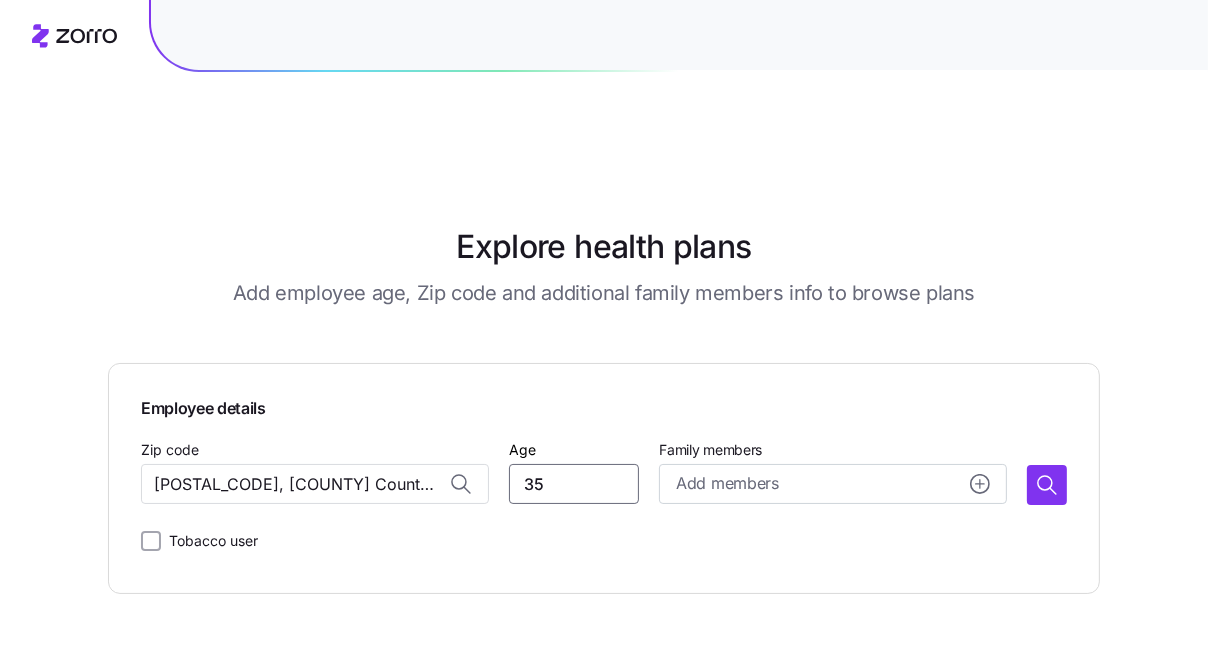 click on "35" at bounding box center [574, 484] 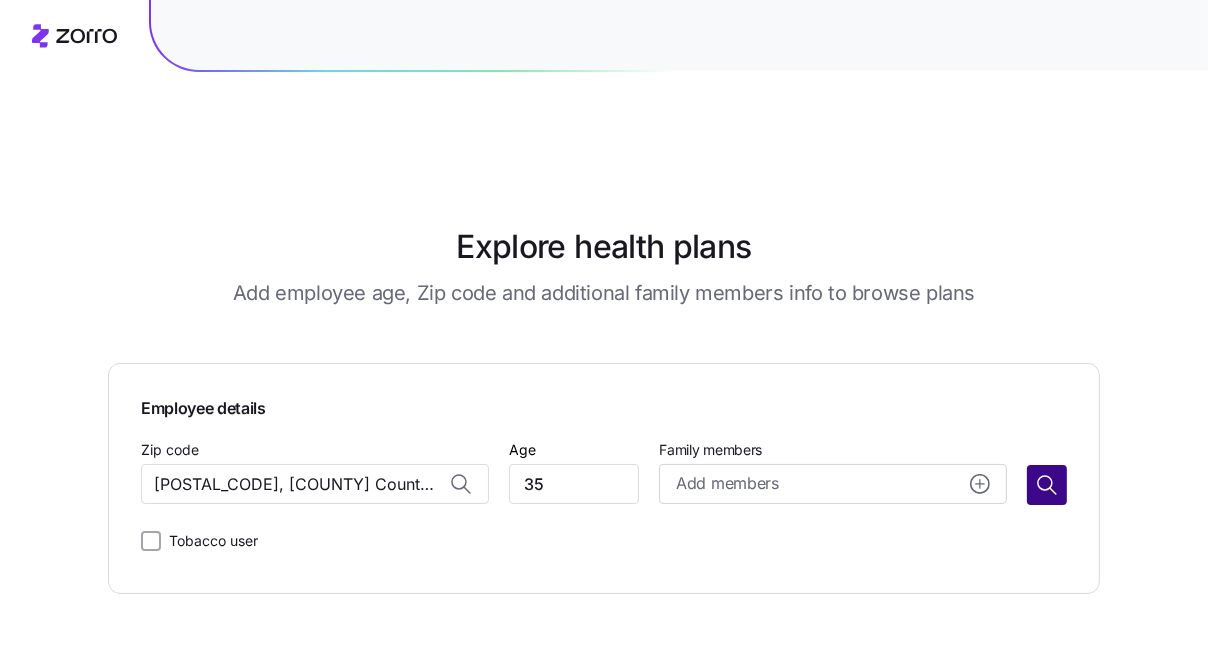 click 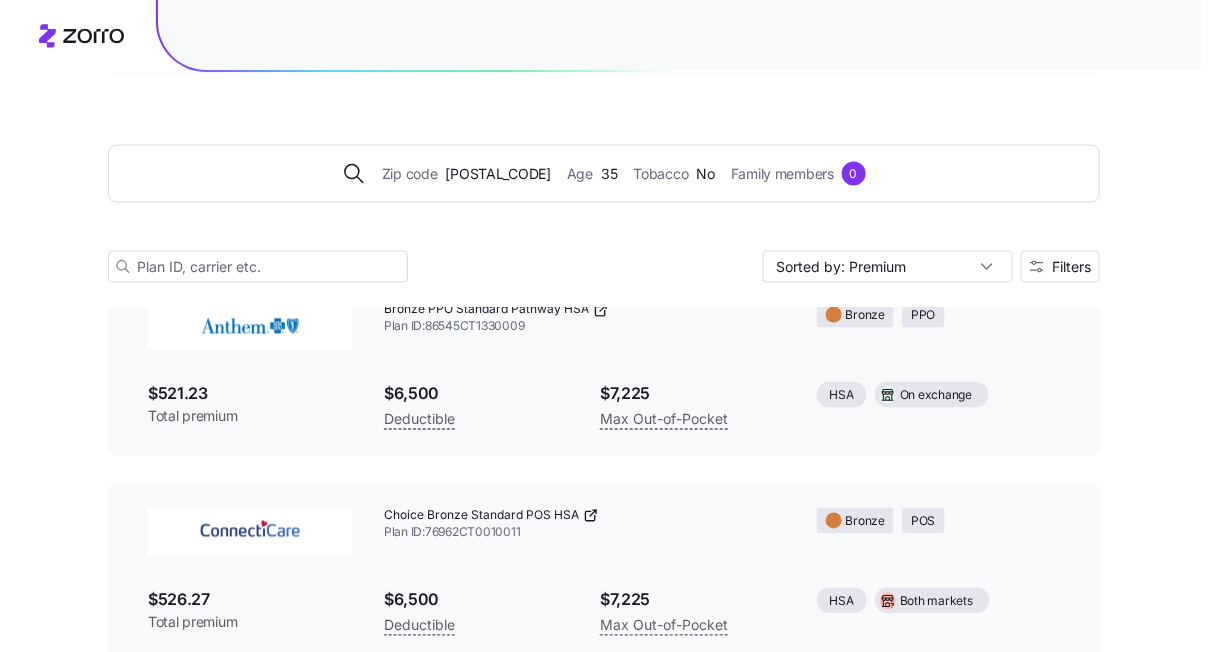 scroll, scrollTop: 840, scrollLeft: 0, axis: vertical 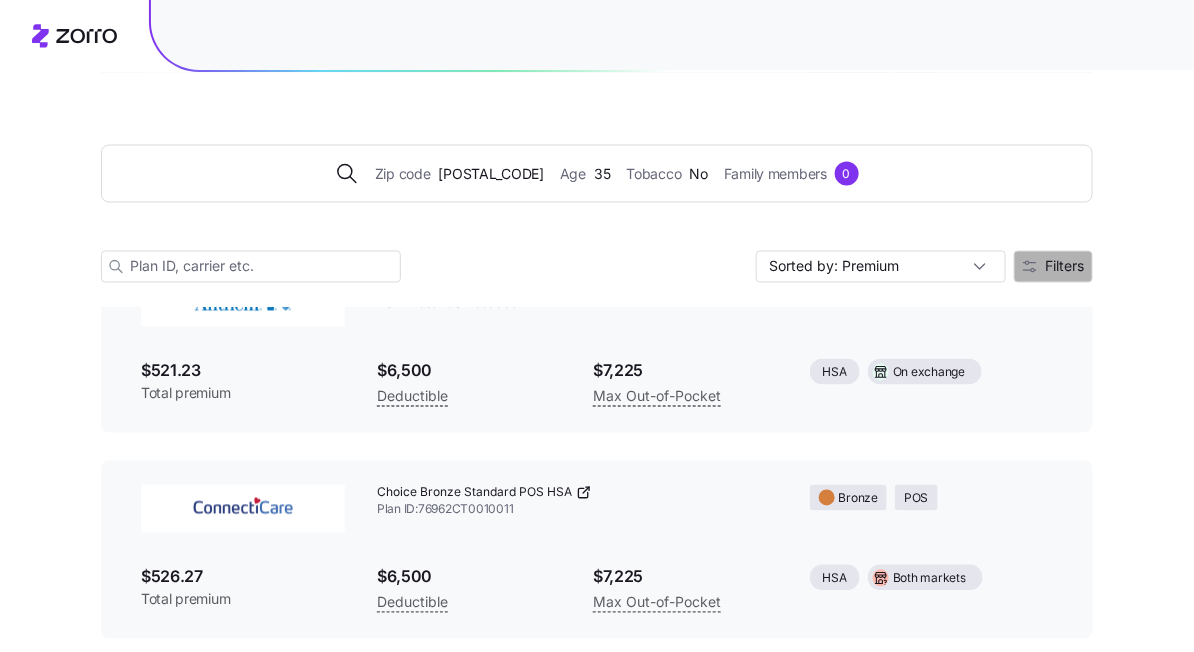 click on "Filters" at bounding box center (1064, 266) 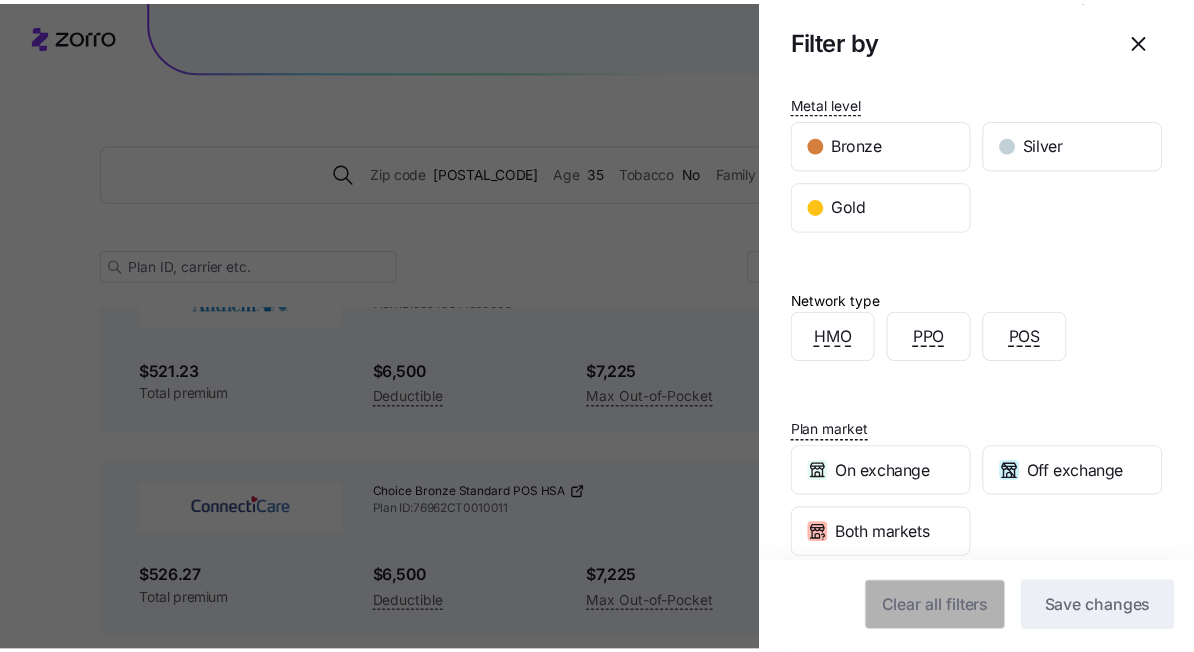 scroll, scrollTop: 175, scrollLeft: 0, axis: vertical 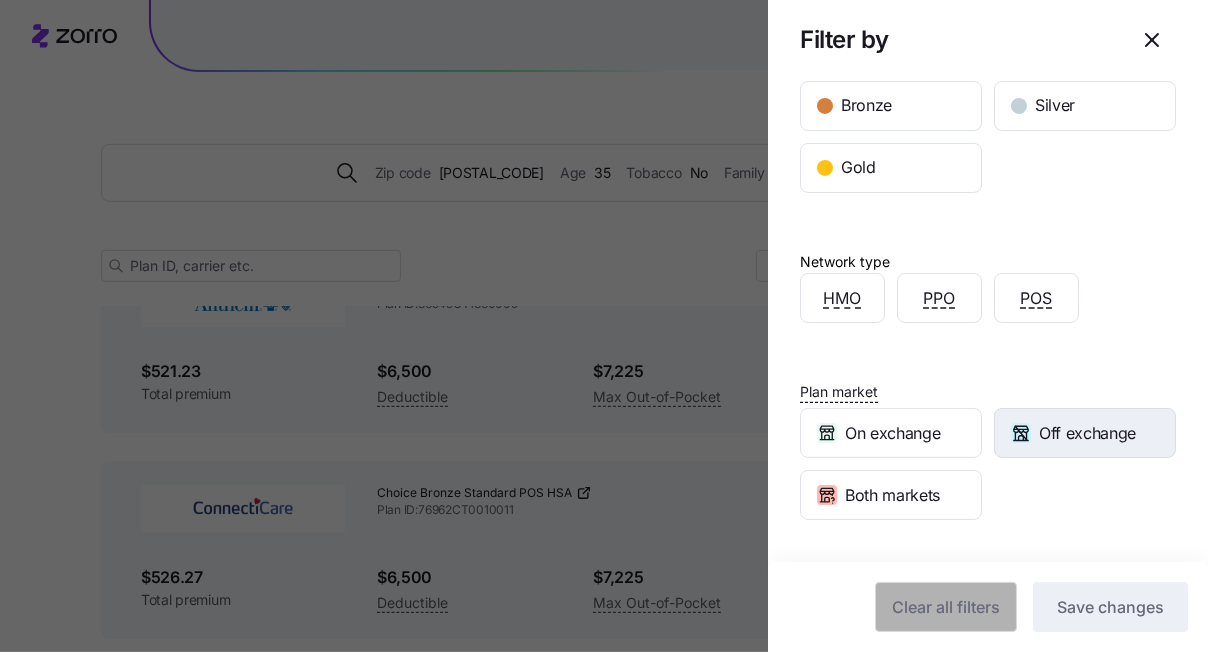 click on "Off exchange" at bounding box center (1087, 433) 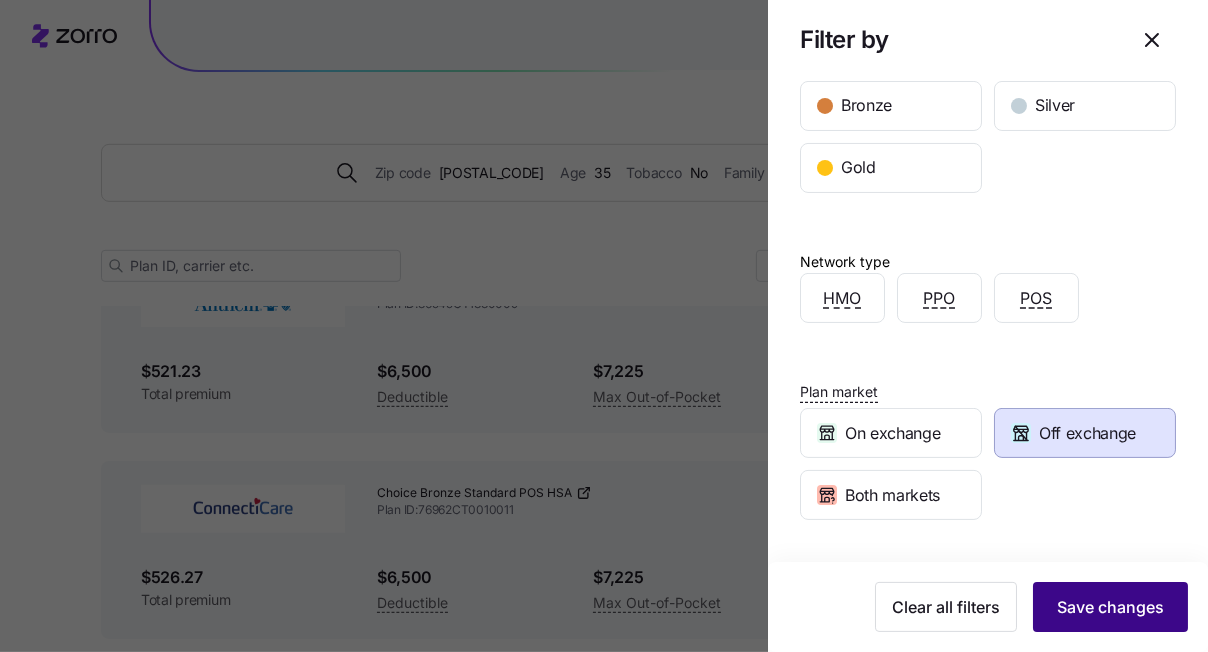 click on "Save changes" at bounding box center [1110, 607] 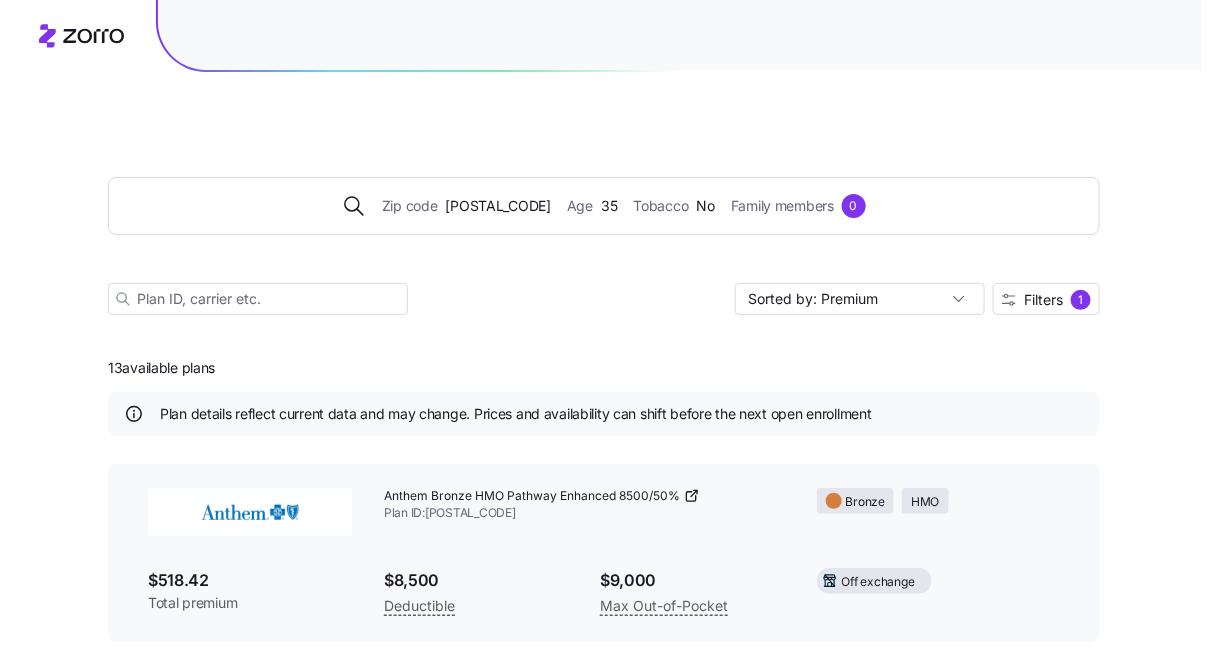scroll, scrollTop: 0, scrollLeft: 0, axis: both 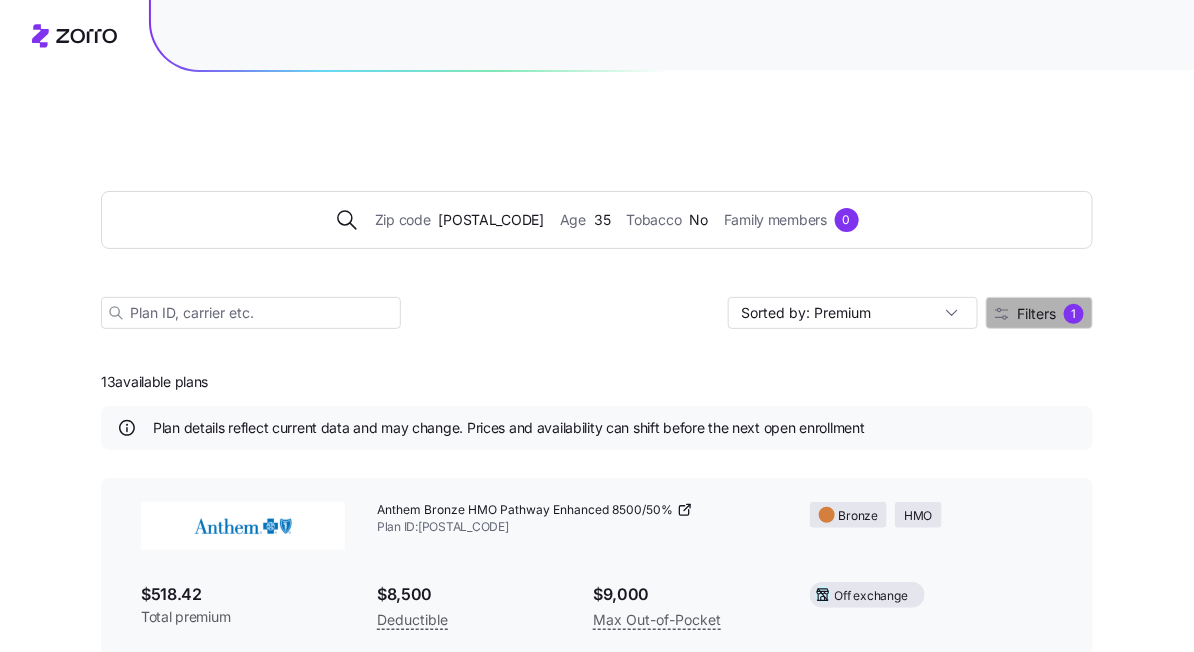 click on "Filters 1" at bounding box center (1039, 314) 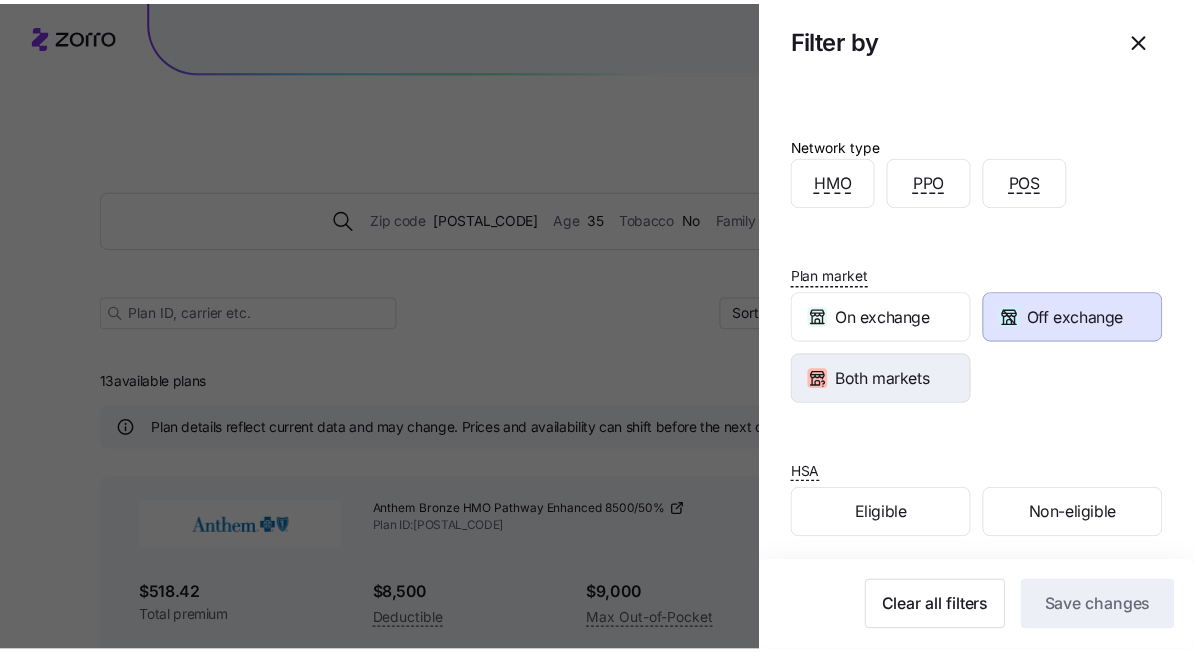 scroll, scrollTop: 298, scrollLeft: 0, axis: vertical 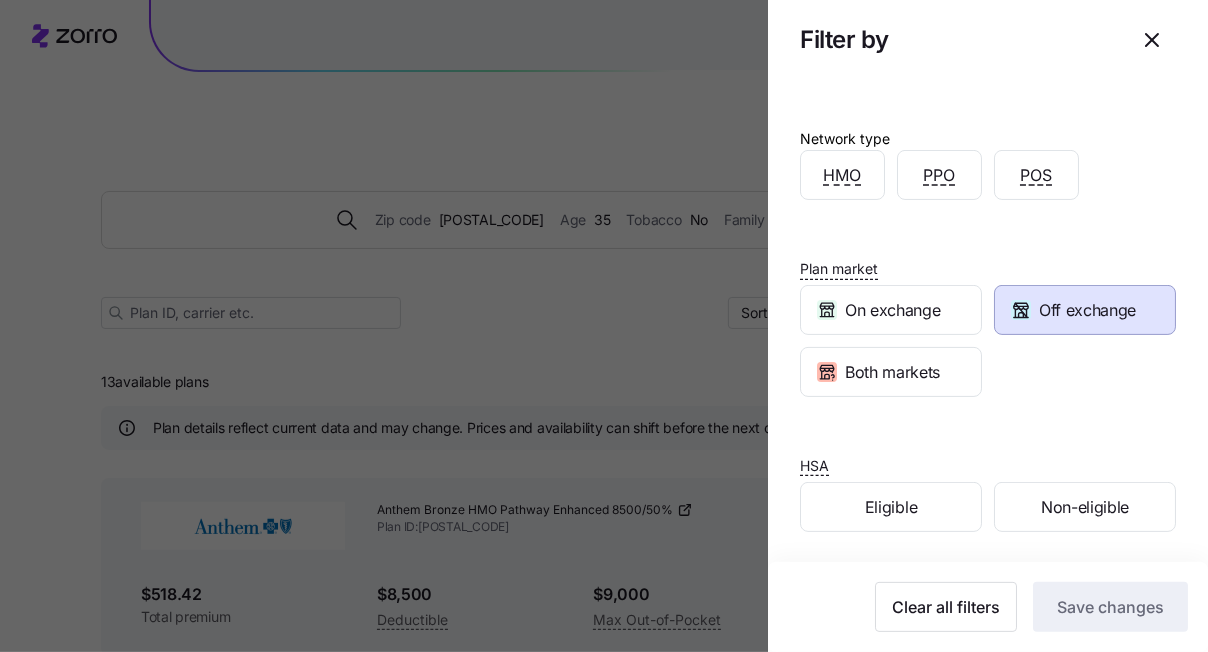 click on "Off exchange" at bounding box center [1087, 310] 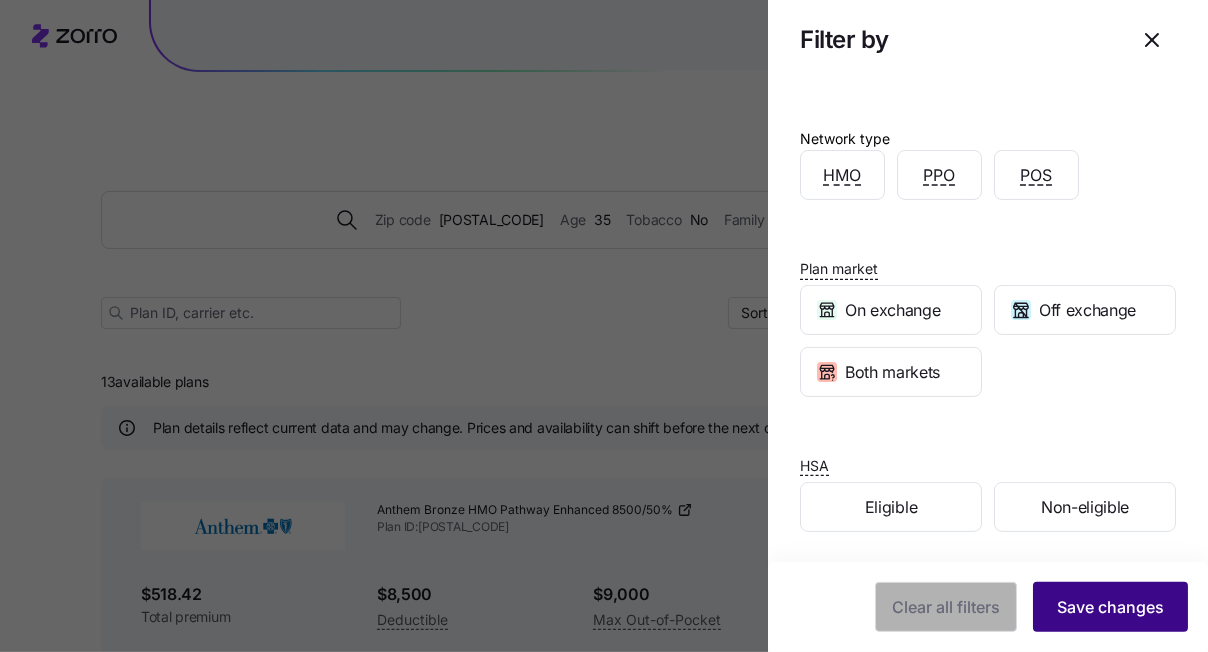 click on "Save changes" at bounding box center [1110, 607] 